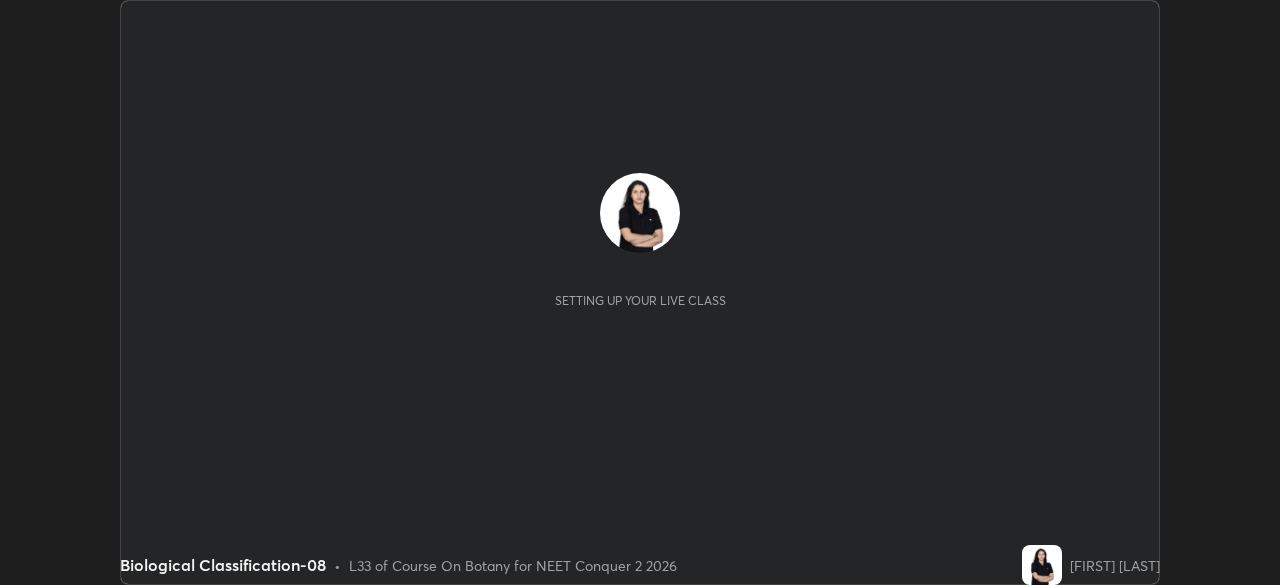 scroll, scrollTop: 0, scrollLeft: 0, axis: both 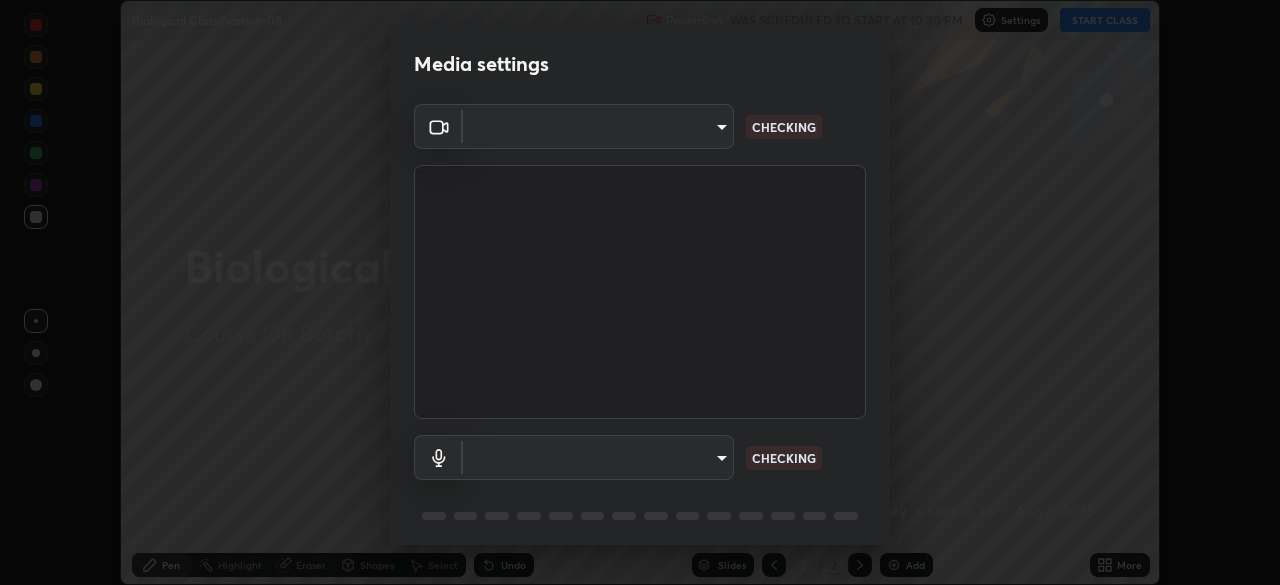 type on "[HASH]" 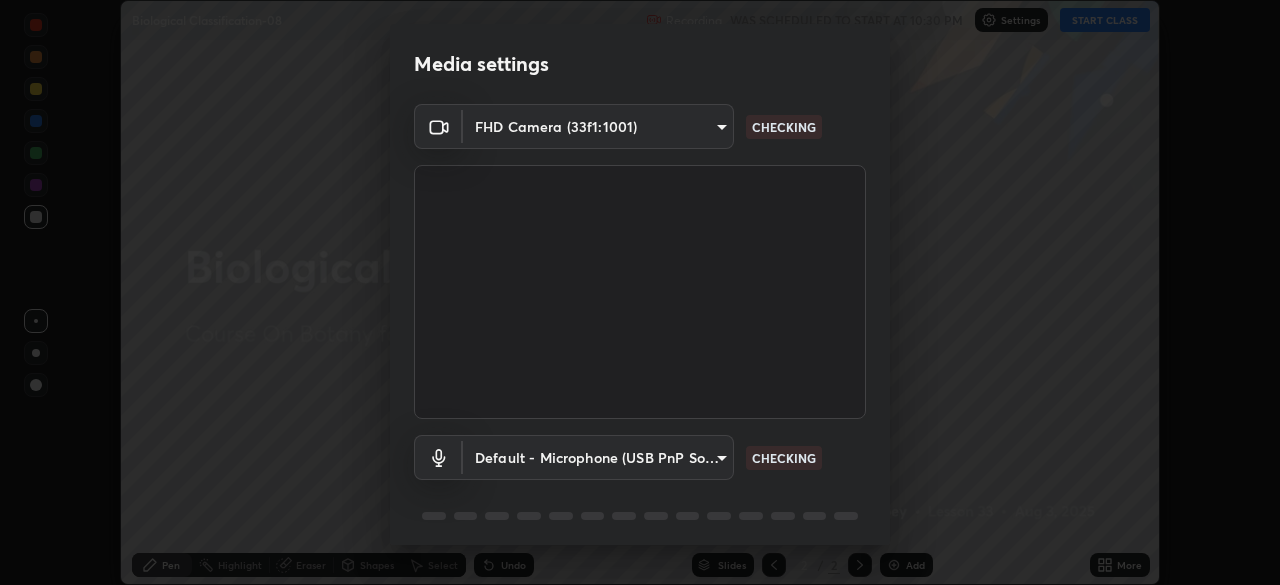 scroll, scrollTop: 71, scrollLeft: 0, axis: vertical 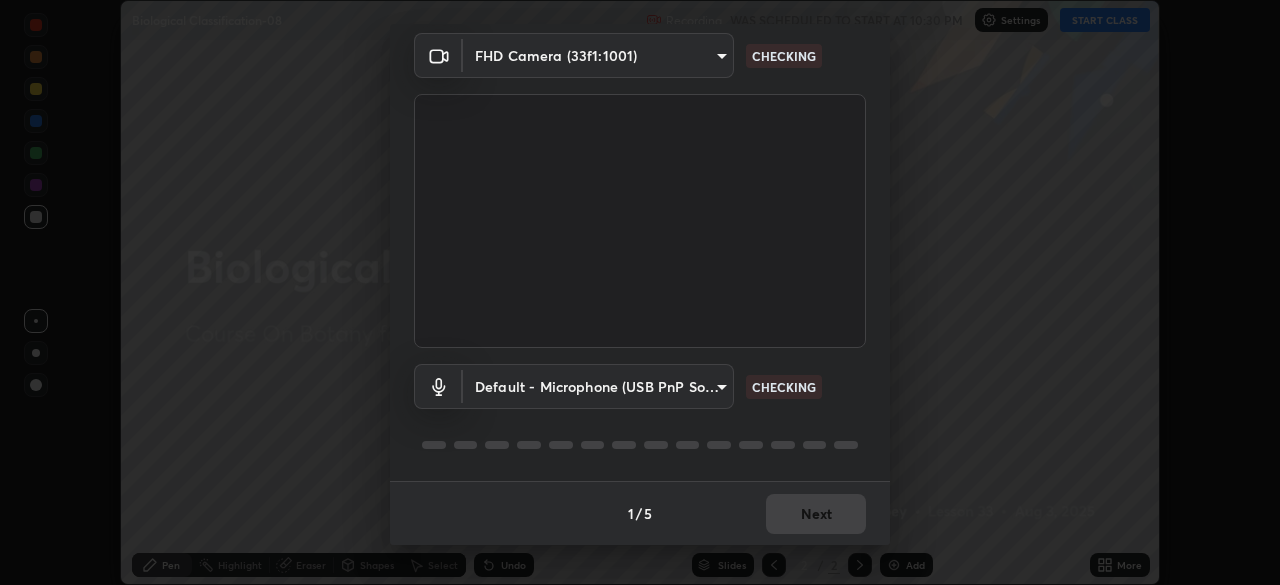 click on "Erase all Biological Classification-08 Recording WAS SCHEDULED TO START AT 10:30 PM Settings START CLASS Setting up your live class Biological Classification-08 • L33 of Course On Botany for NEET Conquer 2 2026 [PERSON] Pen Highlight Eraser Shapes Select Undo Slides 2 / 2 Add More No doubts shared Encourage your learners to ask a doubt for better clarity Report an issue Reason for reporting Buffering Chat not working Audio - Video sync issue Educator video quality low ​ Attach an image Report Media settings FHD Camera (33f1:1001) [HASH] CHECKING Default - Microphone (USB PnP Sound Device) default CHECKING 1 / 5 Next" at bounding box center (640, 292) 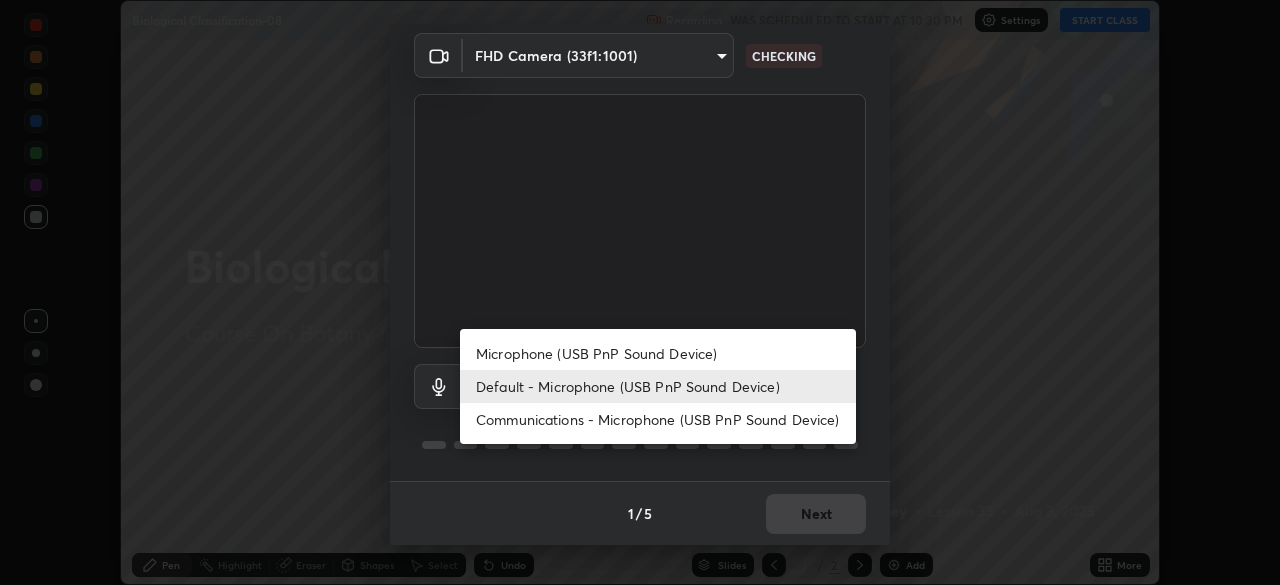 click on "Microphone (USB PnP Sound Device)" at bounding box center (658, 353) 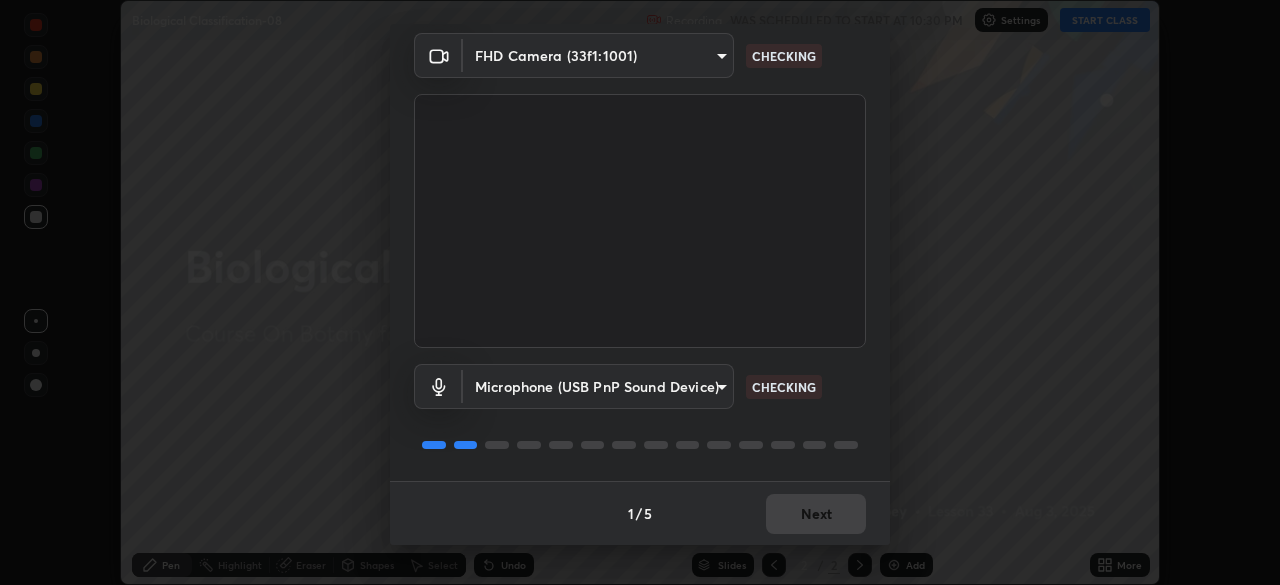 click on "Erase all Biological Classification-08 Recording WAS SCHEDULED TO START AT  10:30 PM Settings START CLASS Setting up your live class Biological Classification-08 • L33 of Course On Botany for NEET Conquer 2 2026 [FIRST] [LAST] Pen Highlight Eraser Shapes Select Undo Slides 2 / 2 Add More No doubts shared Encourage your learners to ask a doubt for better clarity Report an issue Reason for reporting Buffering Chat not working Audio - Video sync issue Educator video quality low ​ Attach an image Report Media settings FHD Camera (33f1:1001) 6ee9b2c6c9a5678ab5214f7e96b3922f1b517bc999d2db28af292a13673a7194 CHECKING Microphone (USB PnP Sound Device) d69259a39cf6ac2492a8378895a3ad9eba5f784ef6ce80e1a5d6c1c32a0e6b2d CHECKING 1 / 5 Next" at bounding box center [640, 292] 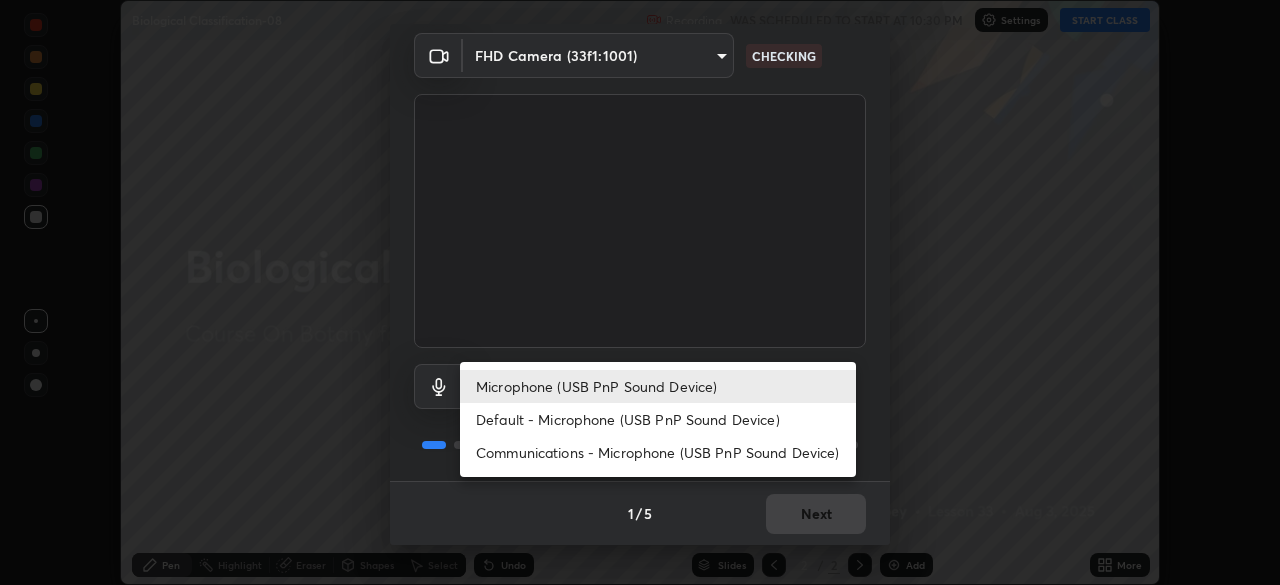 click on "Default - Microphone (USB PnP Sound Device)" at bounding box center (658, 419) 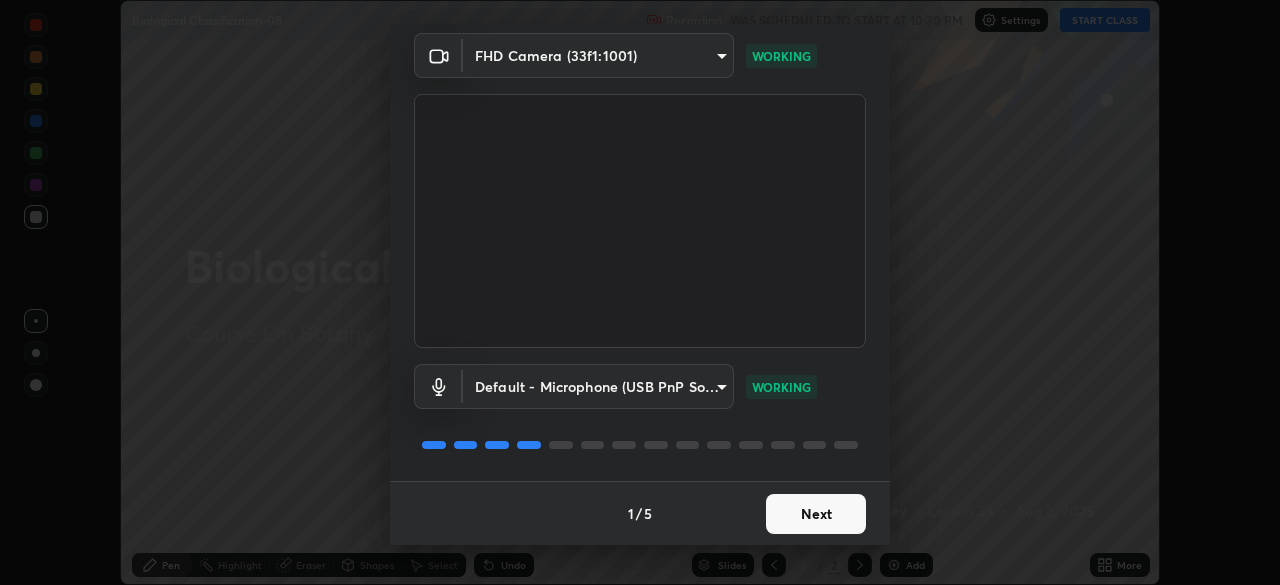 click on "Next" at bounding box center [816, 514] 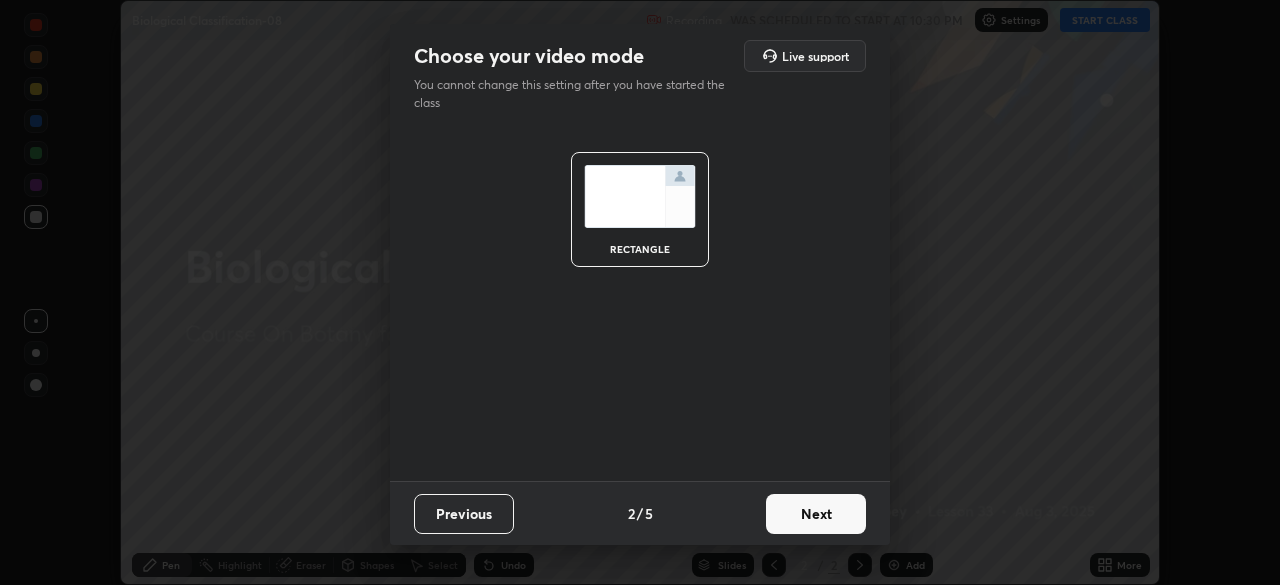 click on "Next" at bounding box center (816, 514) 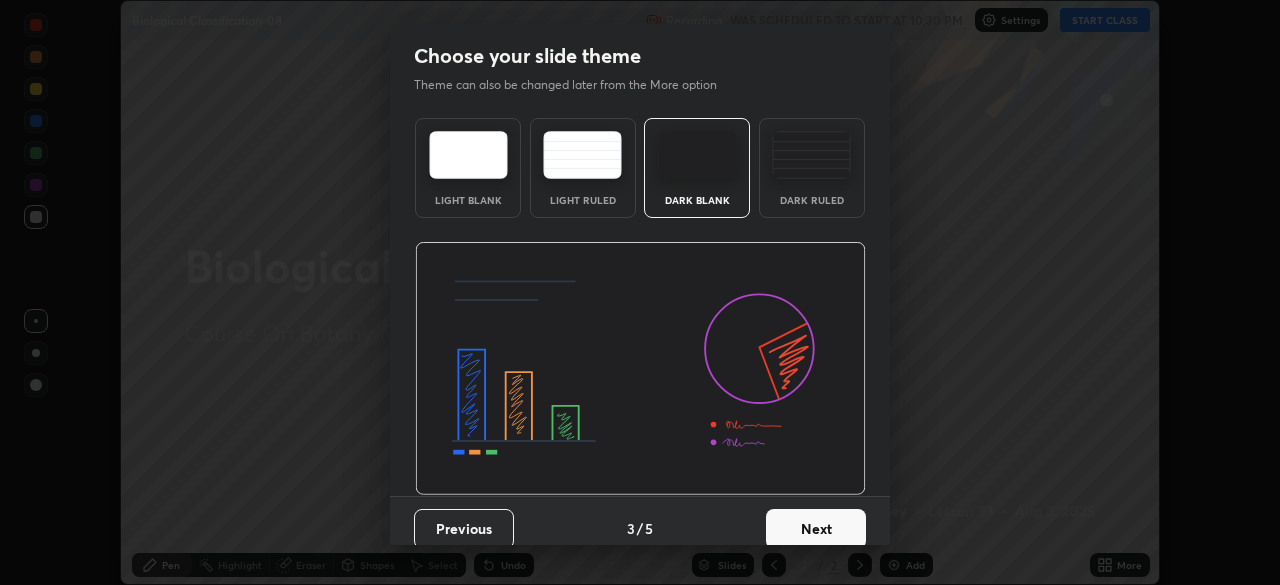 click on "Next" at bounding box center [816, 529] 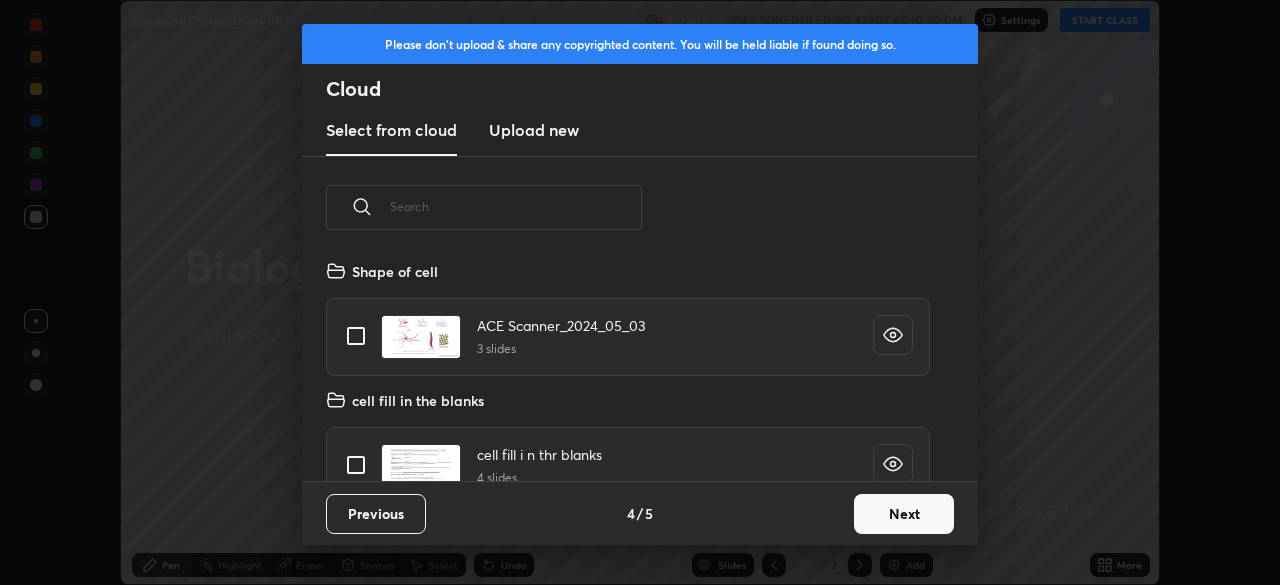 scroll, scrollTop: 7, scrollLeft: 11, axis: both 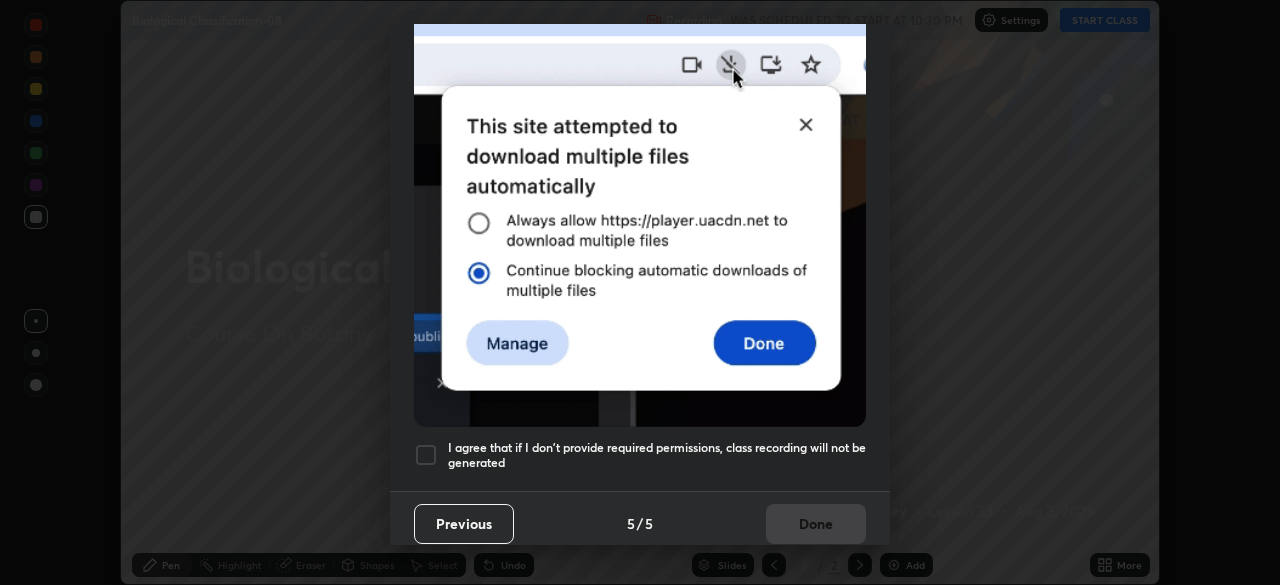 click at bounding box center [426, 455] 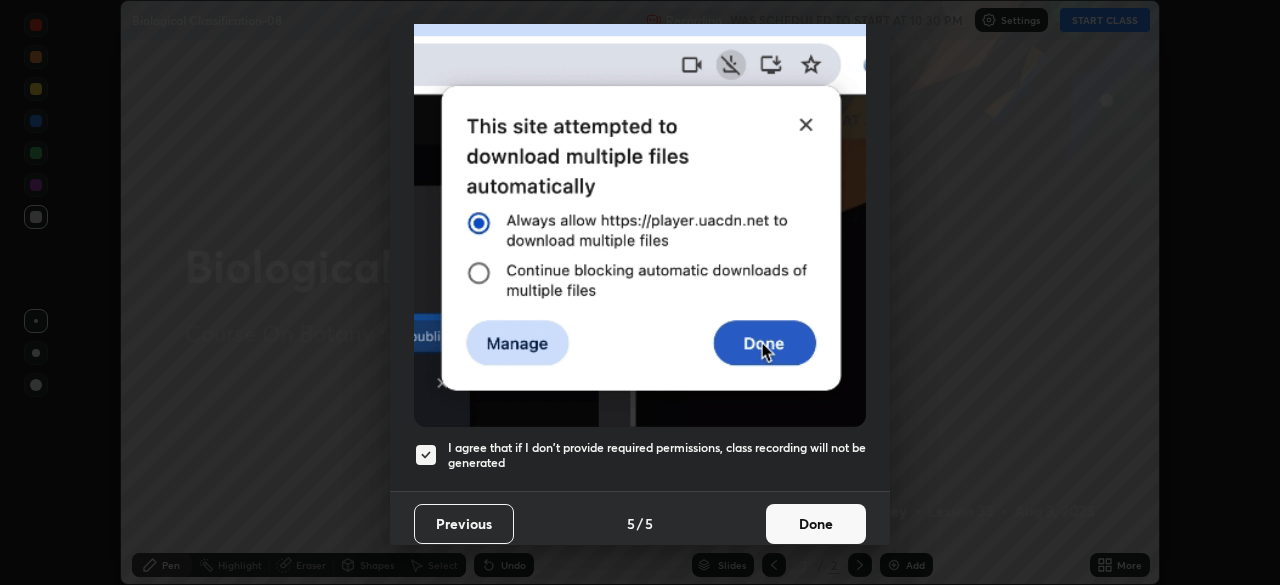 click on "Done" at bounding box center [816, 524] 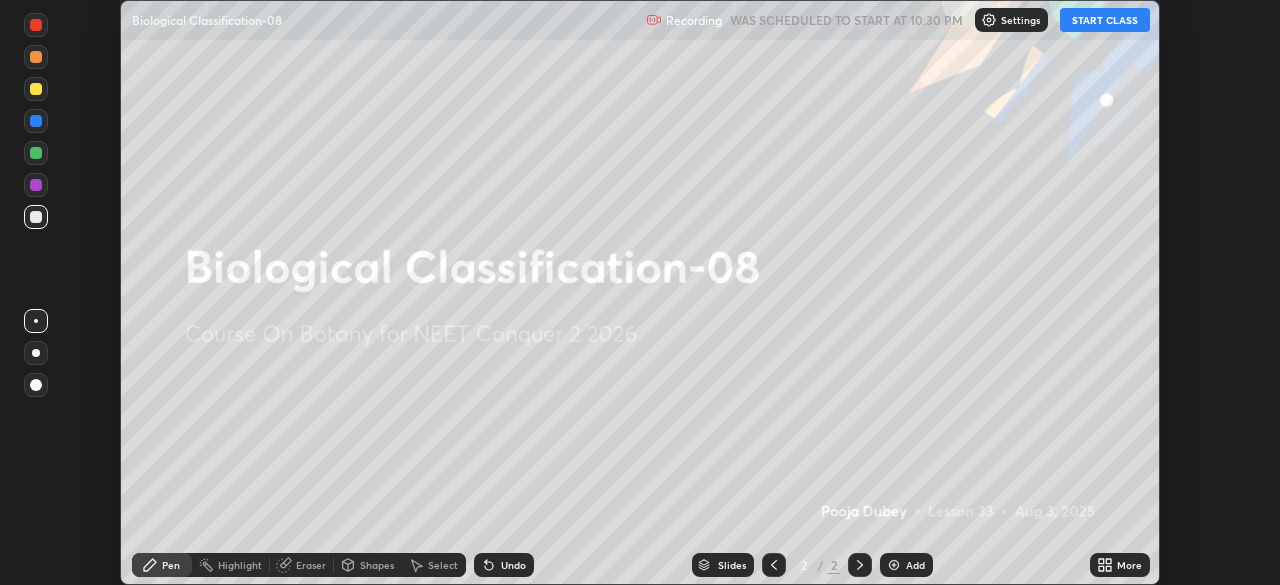 click on "START CLASS" at bounding box center (1105, 20) 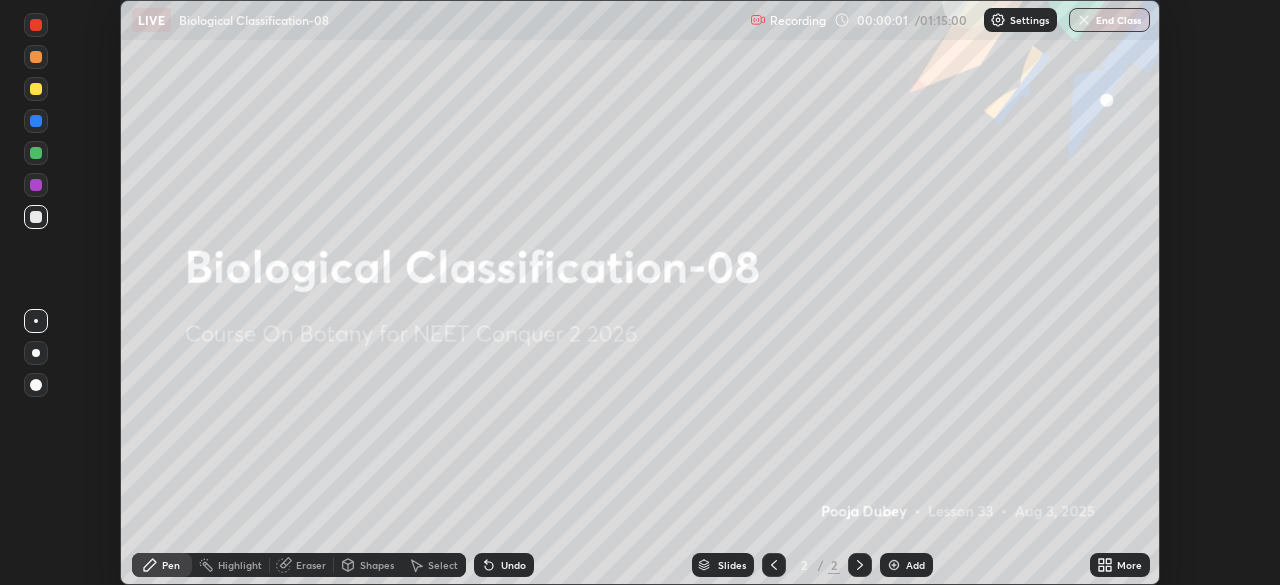 click 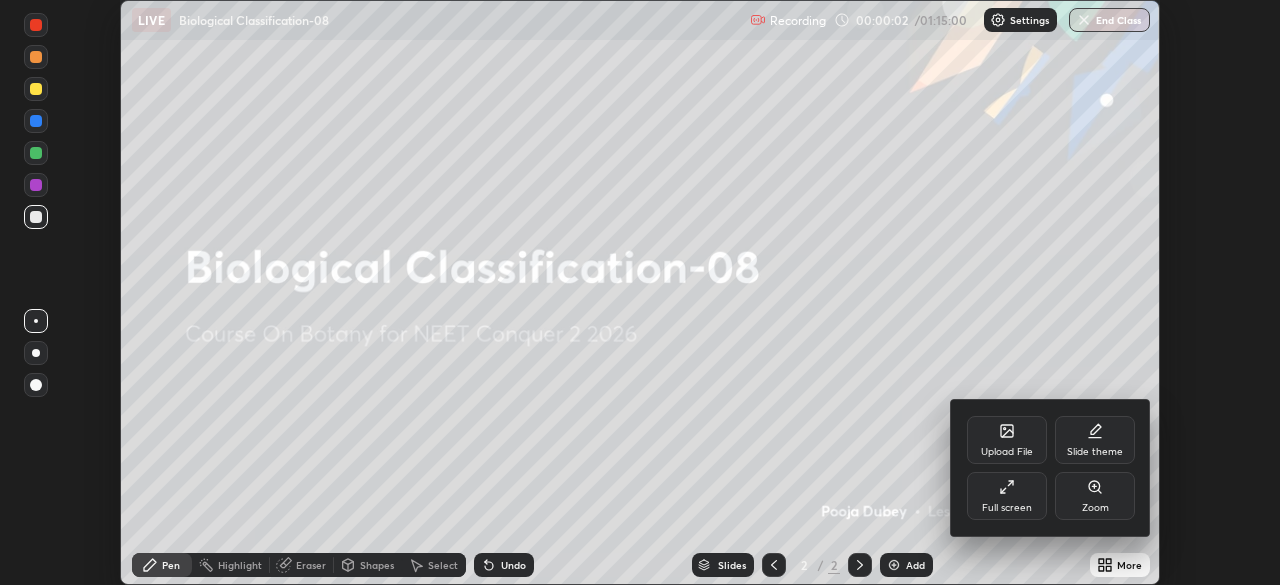 click on "Full screen" at bounding box center [1007, 496] 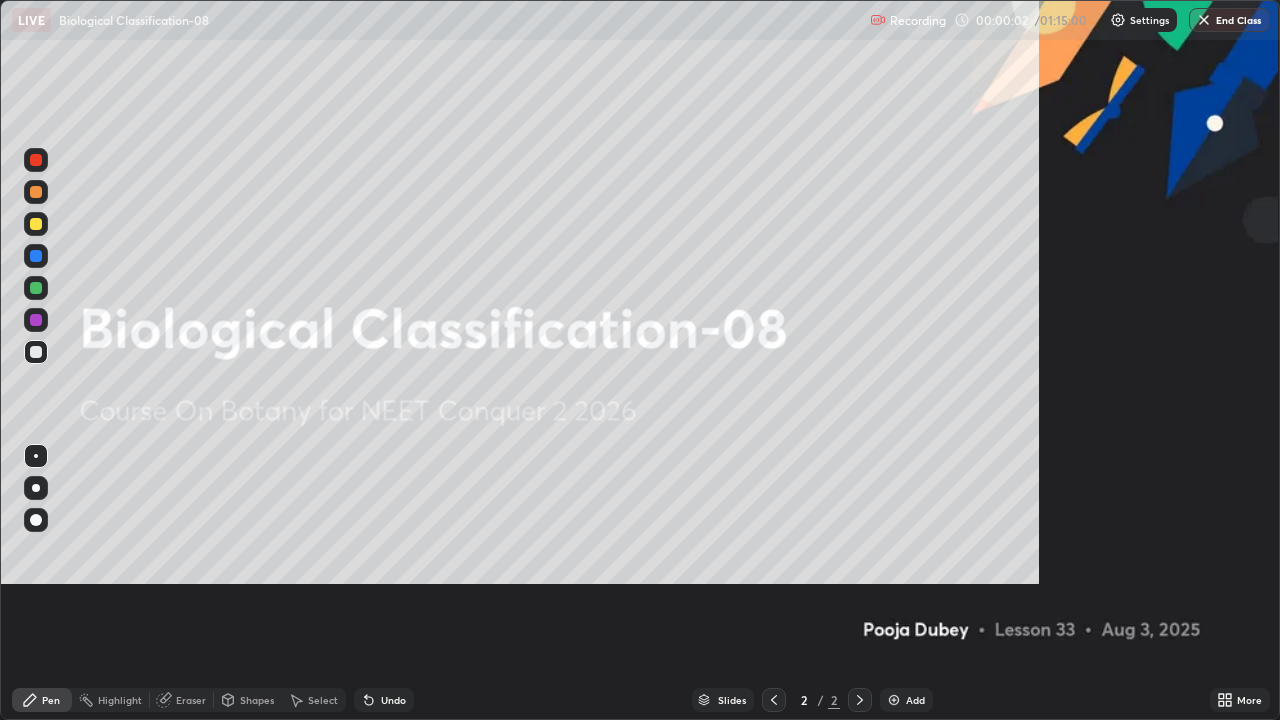 scroll, scrollTop: 99280, scrollLeft: 98720, axis: both 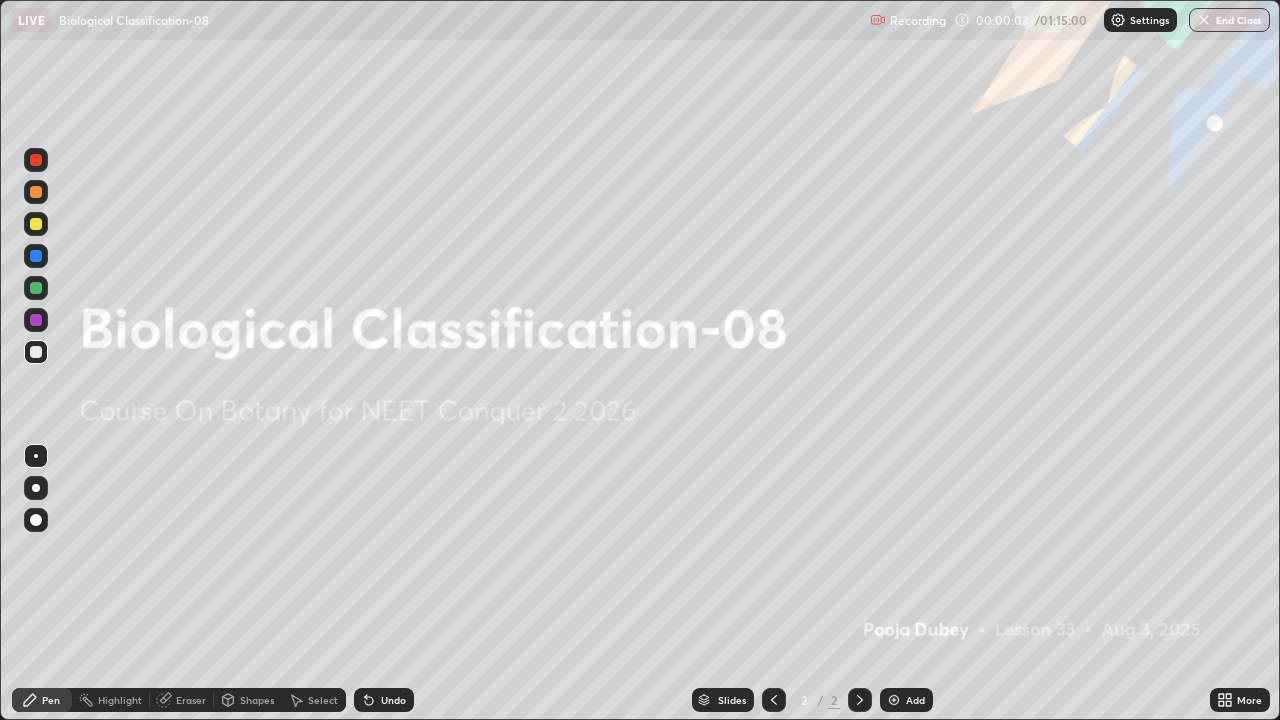 click 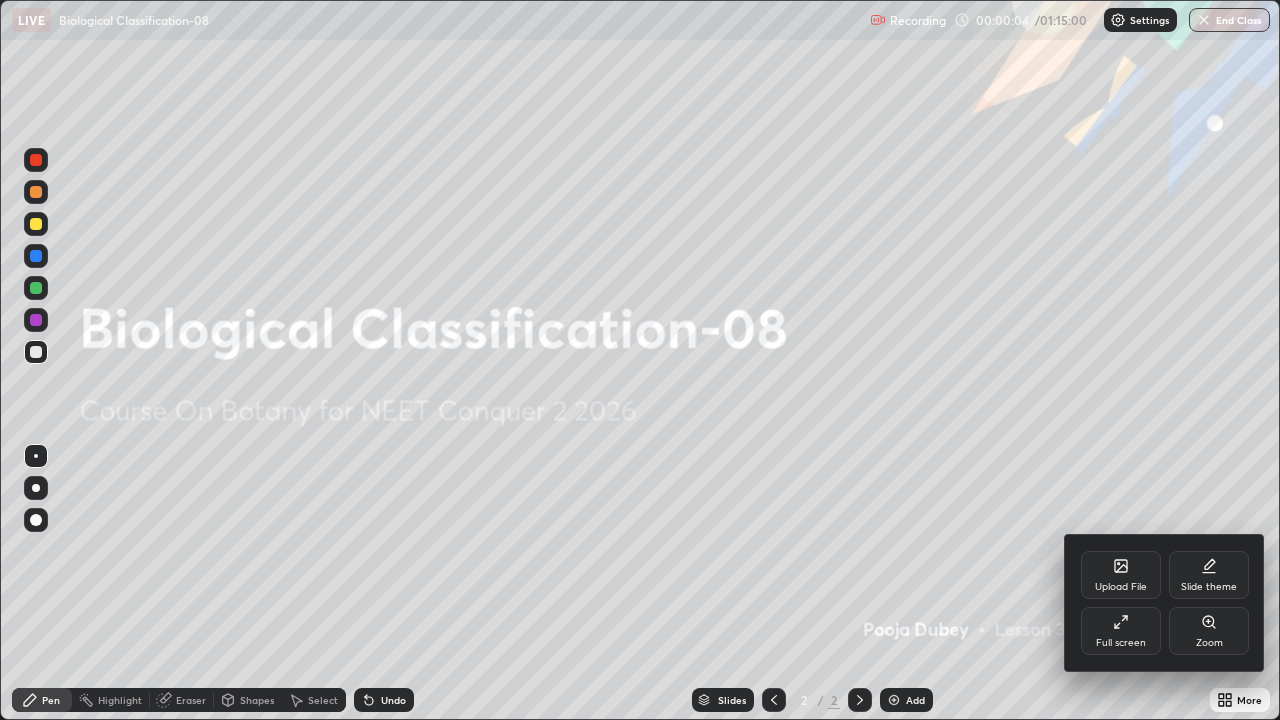 click on "Upload File" at bounding box center (1121, 575) 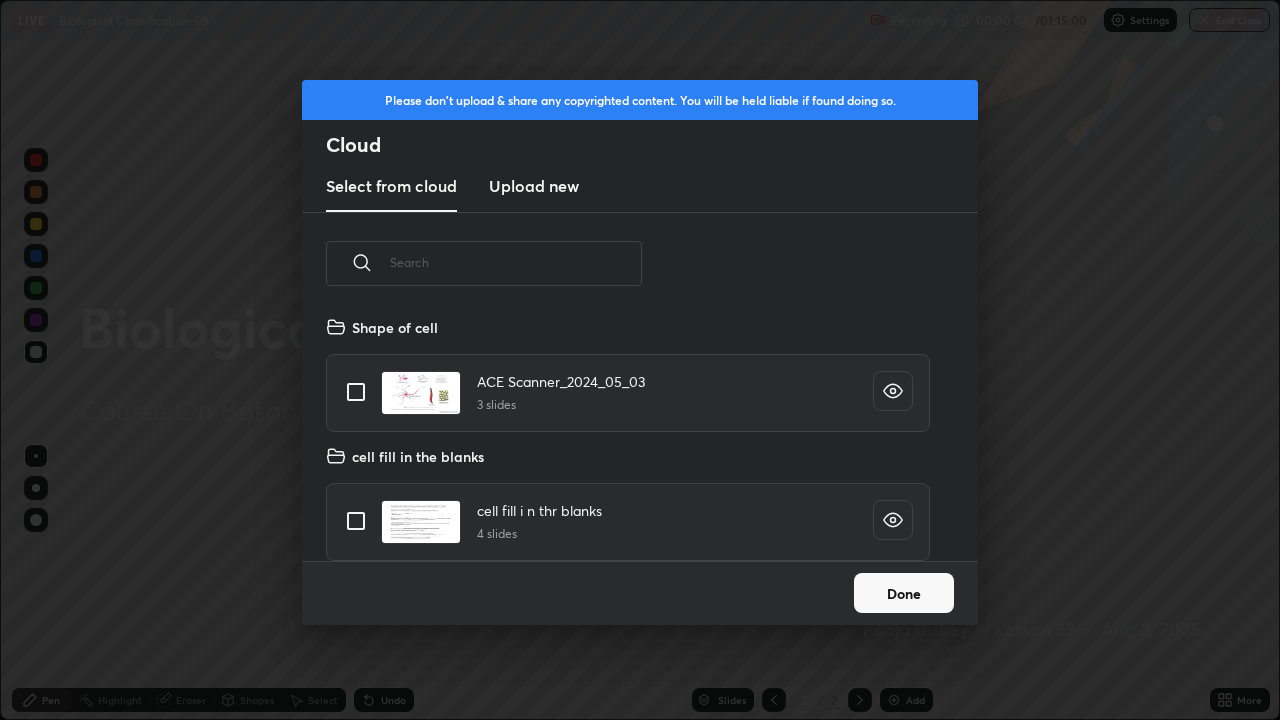 scroll, scrollTop: 7, scrollLeft: 11, axis: both 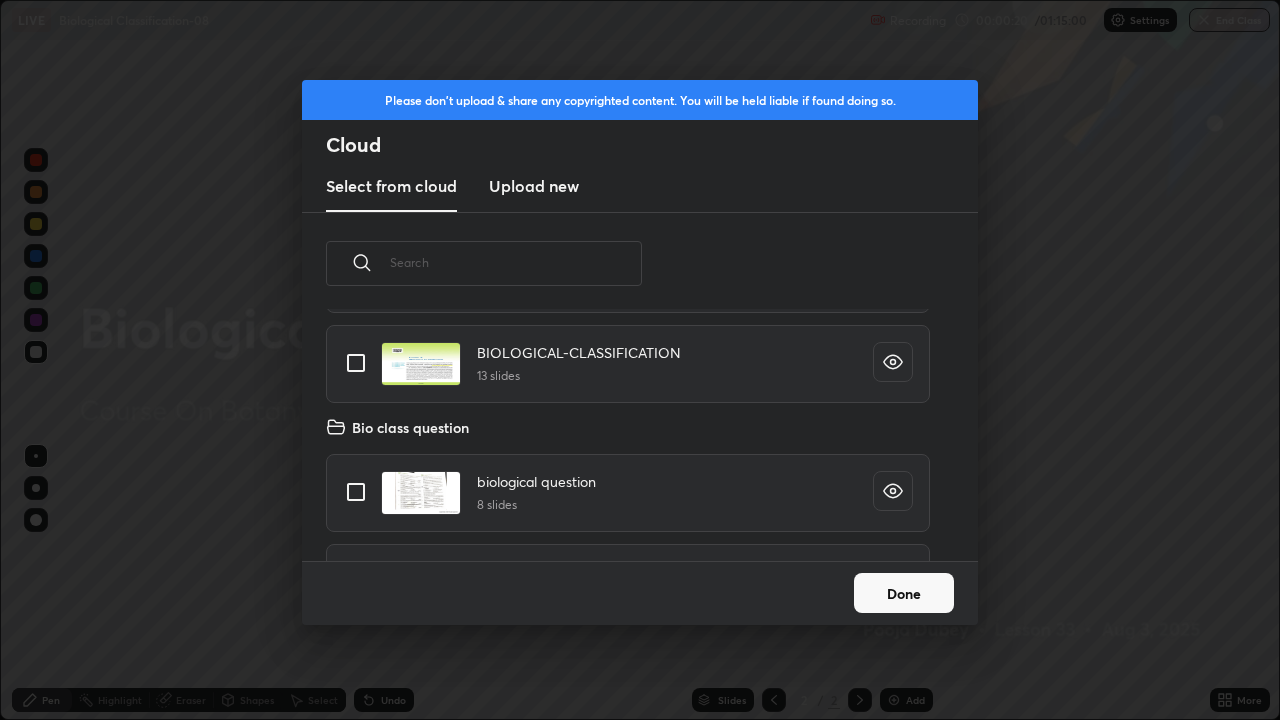 click at bounding box center (356, 363) 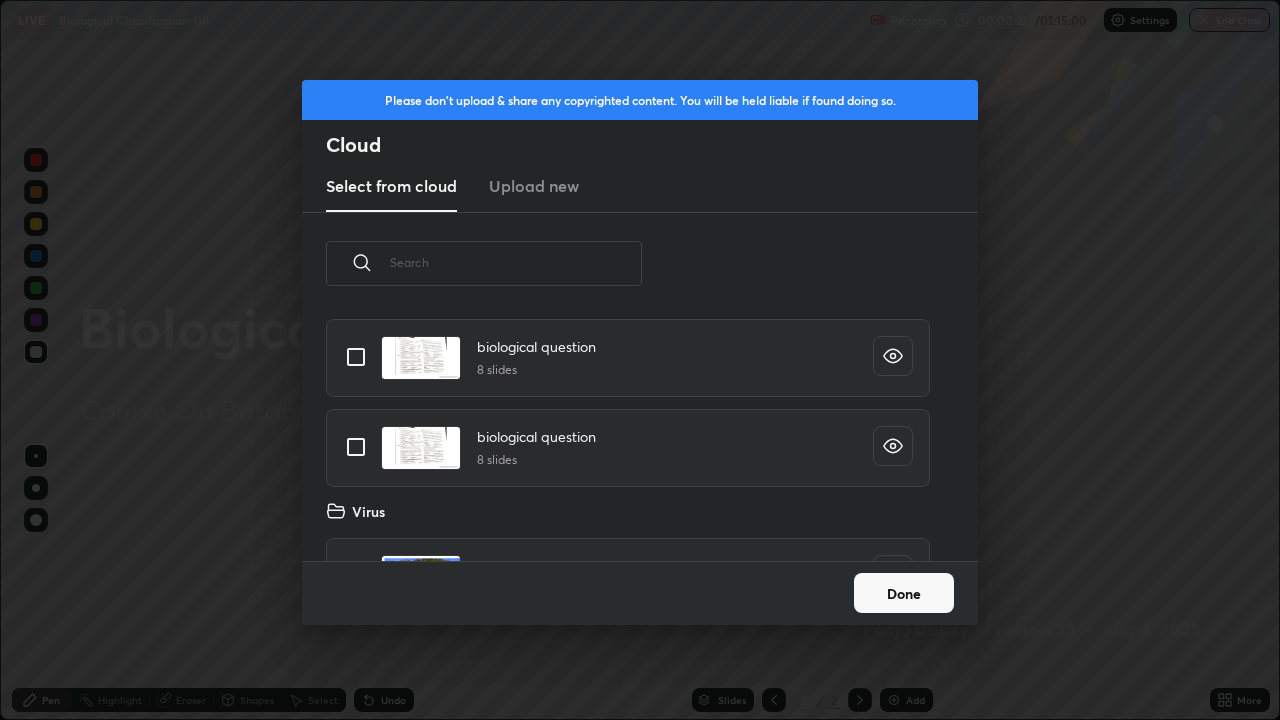 scroll, scrollTop: 5352, scrollLeft: 0, axis: vertical 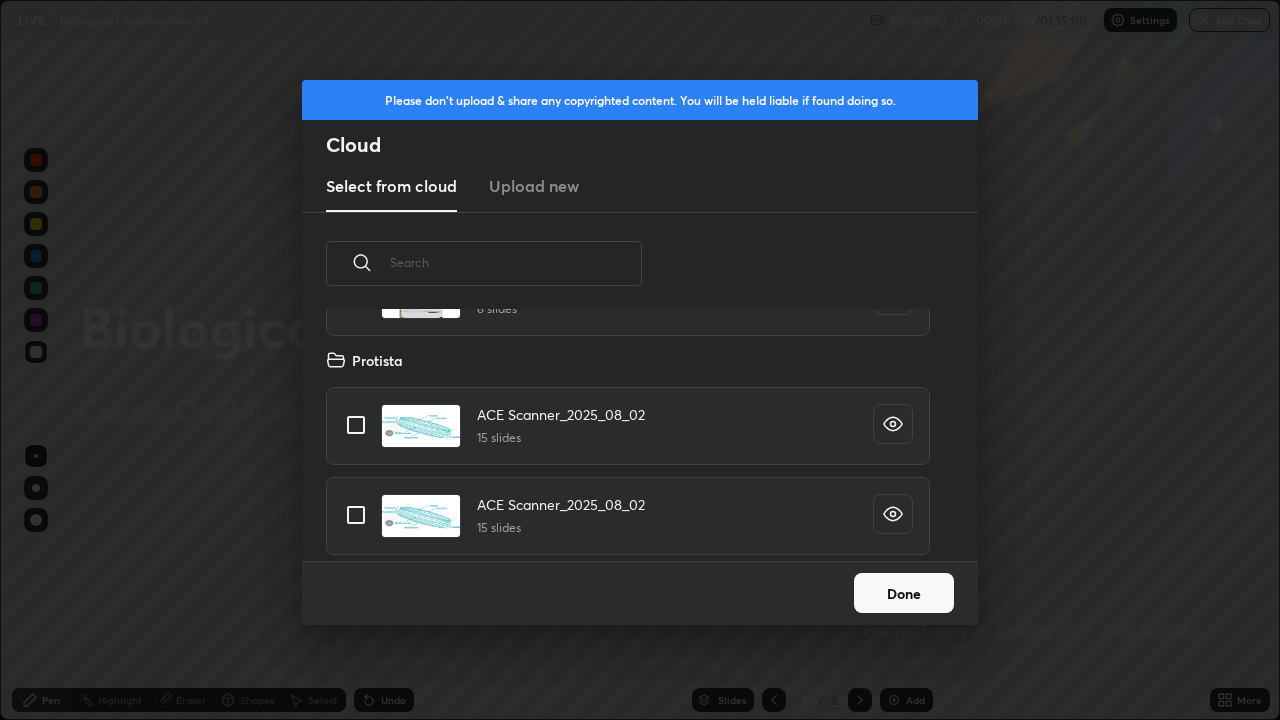 click at bounding box center [356, 425] 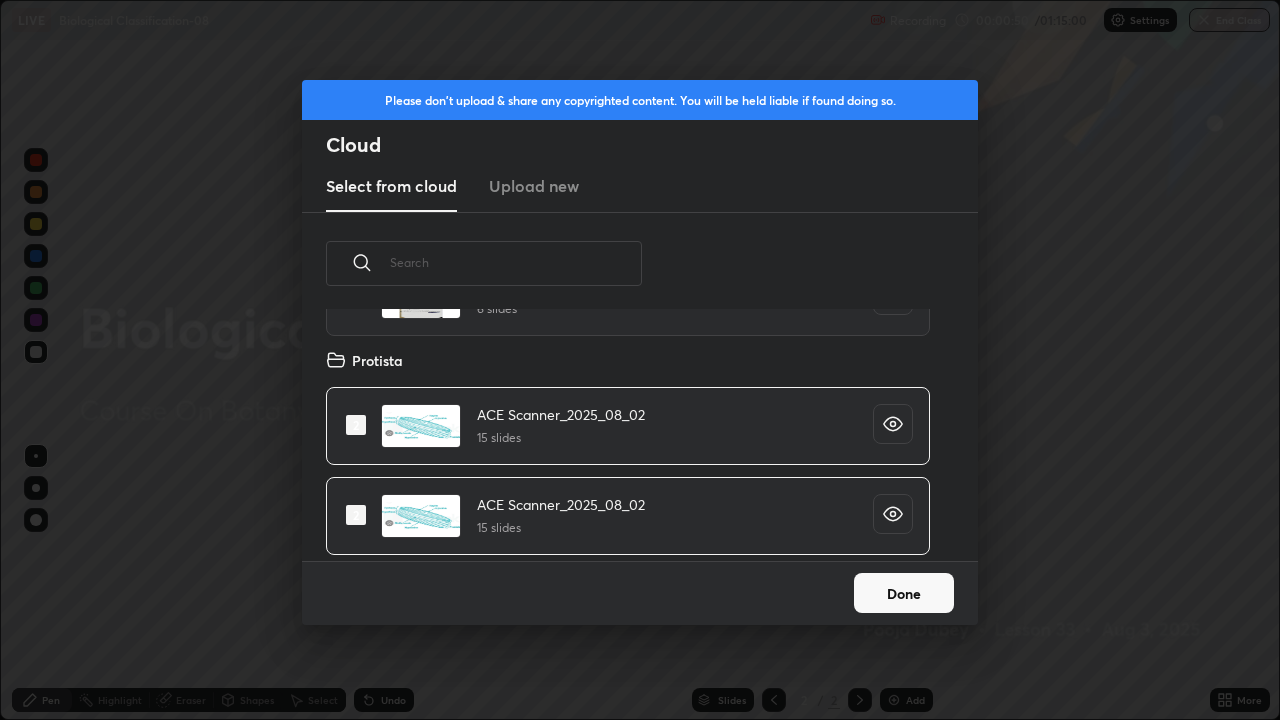 click on "2 [BRAND] [MONTH] 15 slides" at bounding box center [640, 516] 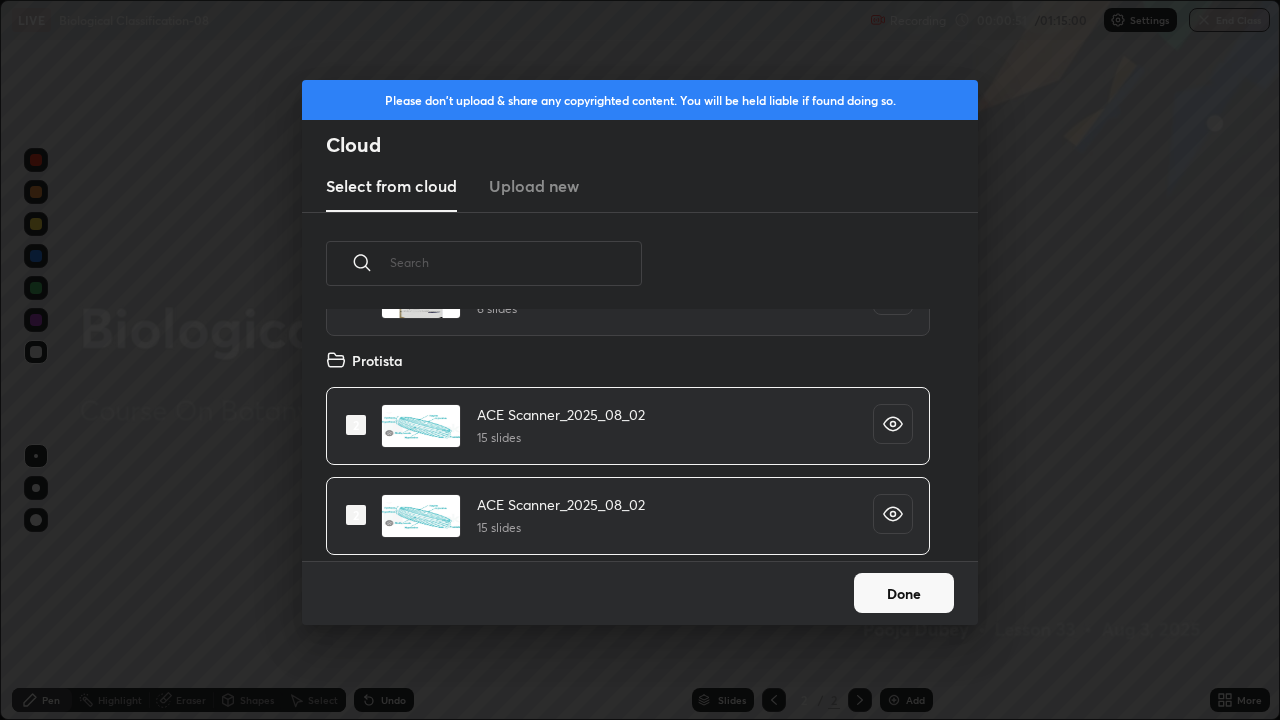 click on "Done" at bounding box center (904, 593) 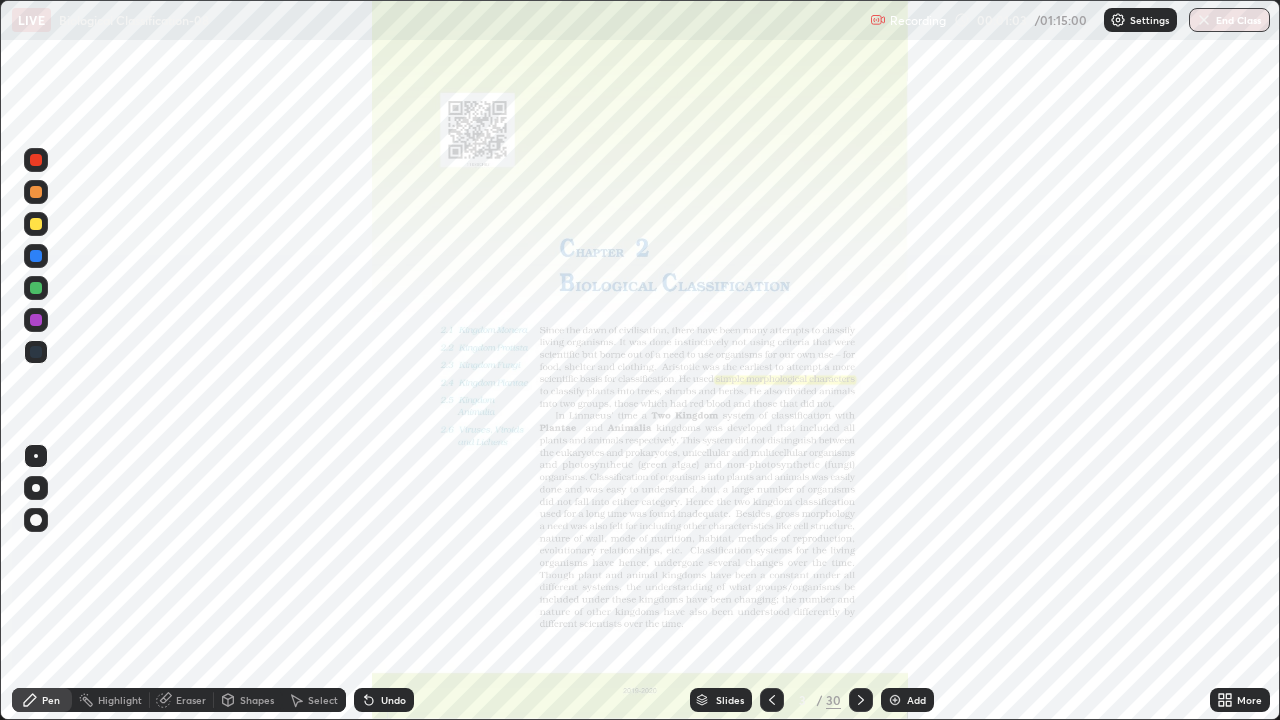 click on "Slides" at bounding box center (721, 700) 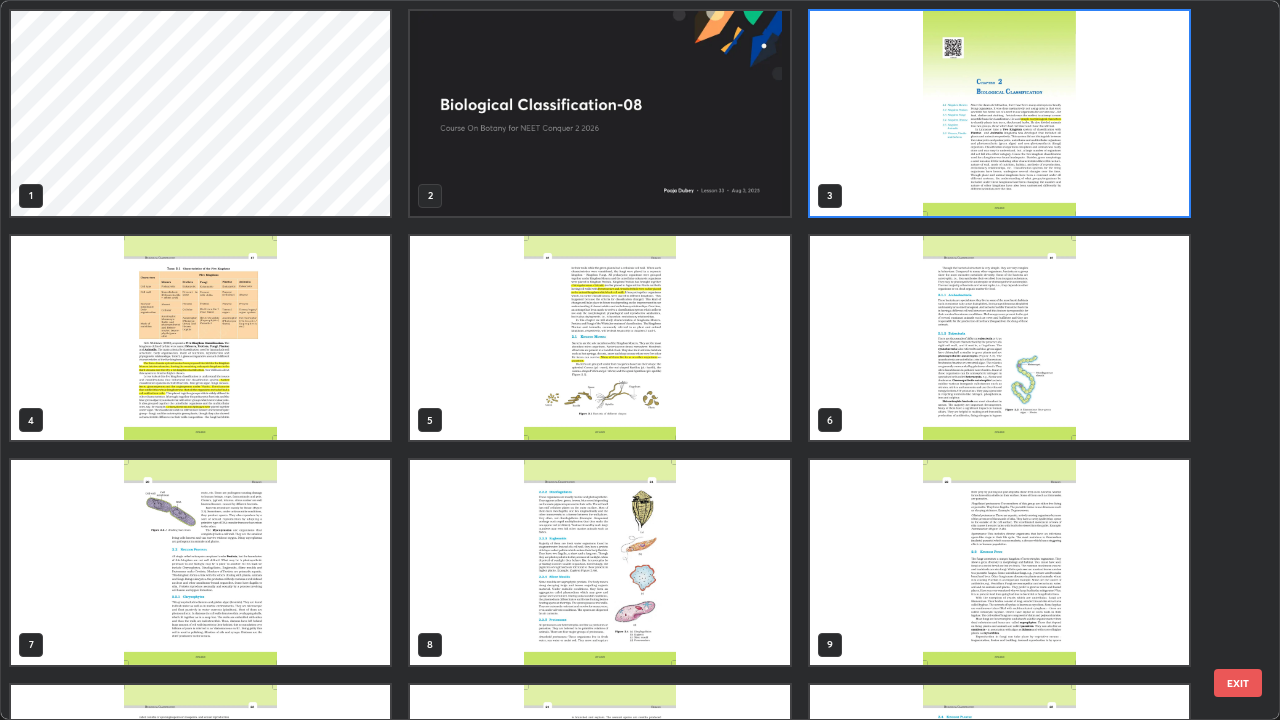click at bounding box center (599, 113) 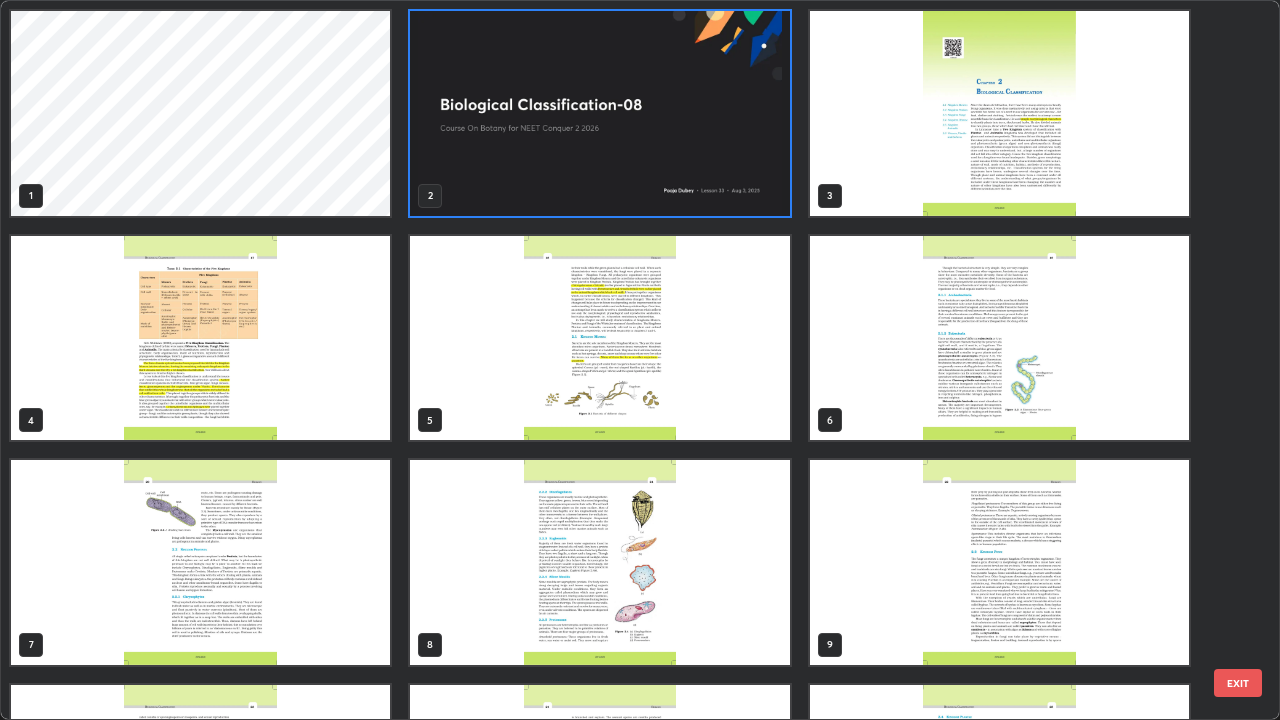 click at bounding box center (599, 113) 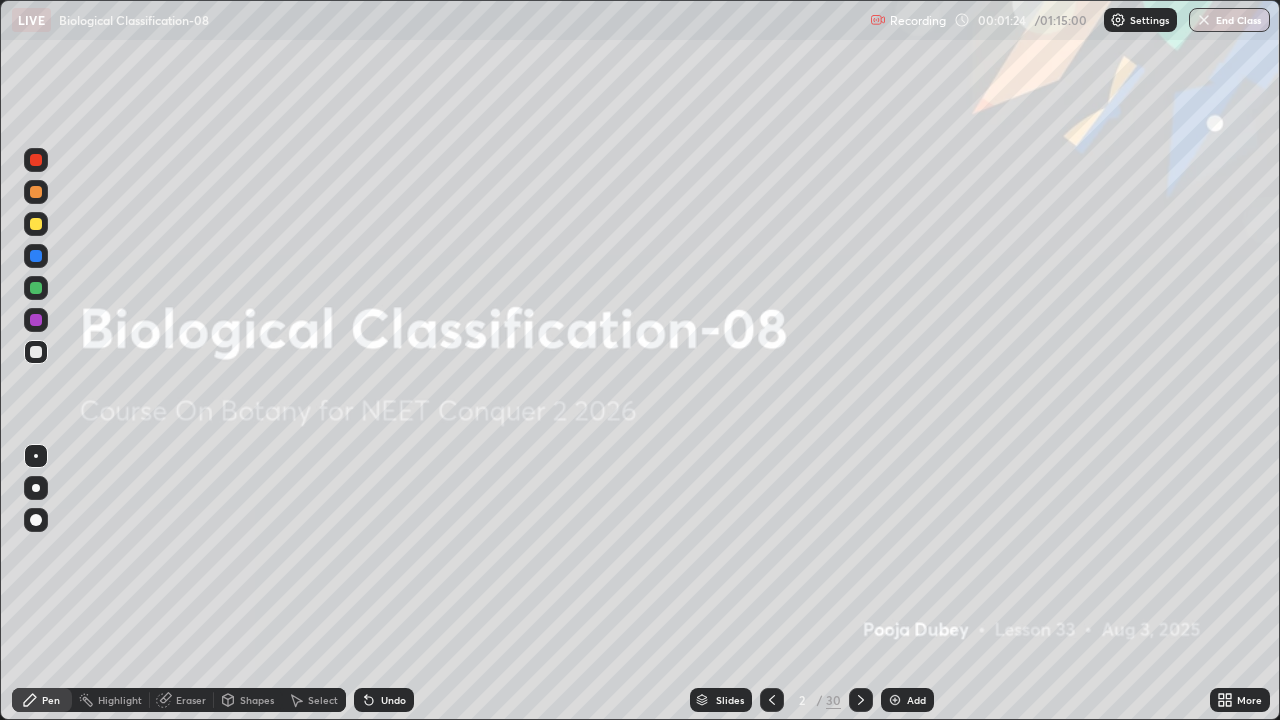 click on "Add" at bounding box center (907, 700) 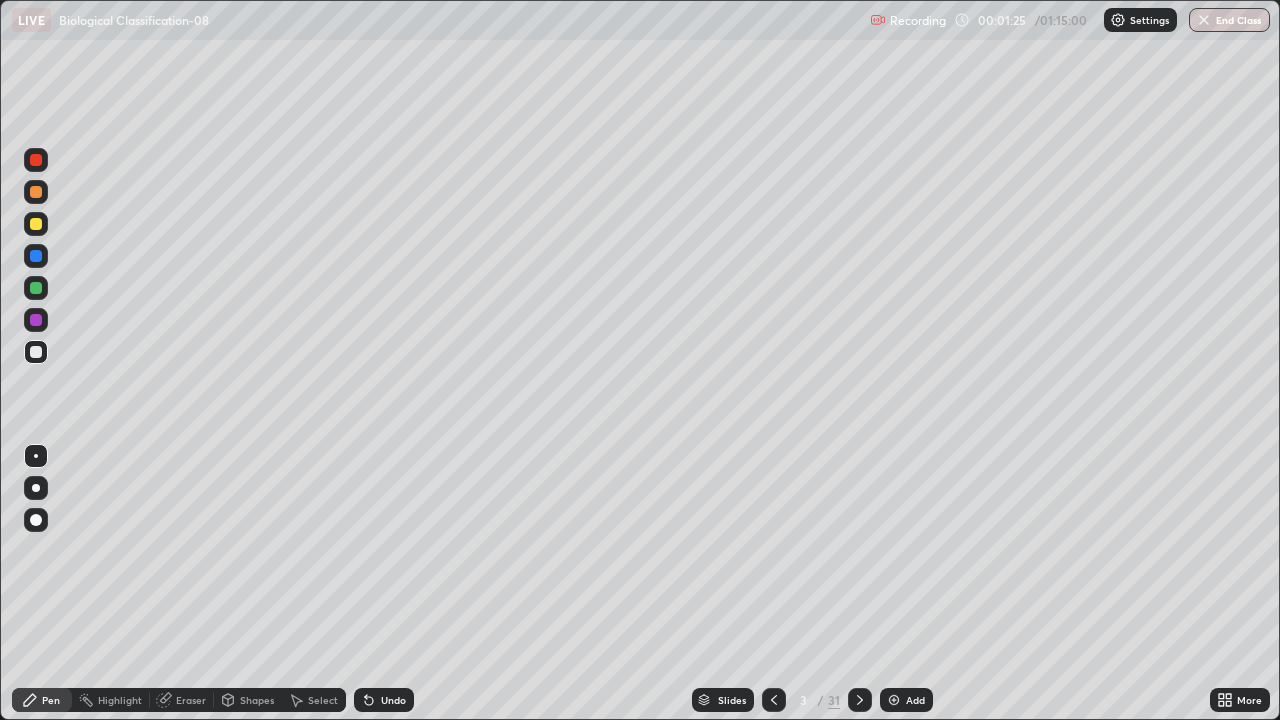 click at bounding box center (36, 288) 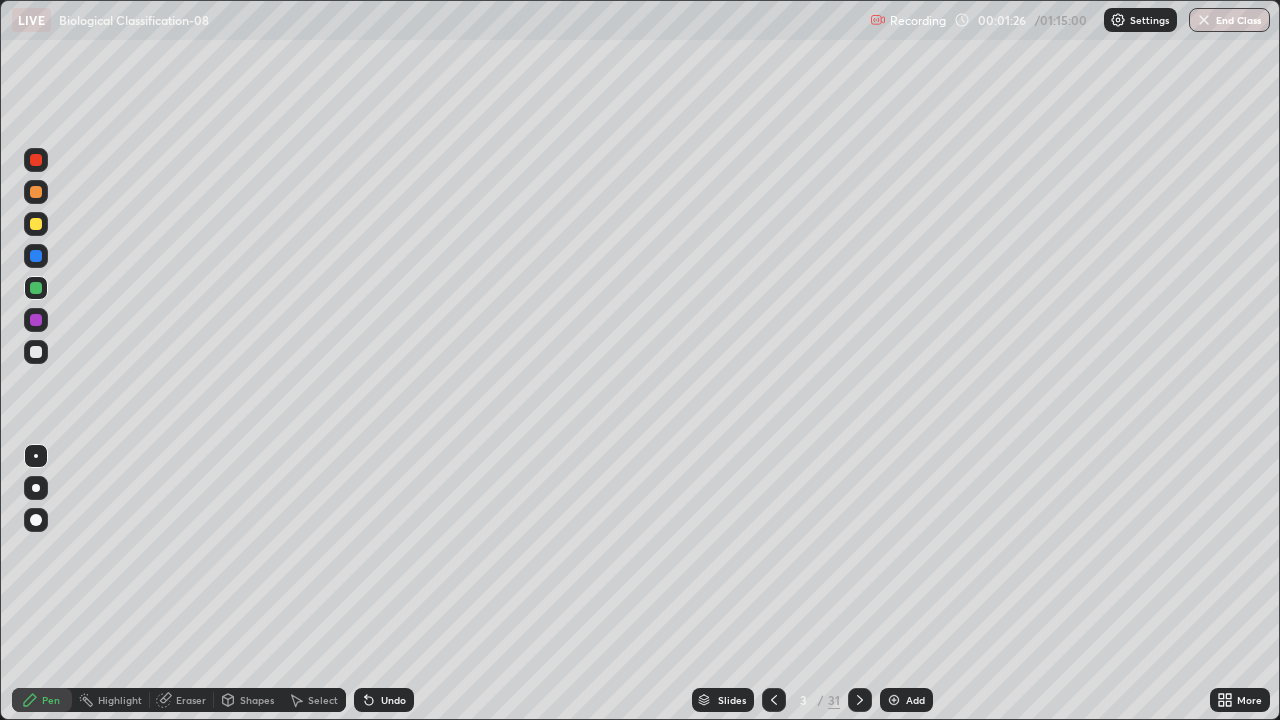 click at bounding box center [36, 520] 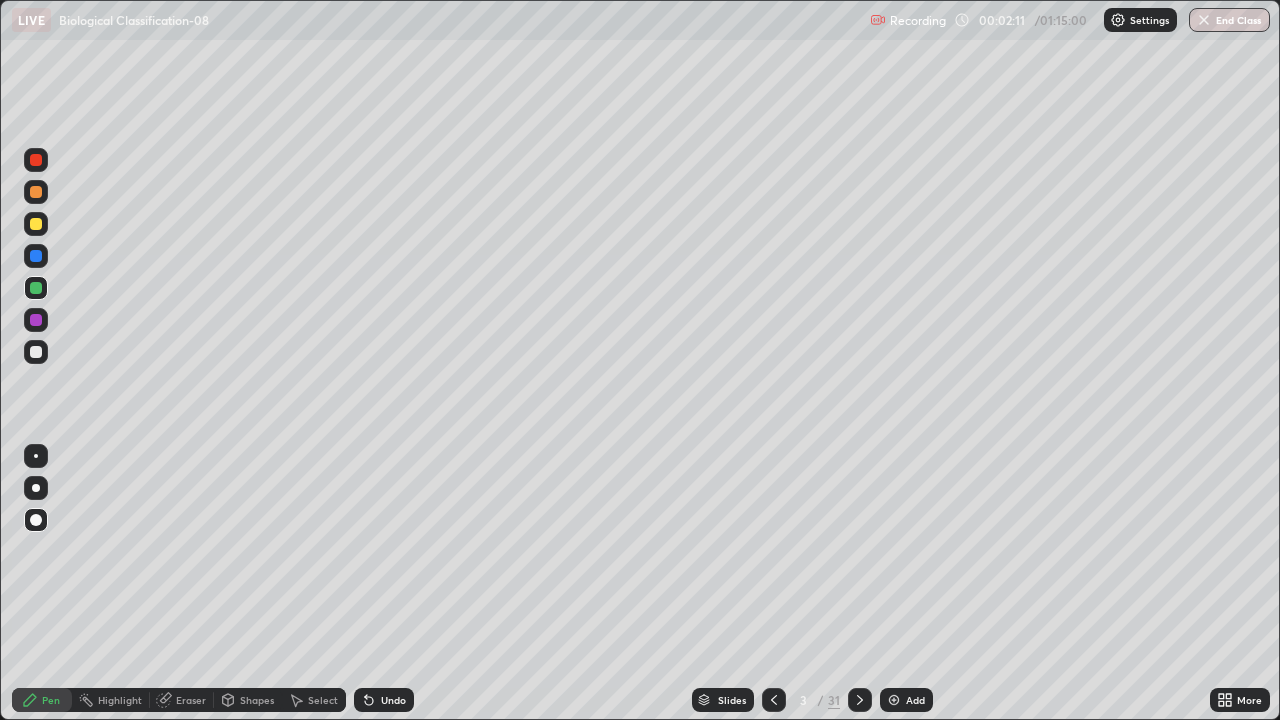 click at bounding box center [36, 488] 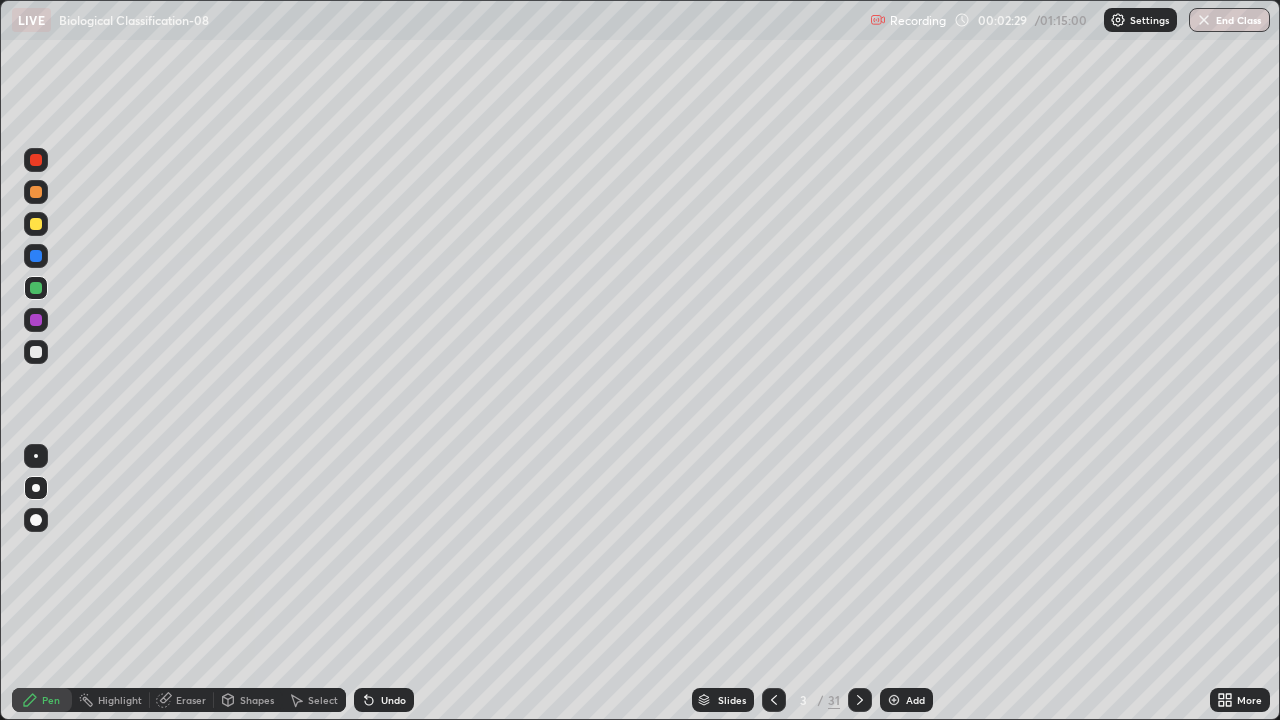 click at bounding box center (36, 352) 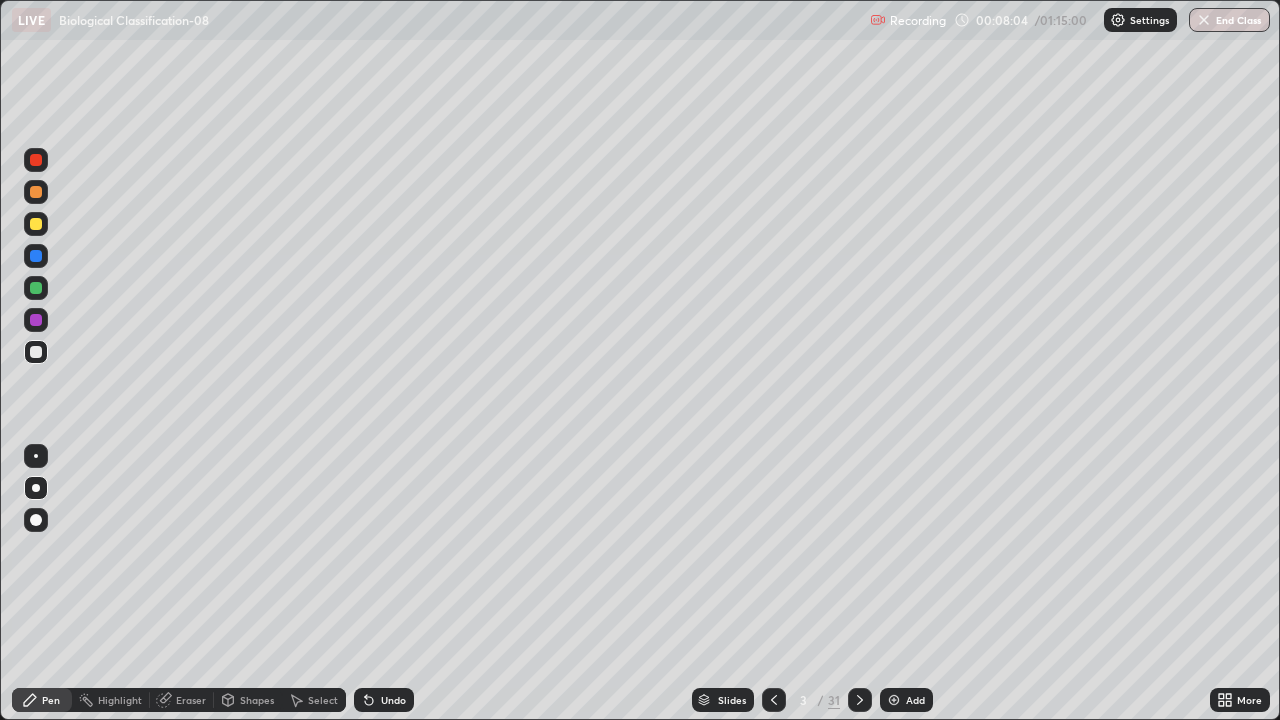 click at bounding box center (894, 700) 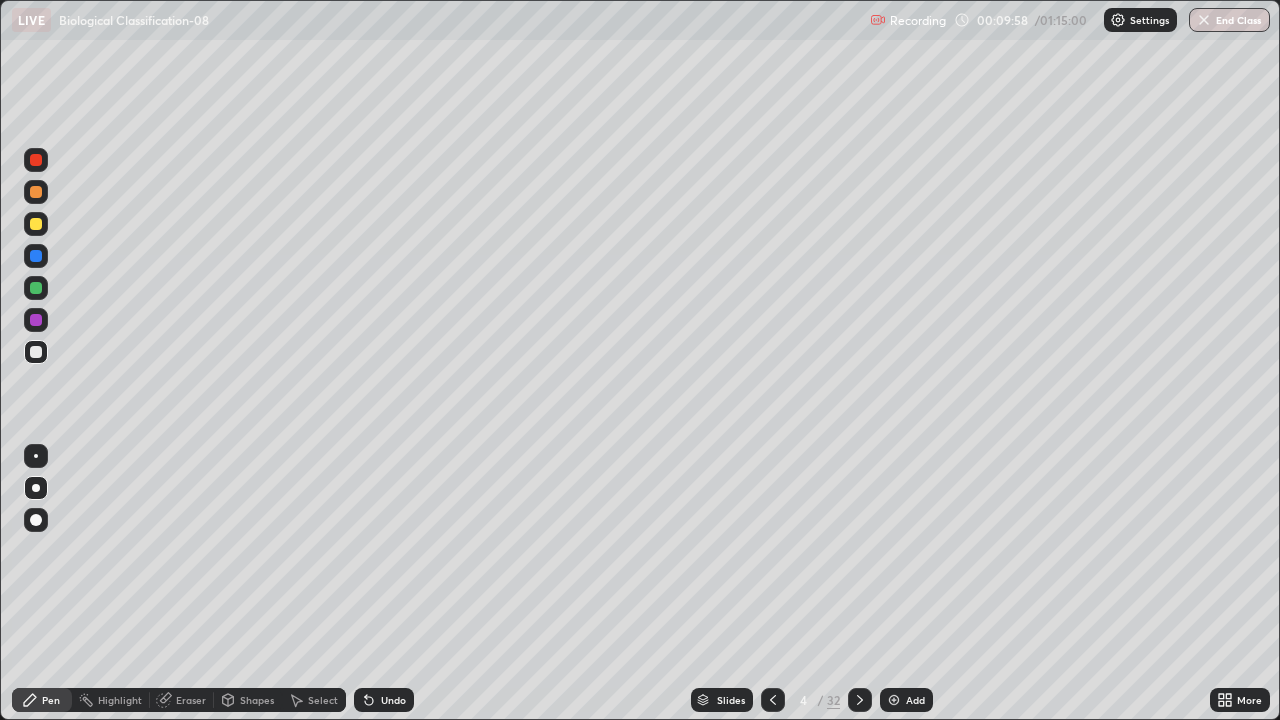 click at bounding box center (894, 700) 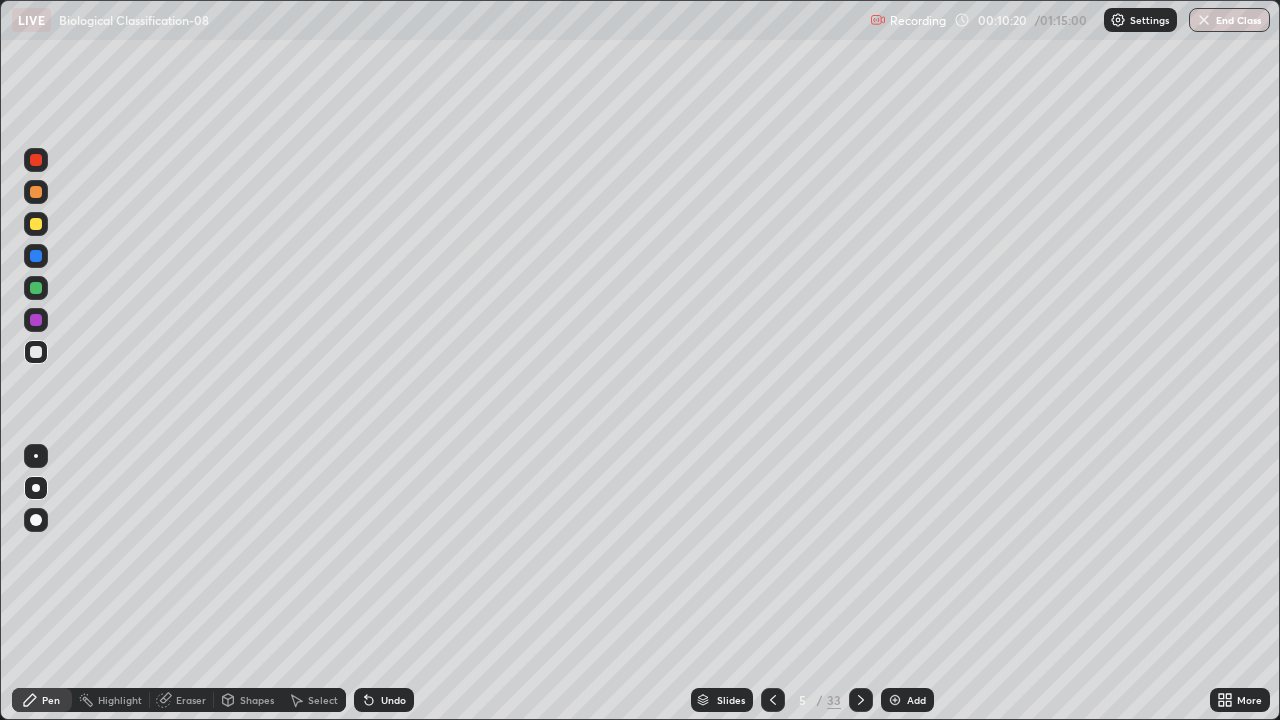 click at bounding box center [36, 288] 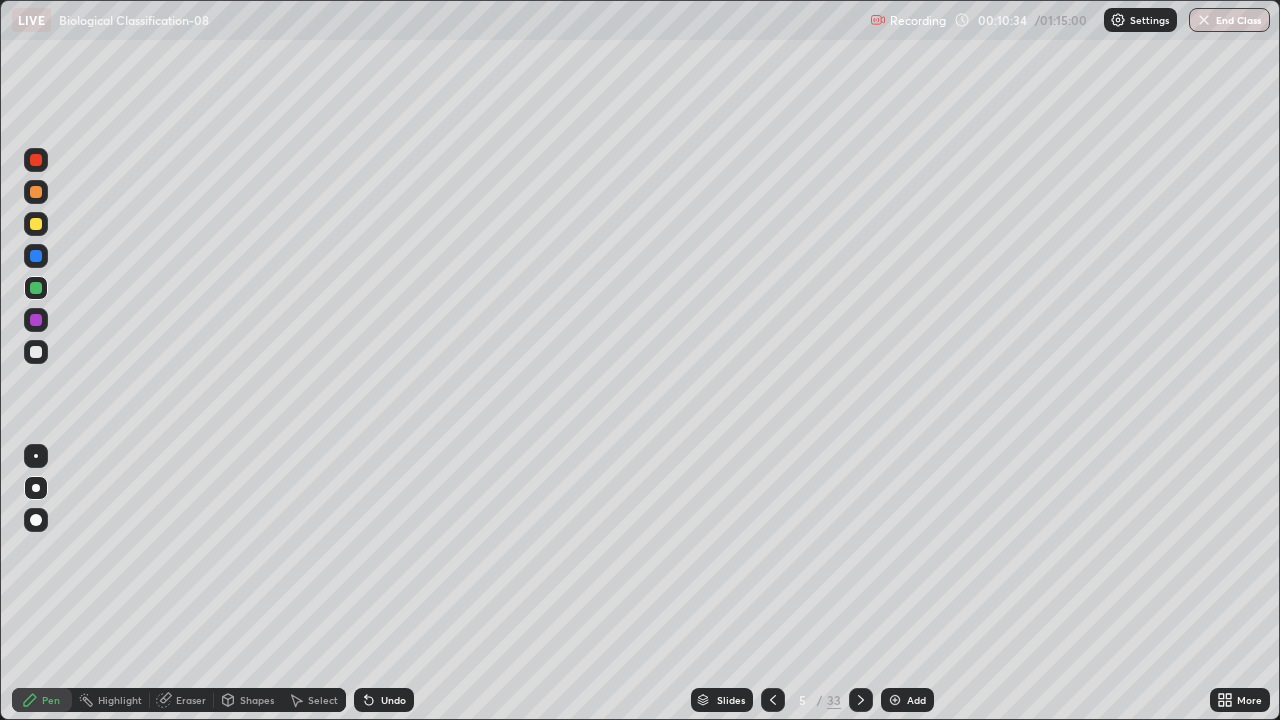 click at bounding box center (36, 352) 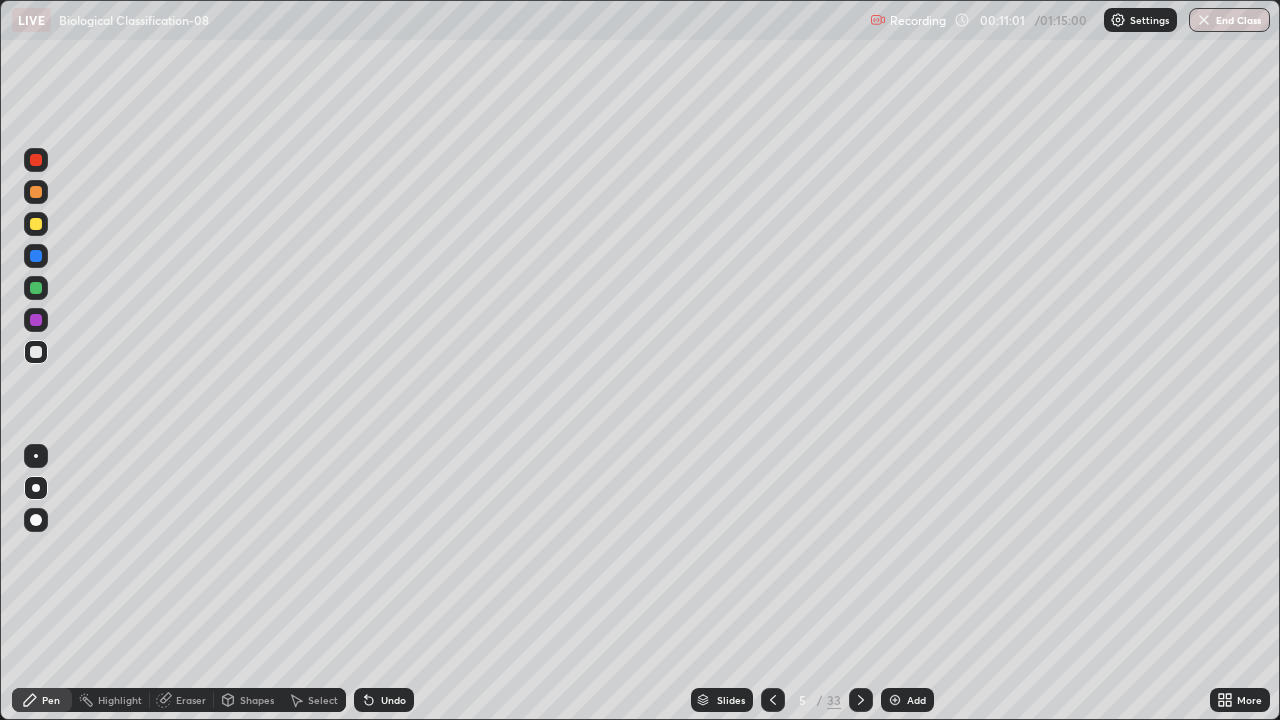 click at bounding box center [36, 288] 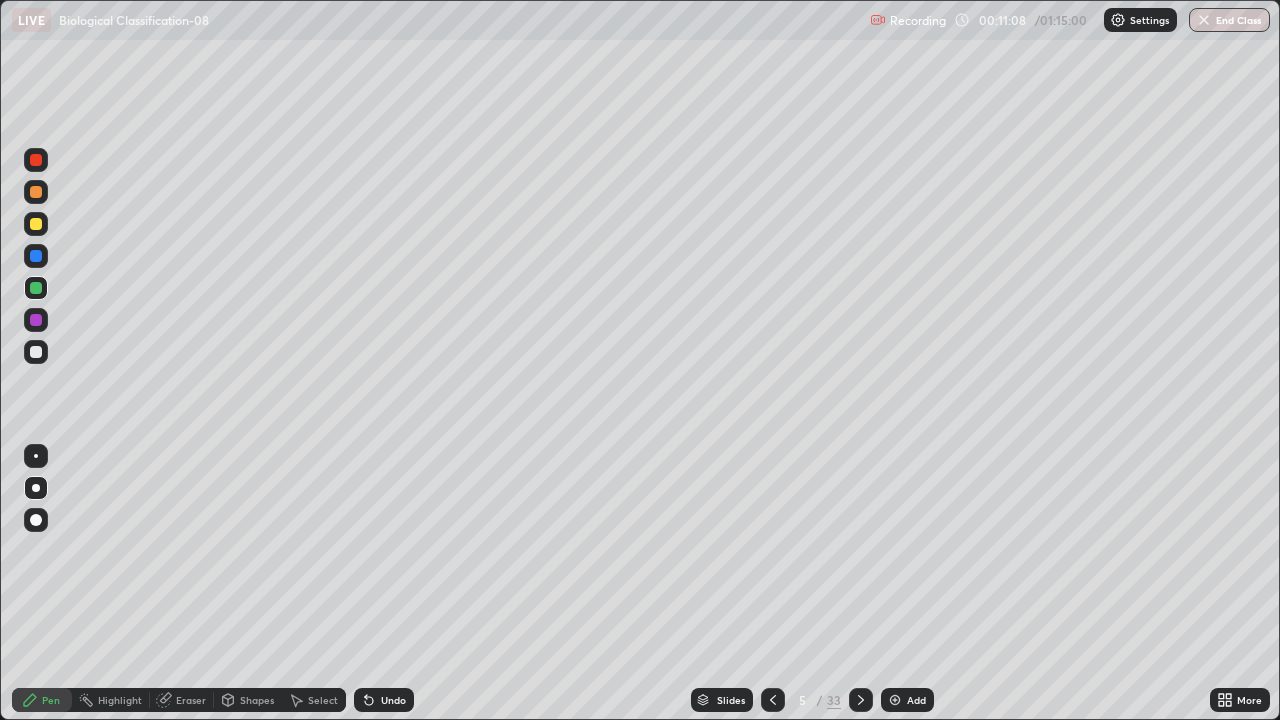 click at bounding box center [36, 352] 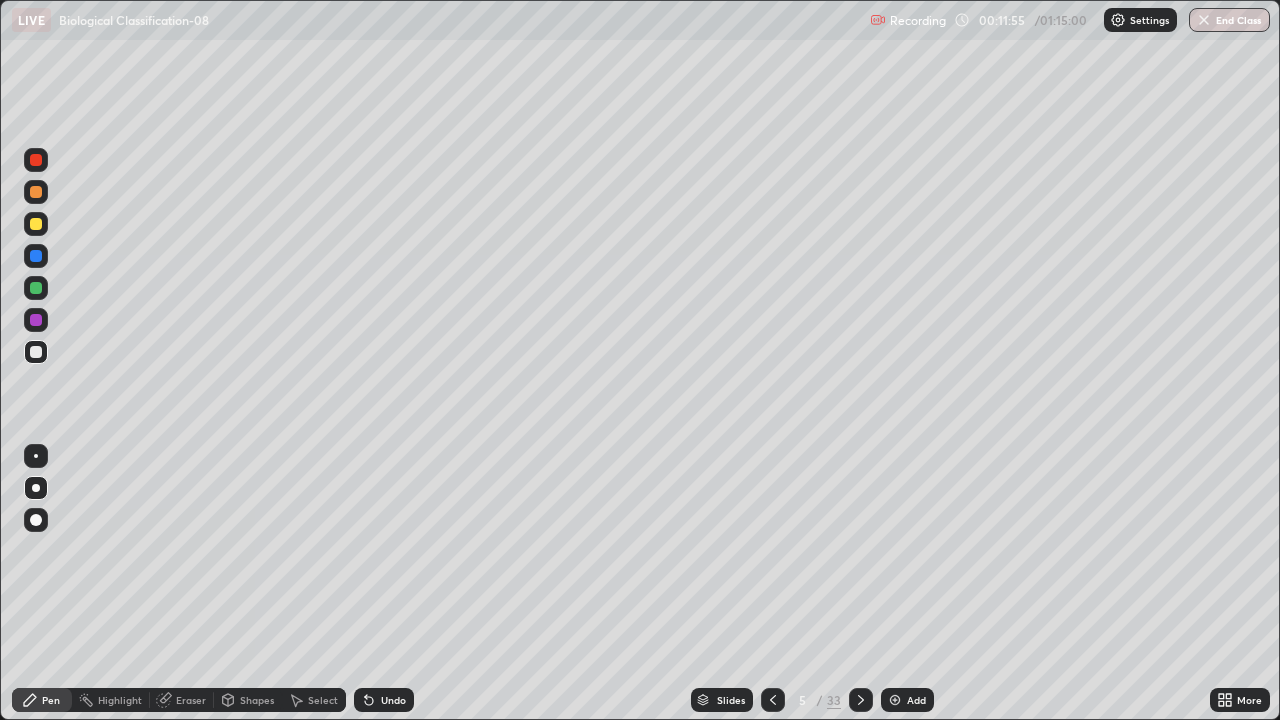 click 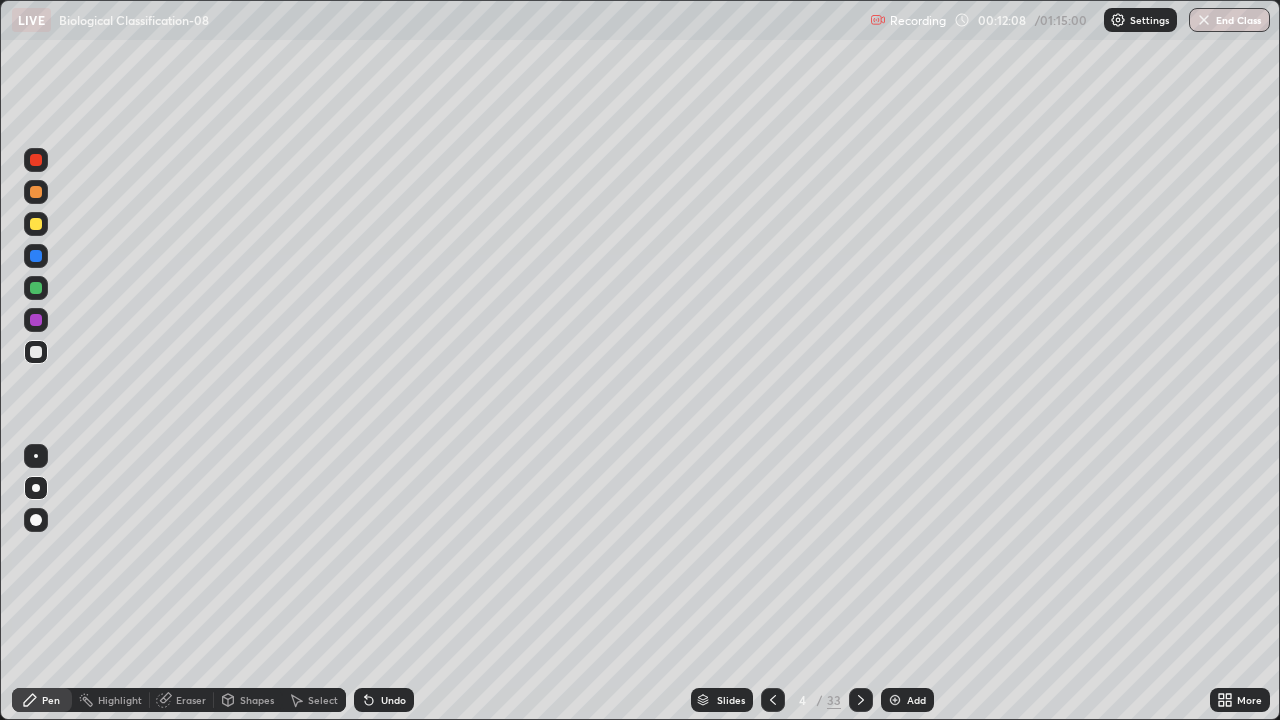 click 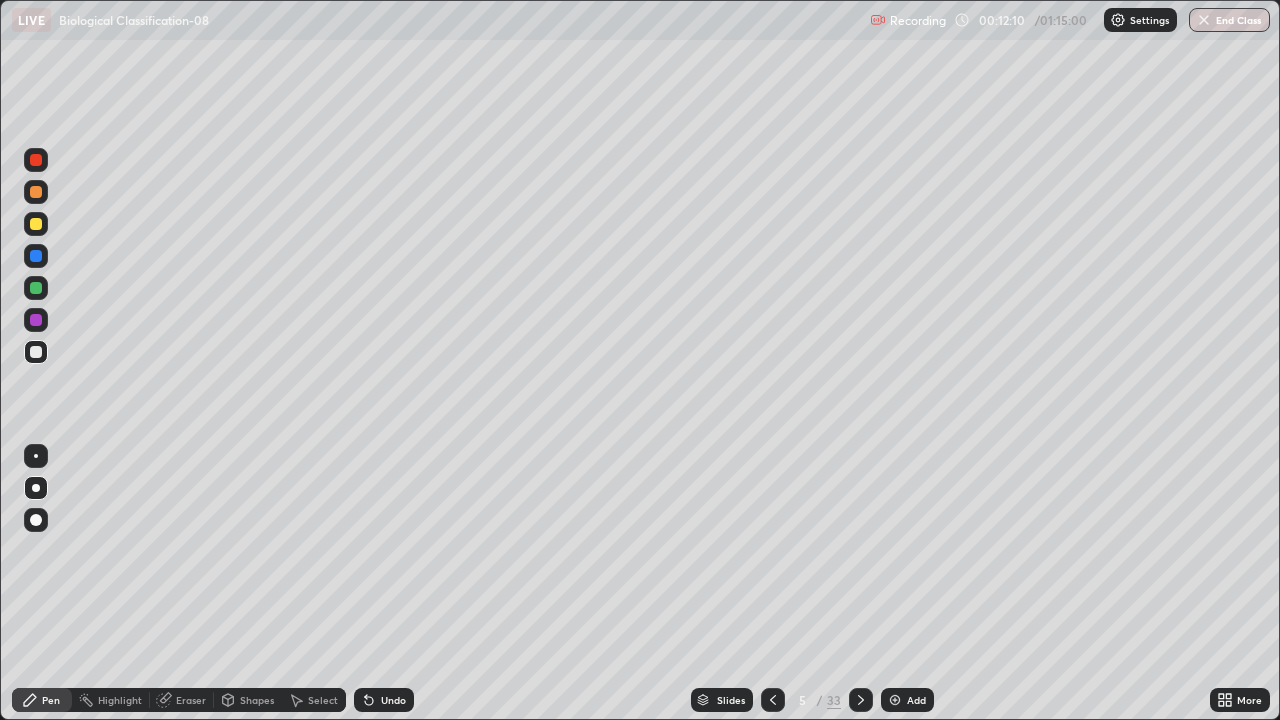 click at bounding box center [36, 288] 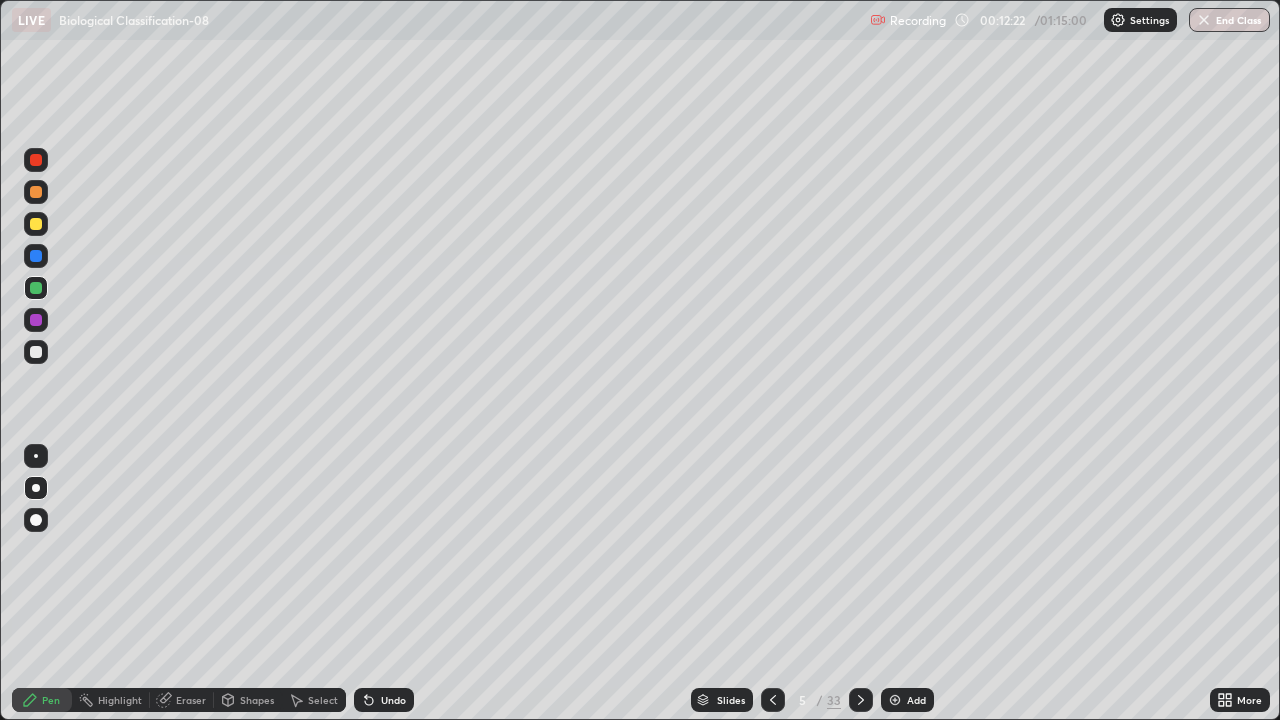 click at bounding box center (36, 352) 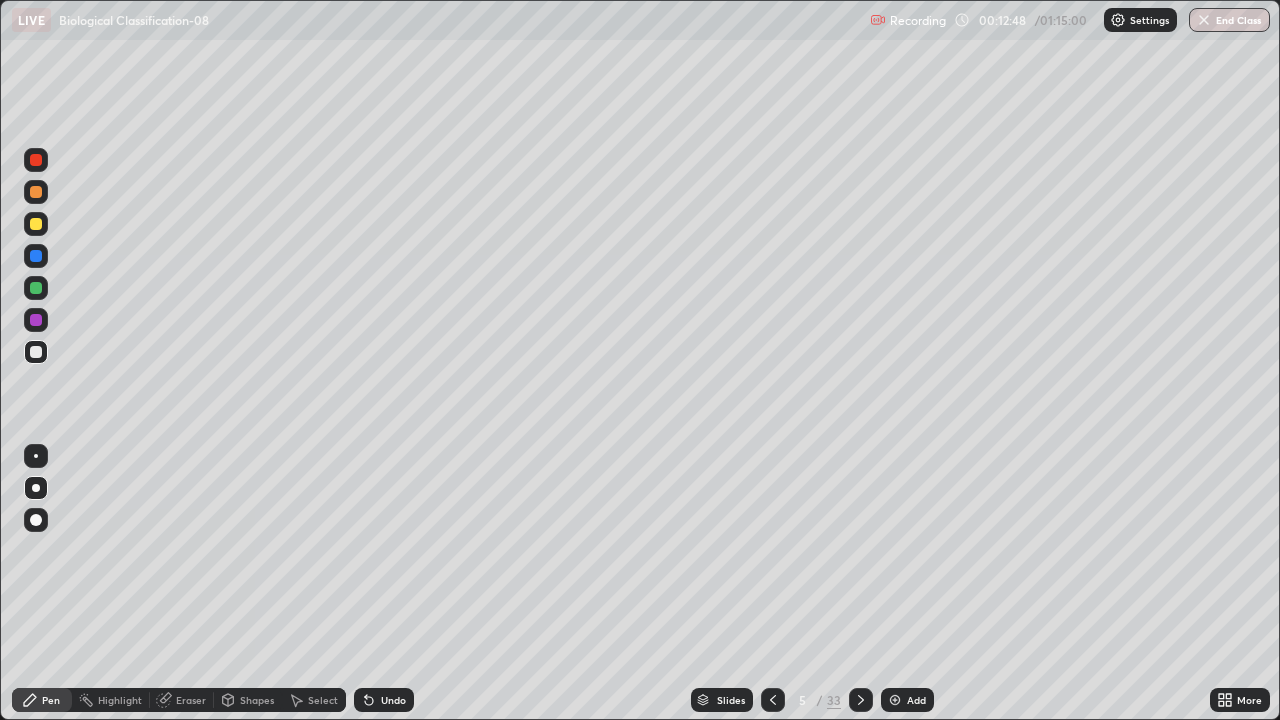 click at bounding box center (36, 288) 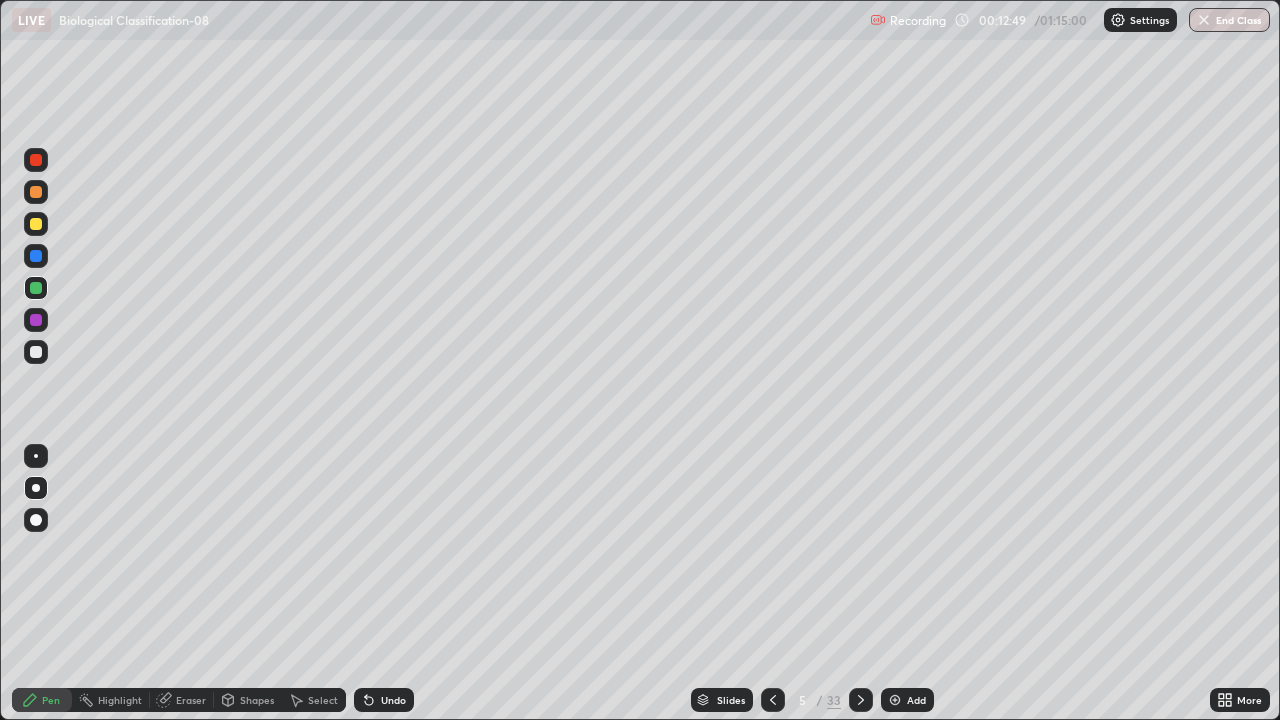click on "Undo" at bounding box center [384, 700] 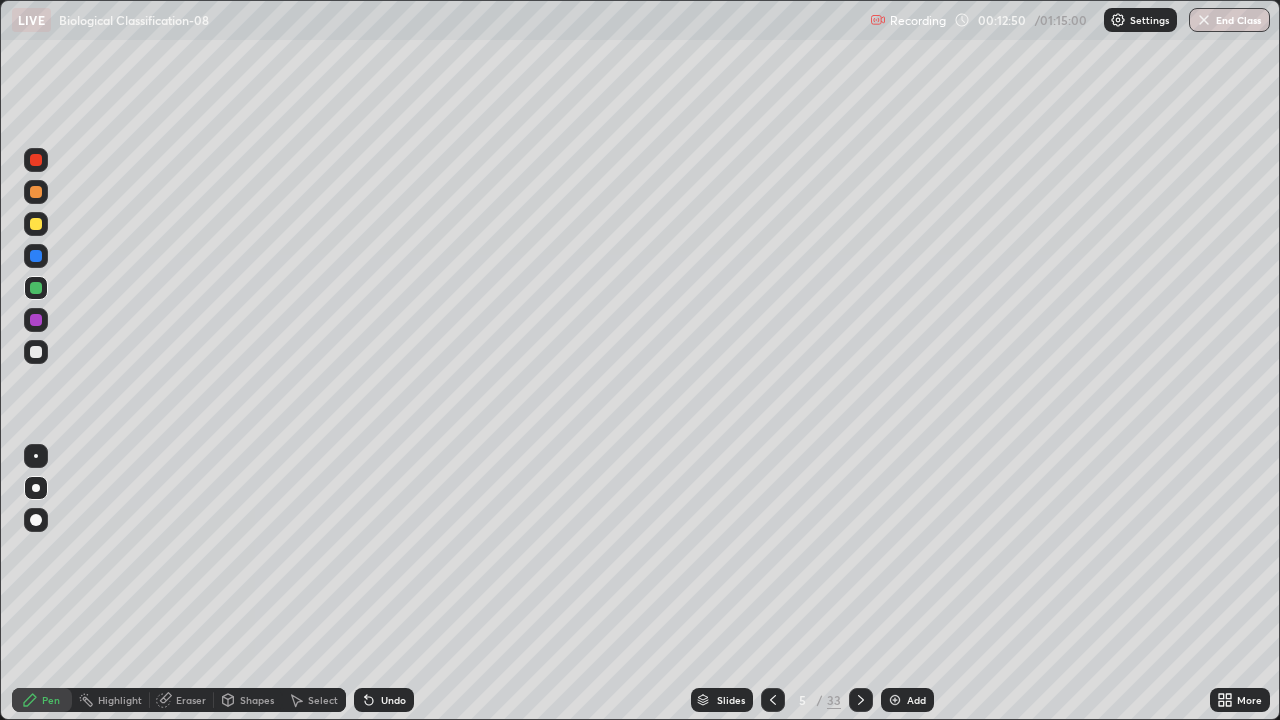 click on "Undo" at bounding box center (393, 700) 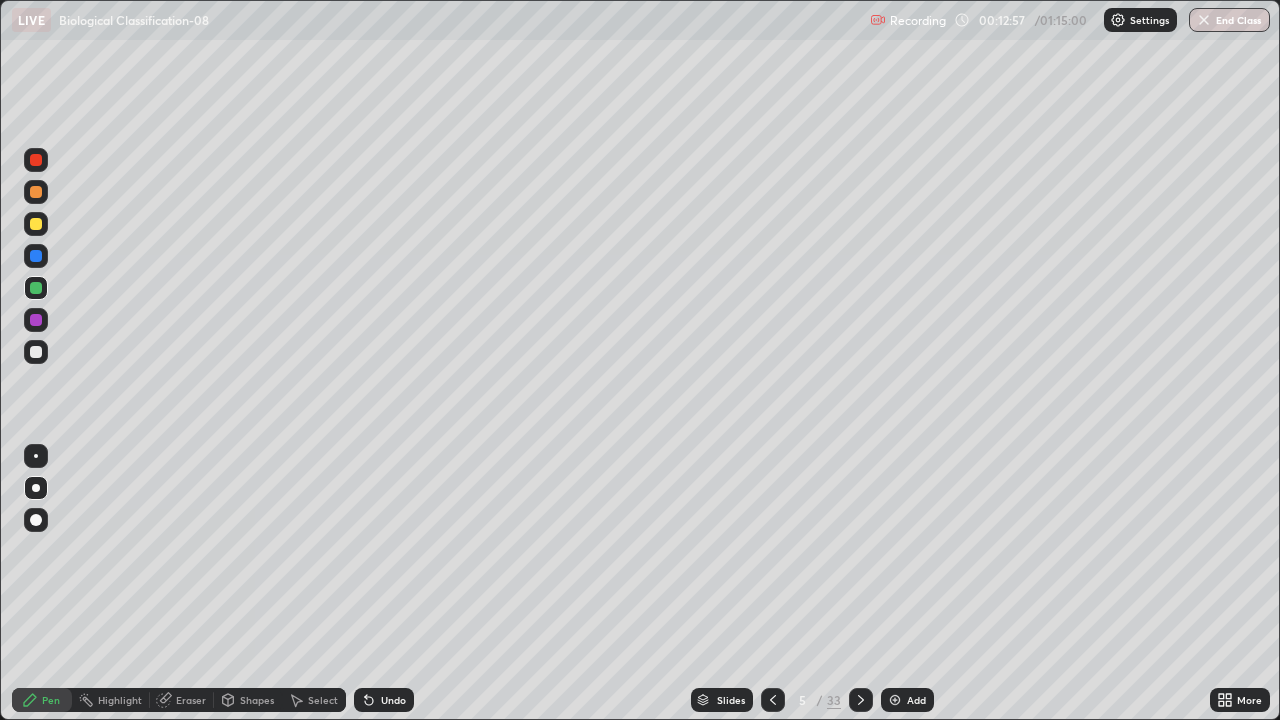 click at bounding box center (36, 352) 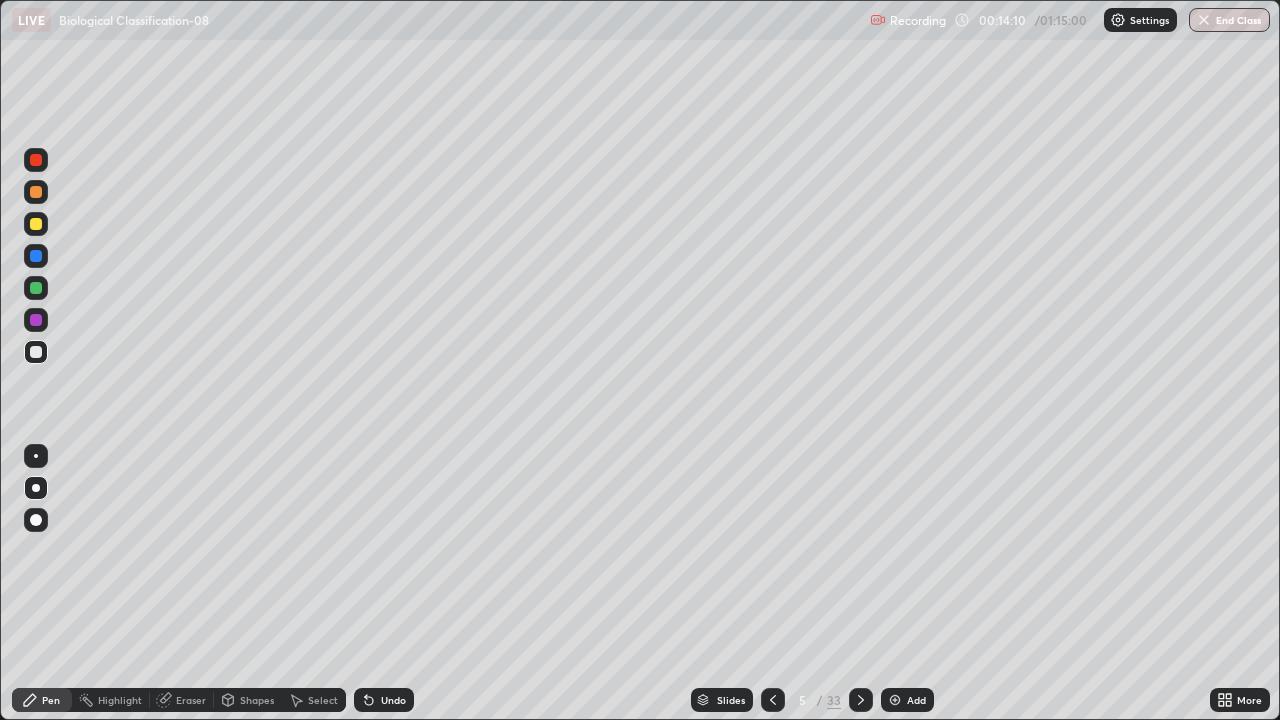 click on "Undo" at bounding box center (393, 700) 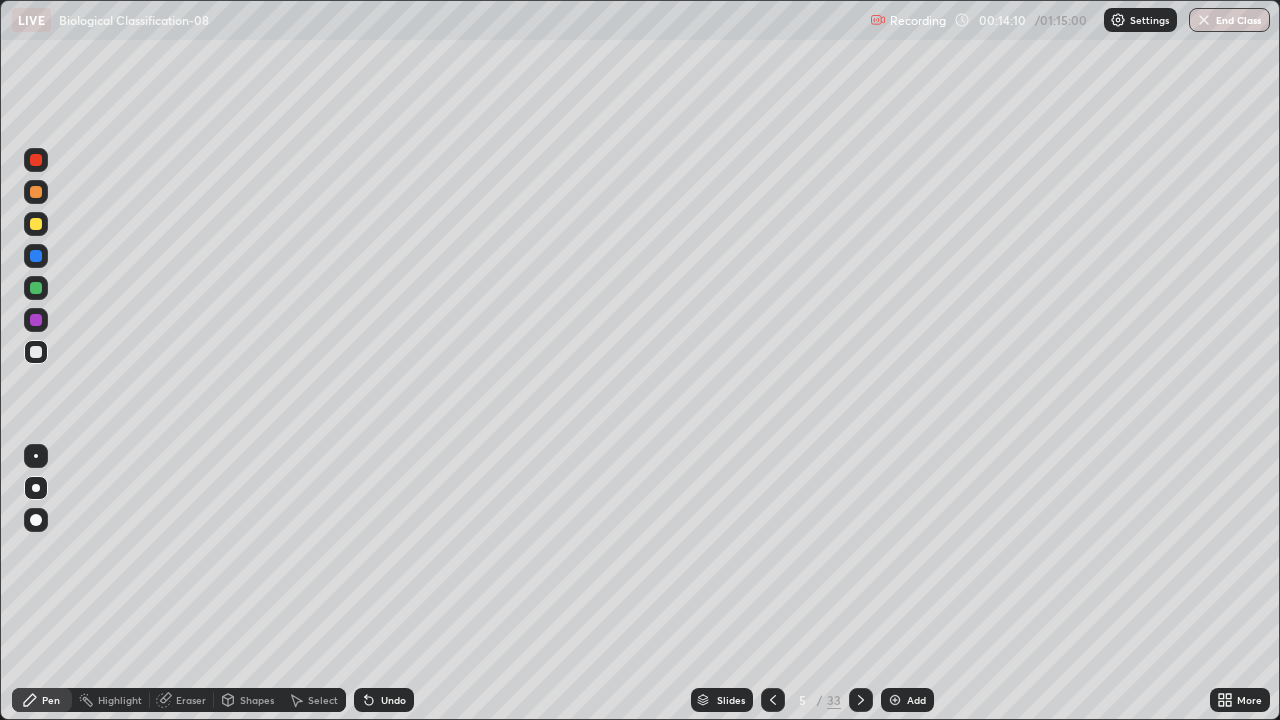 click on "Undo" at bounding box center (384, 700) 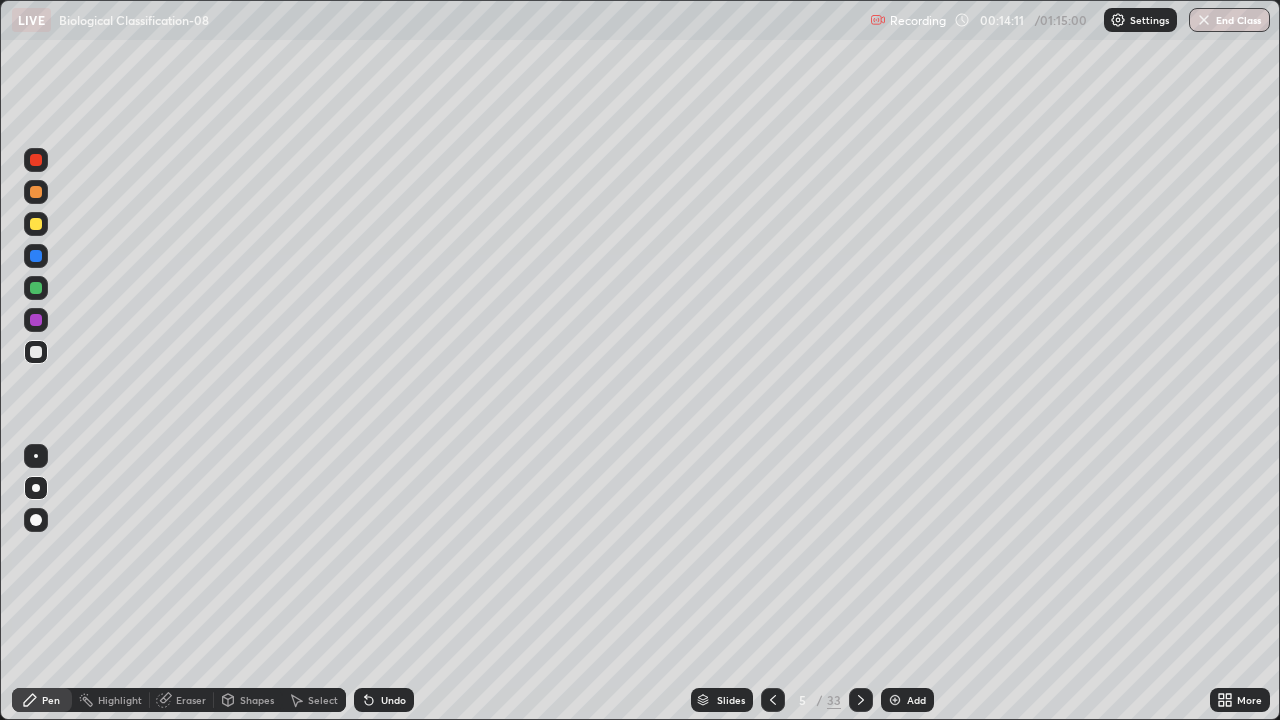 click on "Undo" at bounding box center (384, 700) 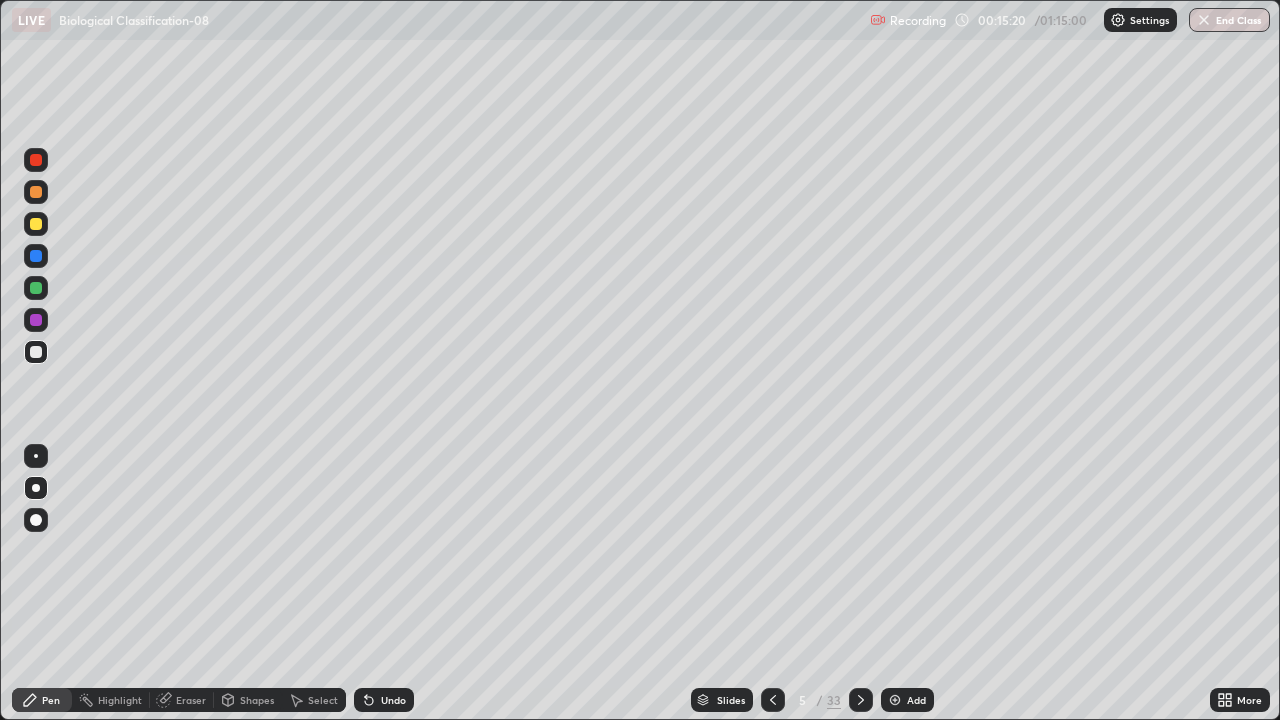 click 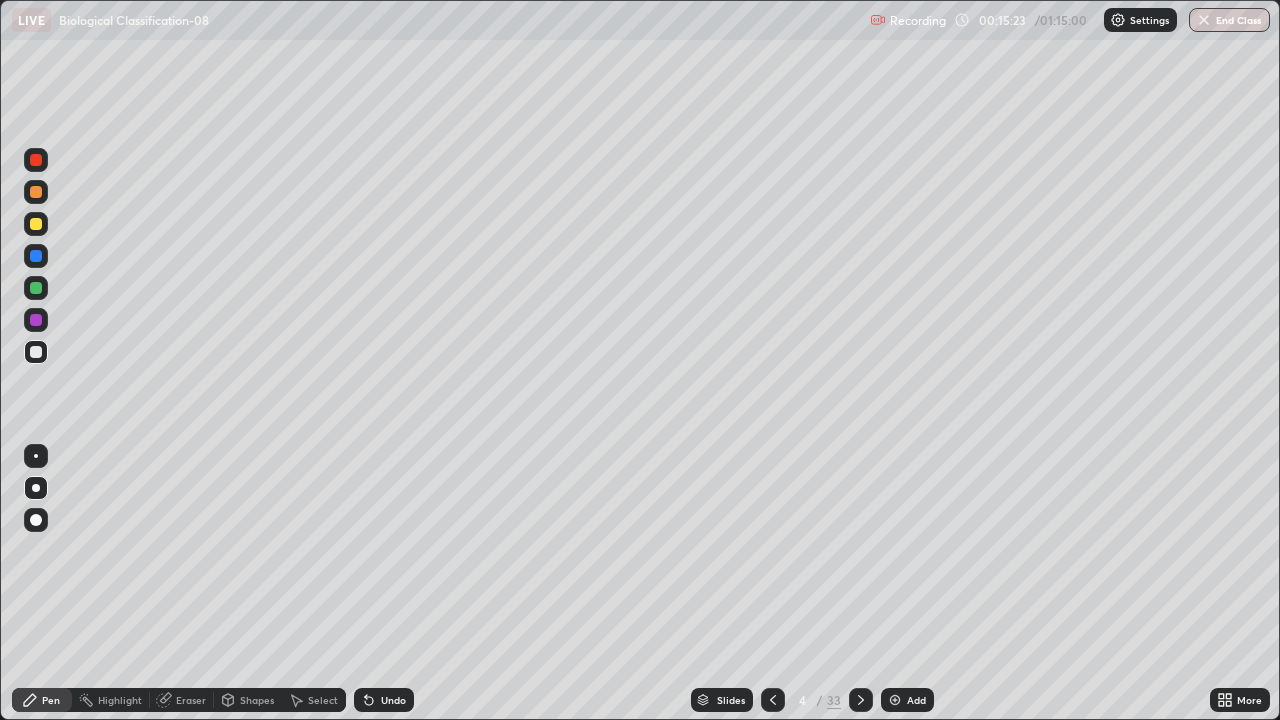 click 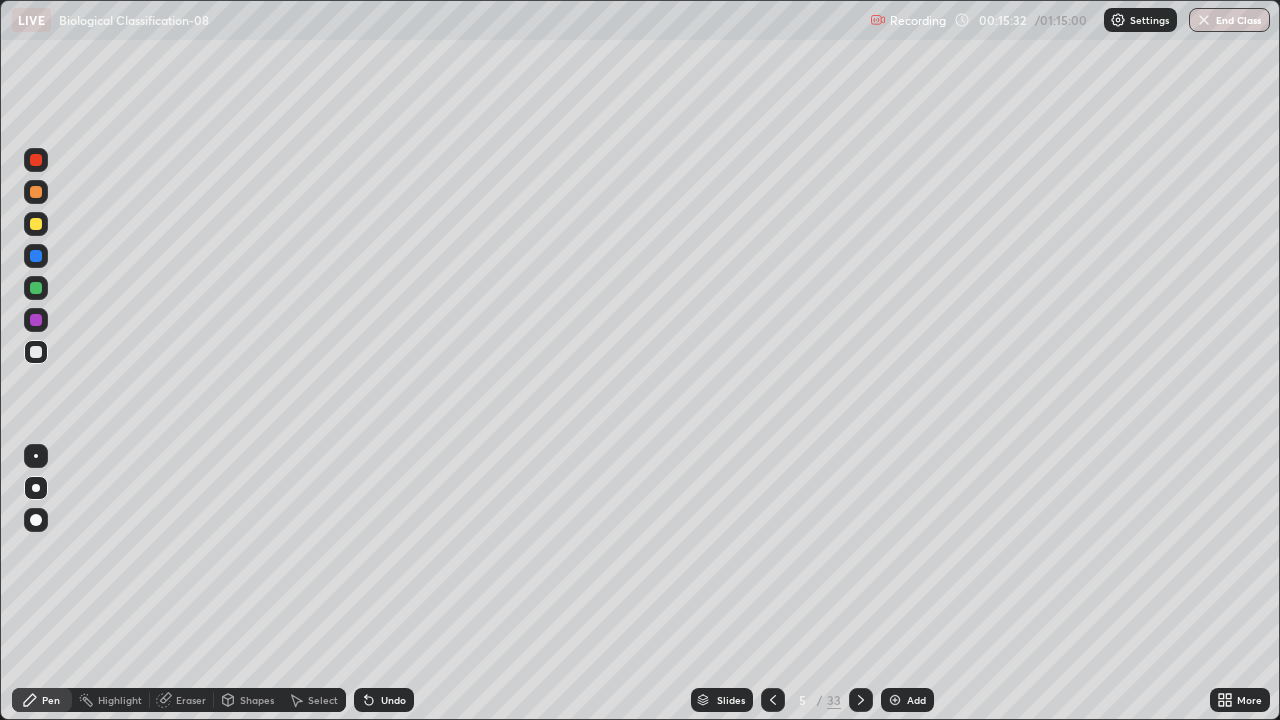 click 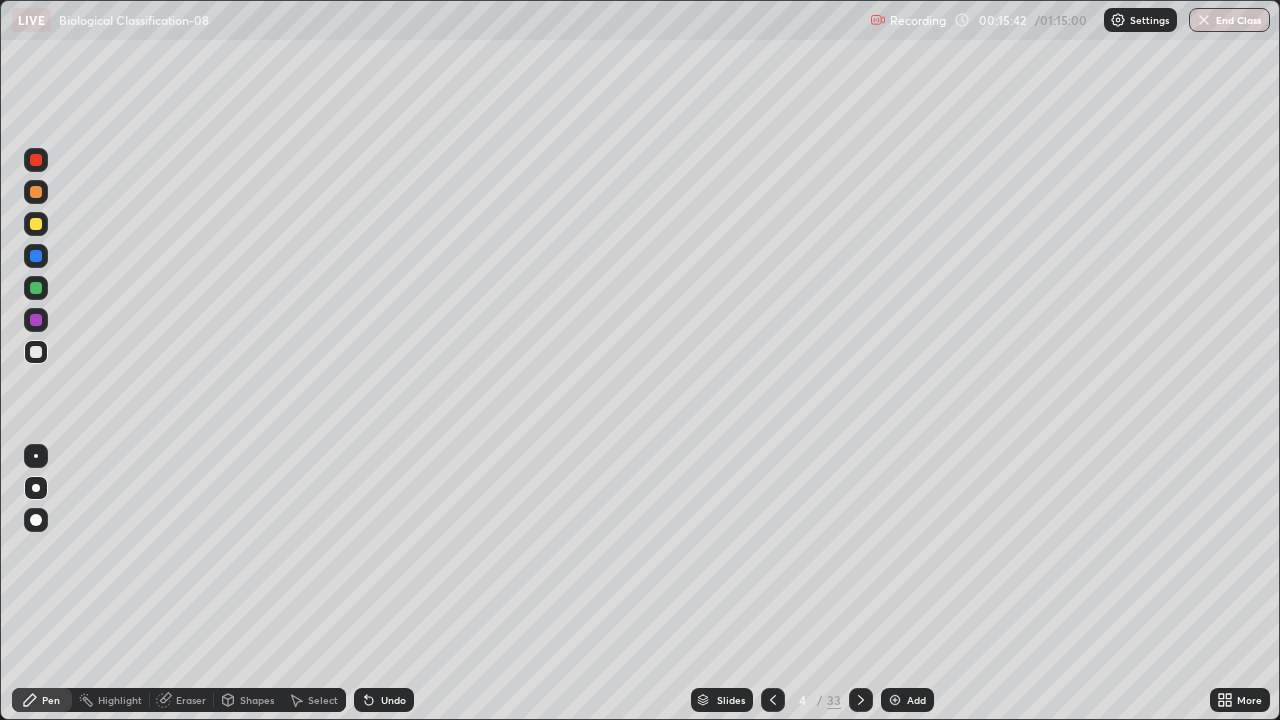 click at bounding box center (861, 700) 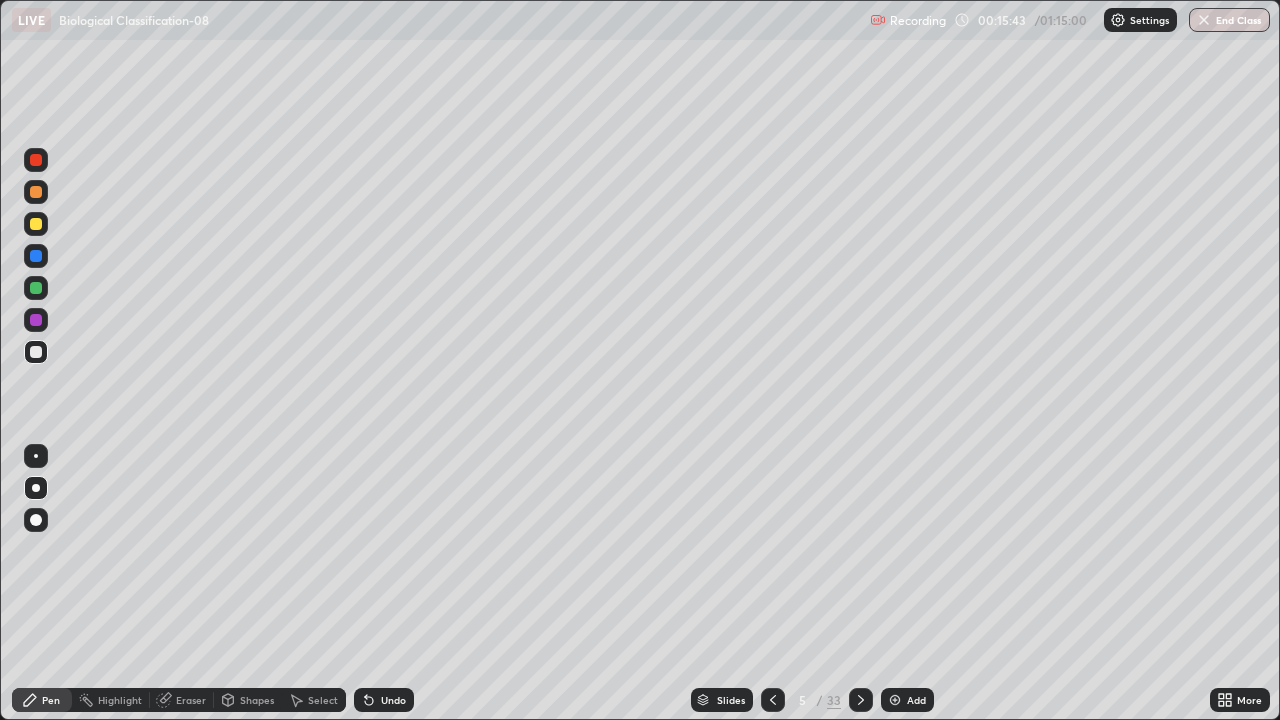 click at bounding box center (36, 288) 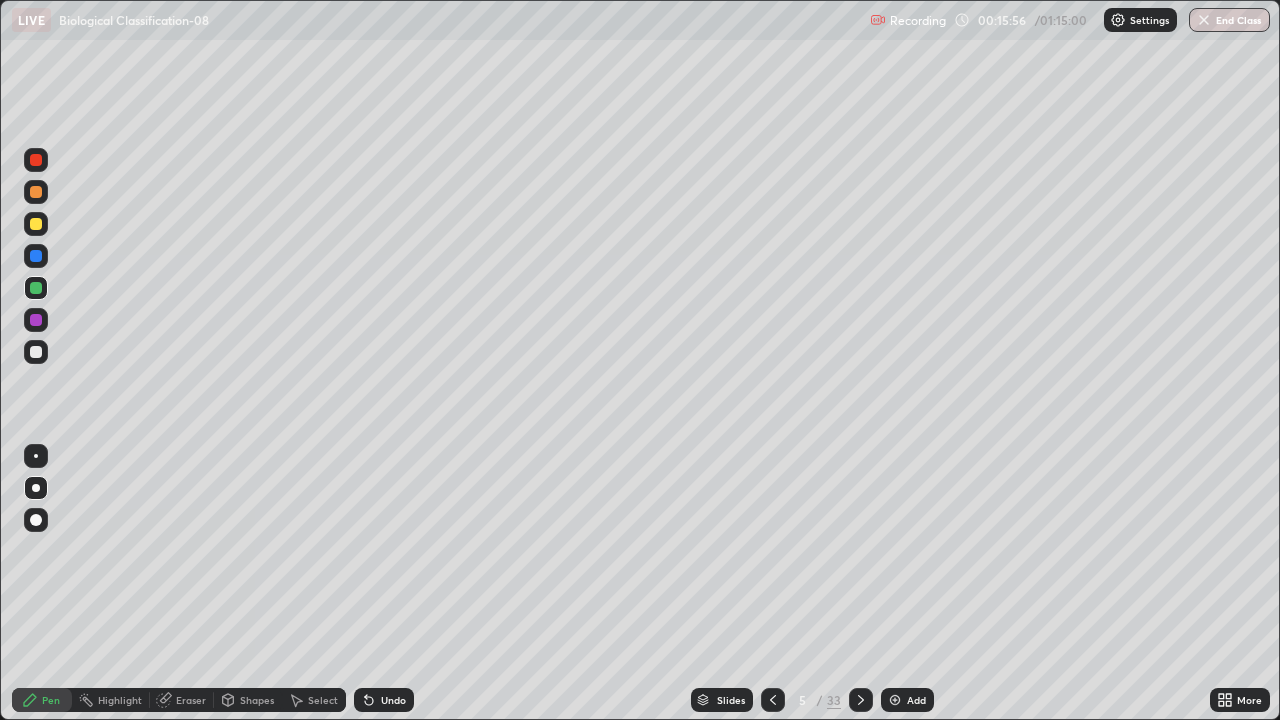 click at bounding box center (36, 352) 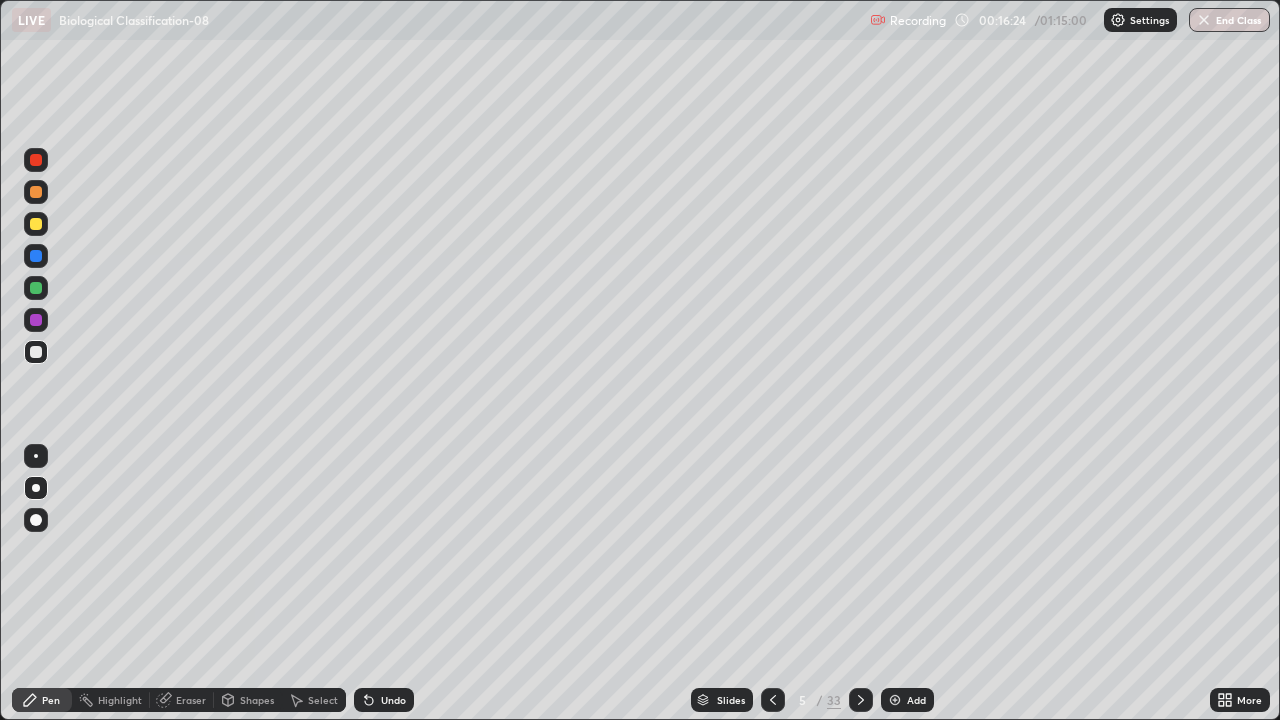 click at bounding box center (36, 288) 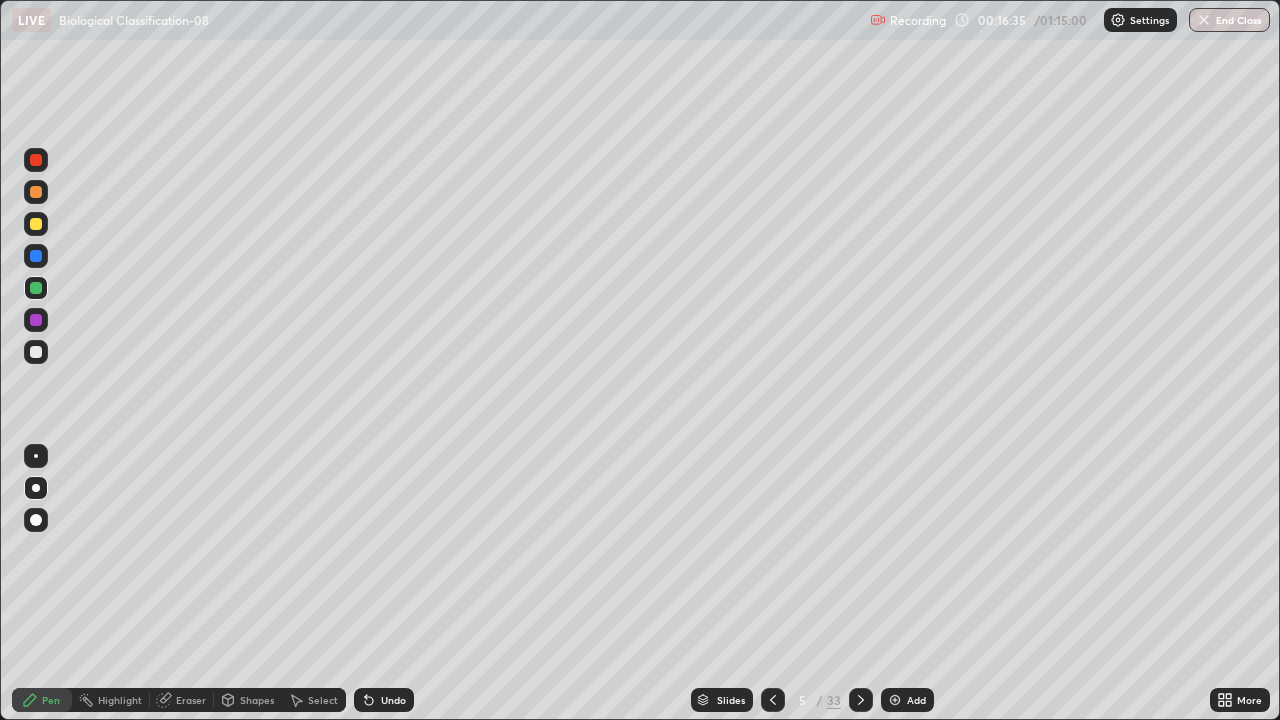 click at bounding box center [36, 352] 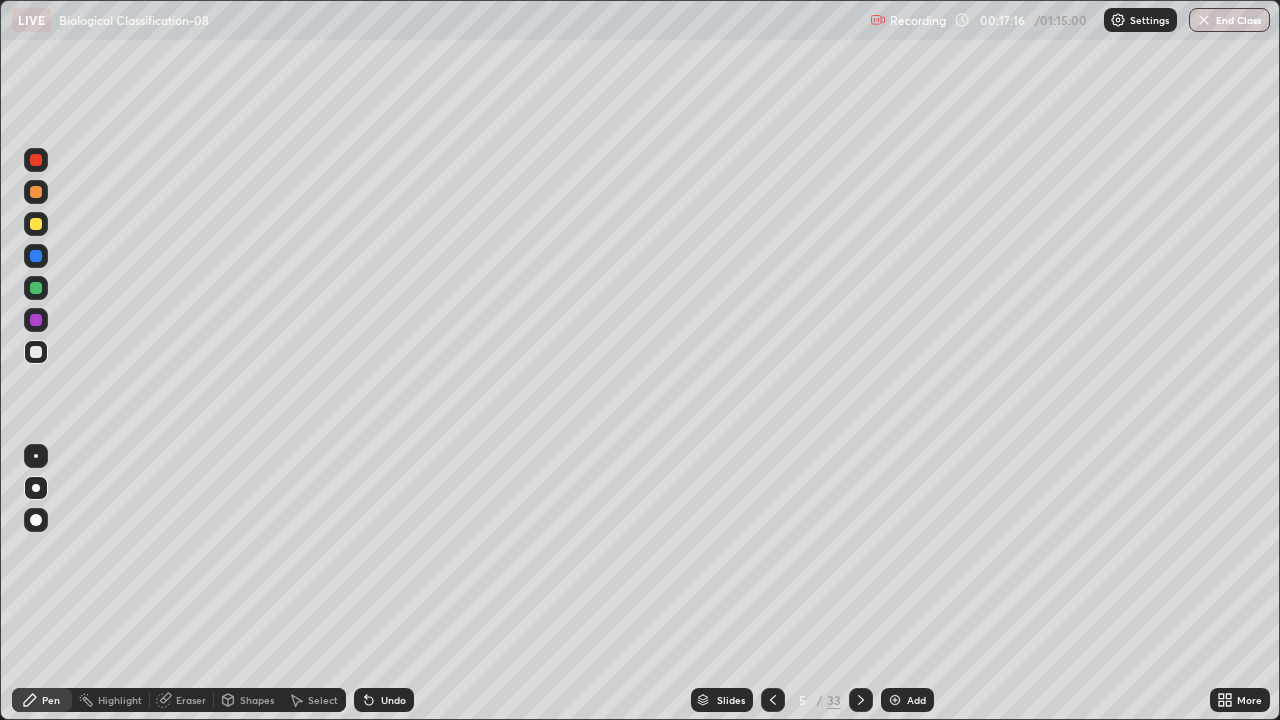 click on "Slides" at bounding box center [722, 700] 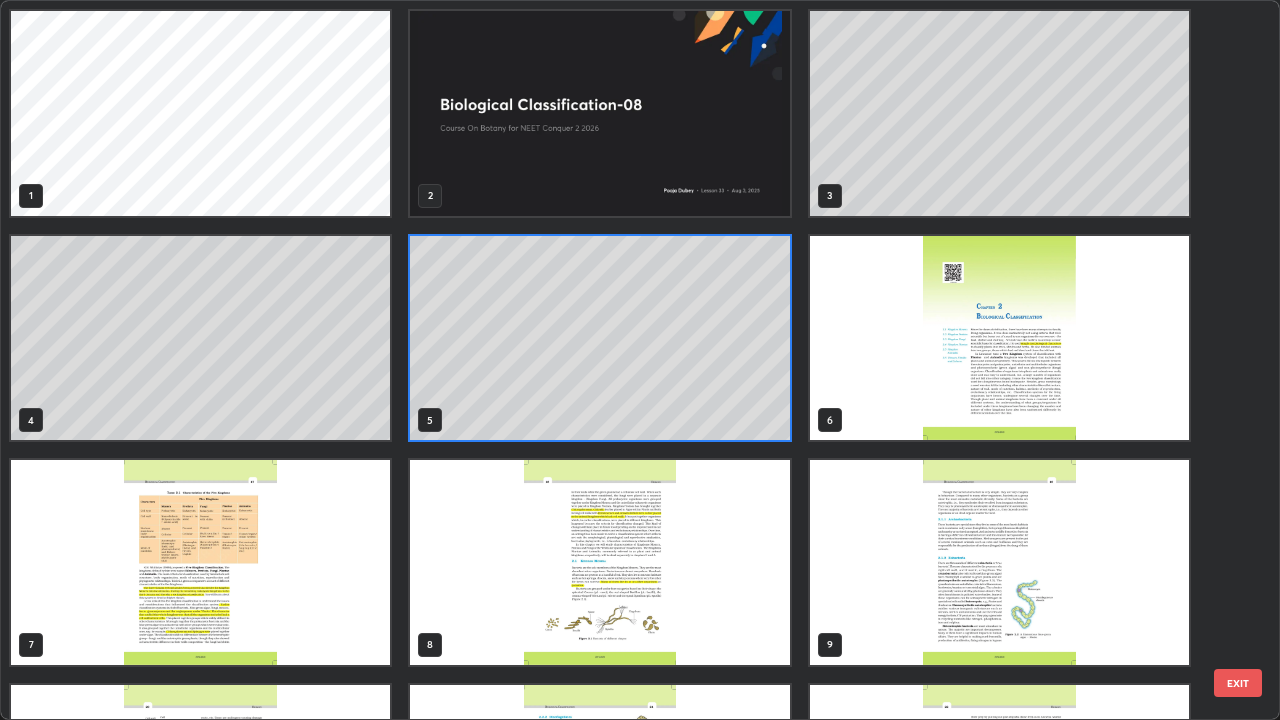 scroll, scrollTop: 7, scrollLeft: 11, axis: both 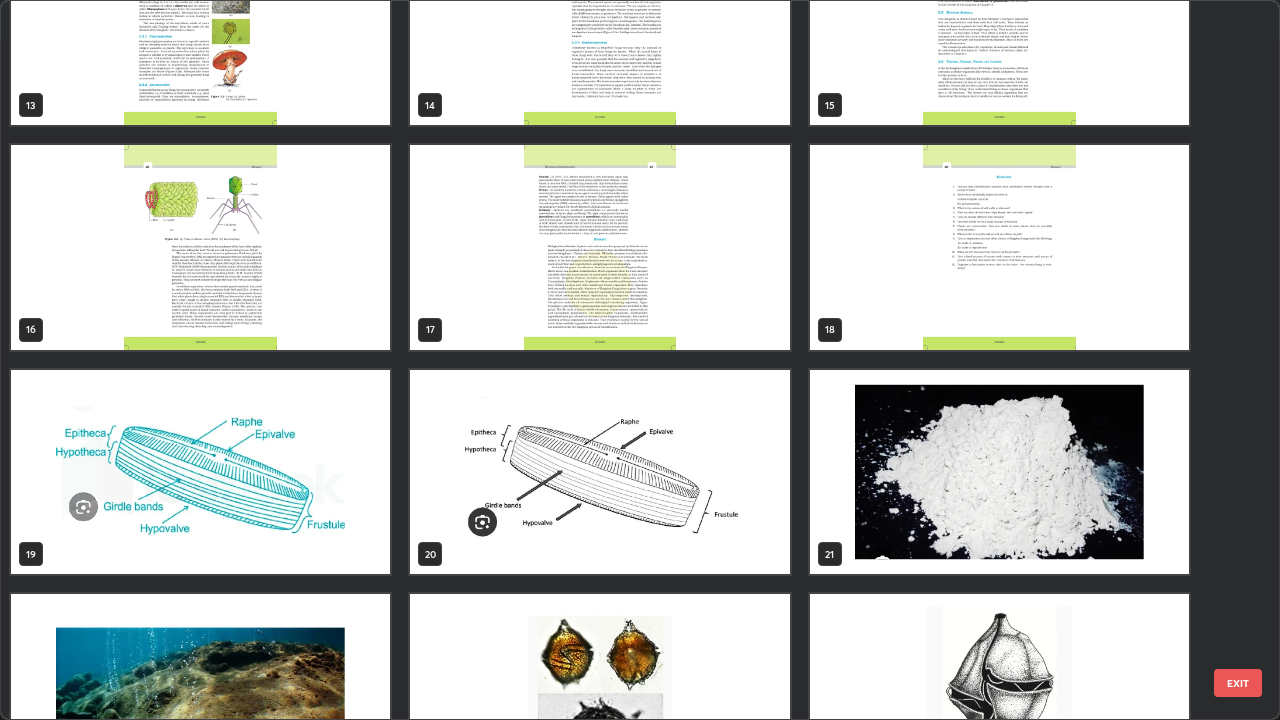 click at bounding box center [200, 472] 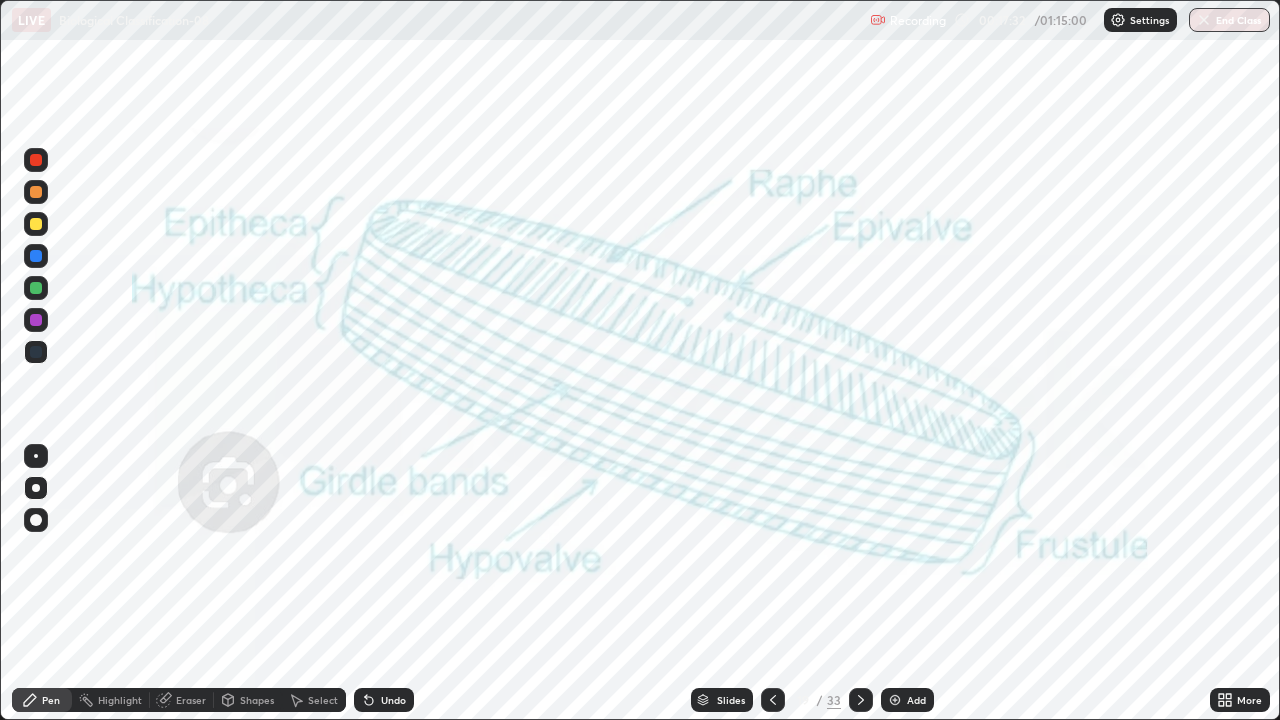 click at bounding box center [861, 700] 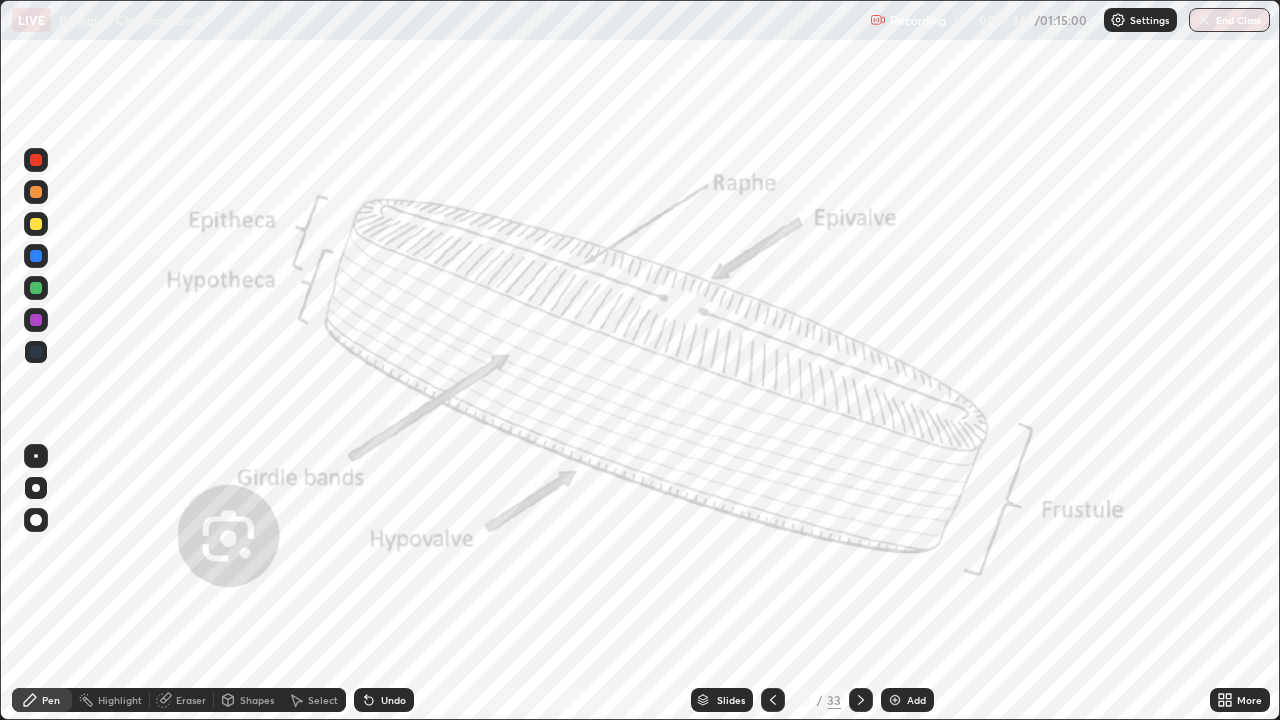 click 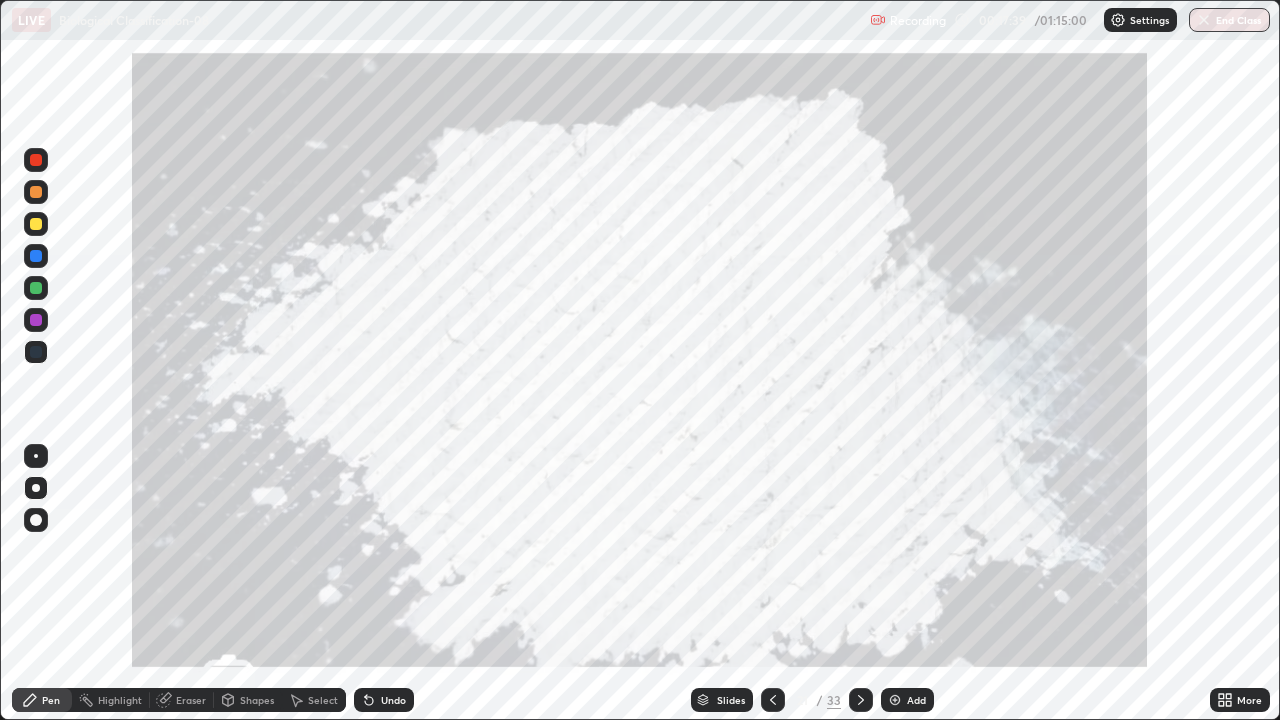 click 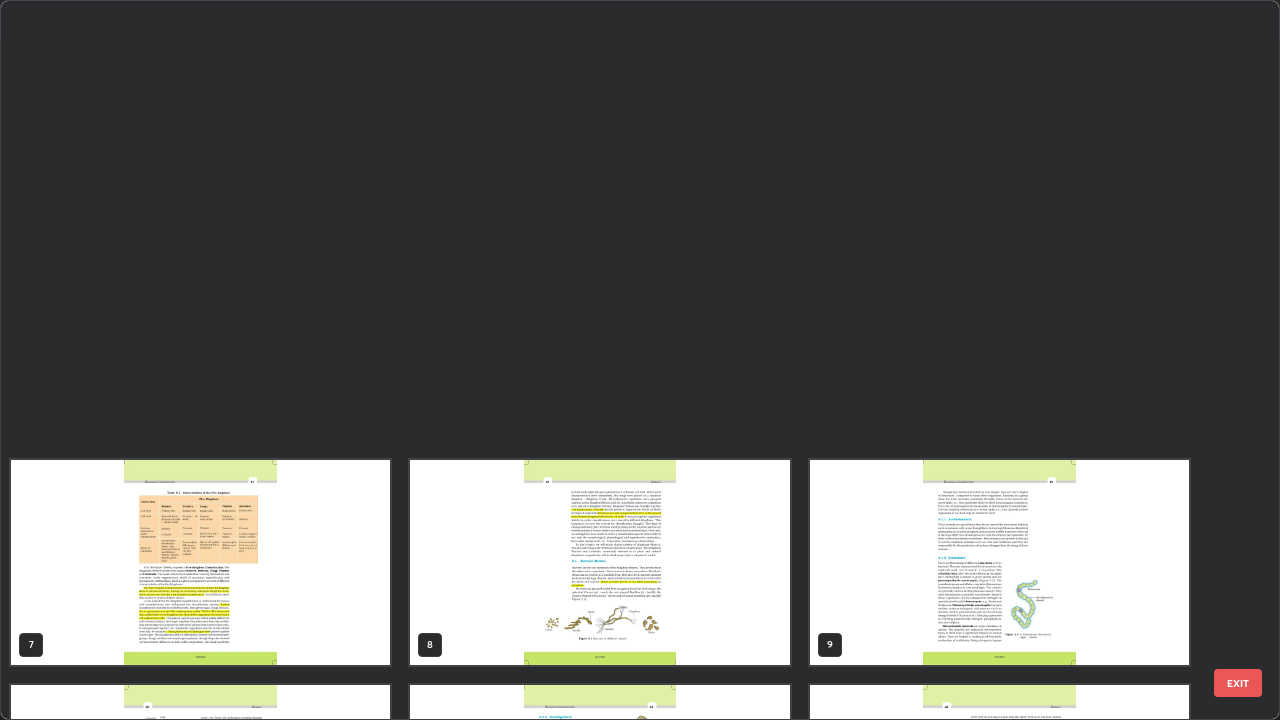 scroll, scrollTop: 854, scrollLeft: 0, axis: vertical 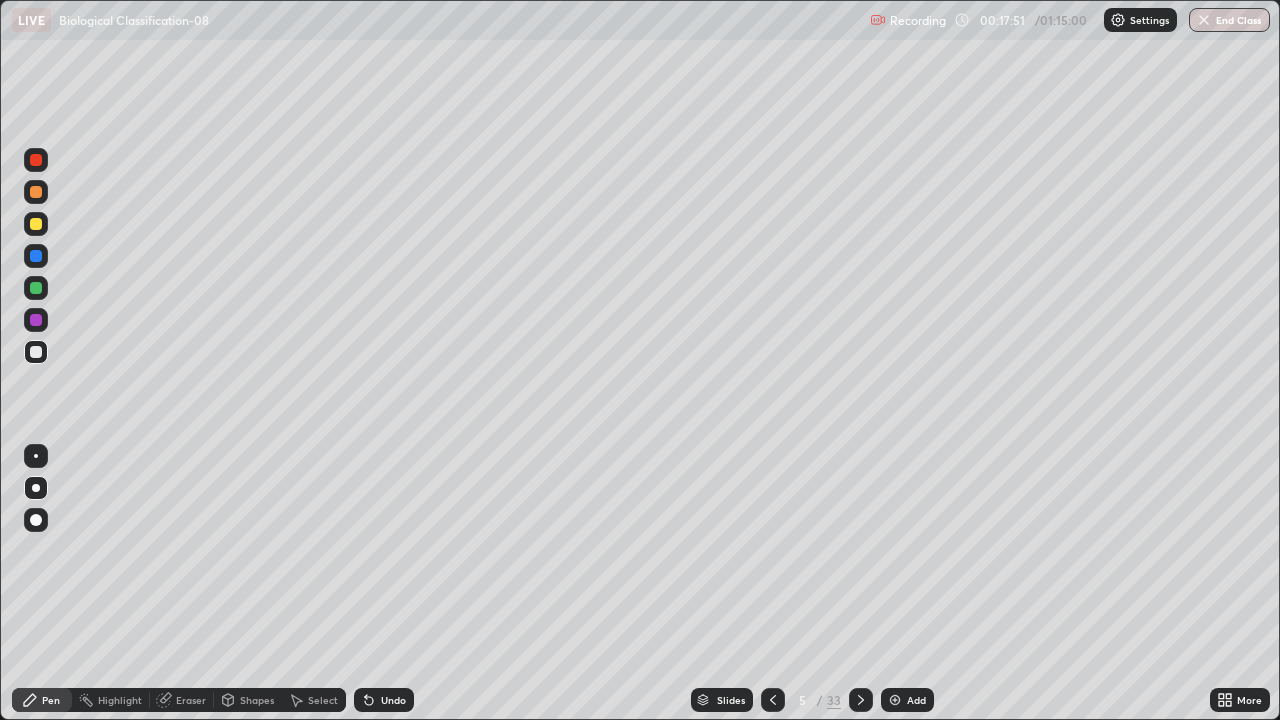 click at bounding box center [895, 700] 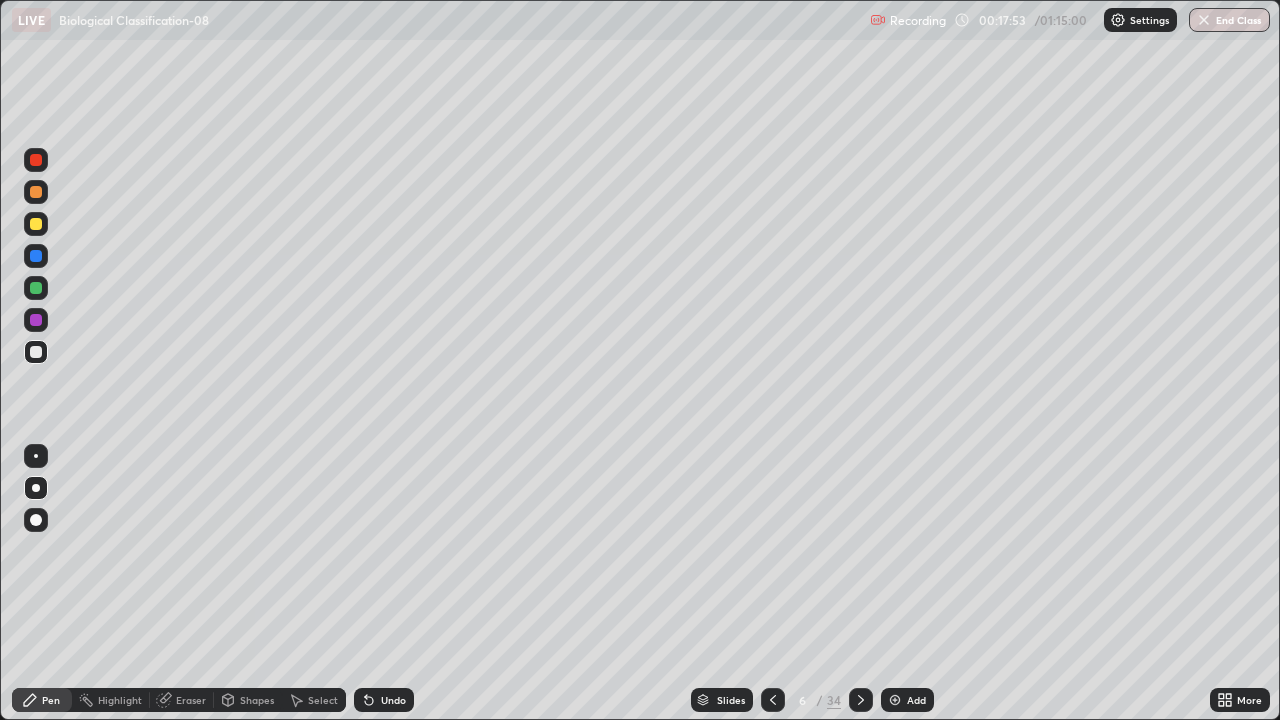 click at bounding box center [773, 700] 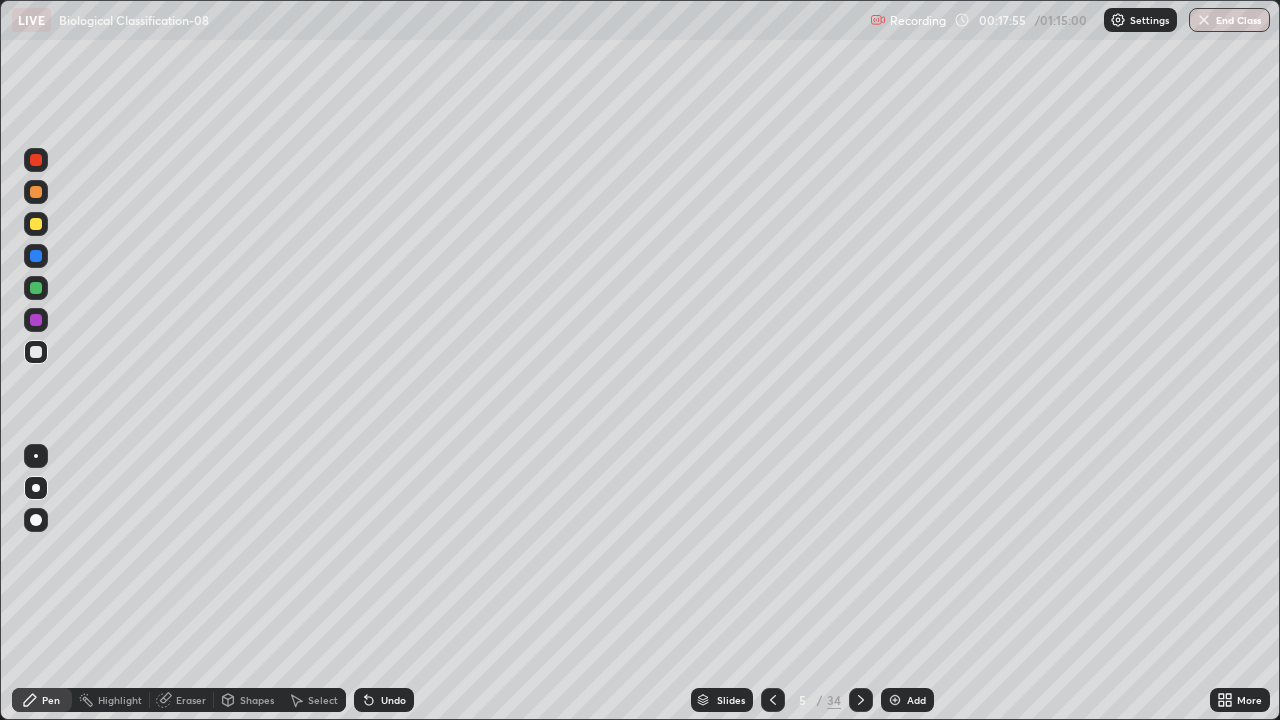 click 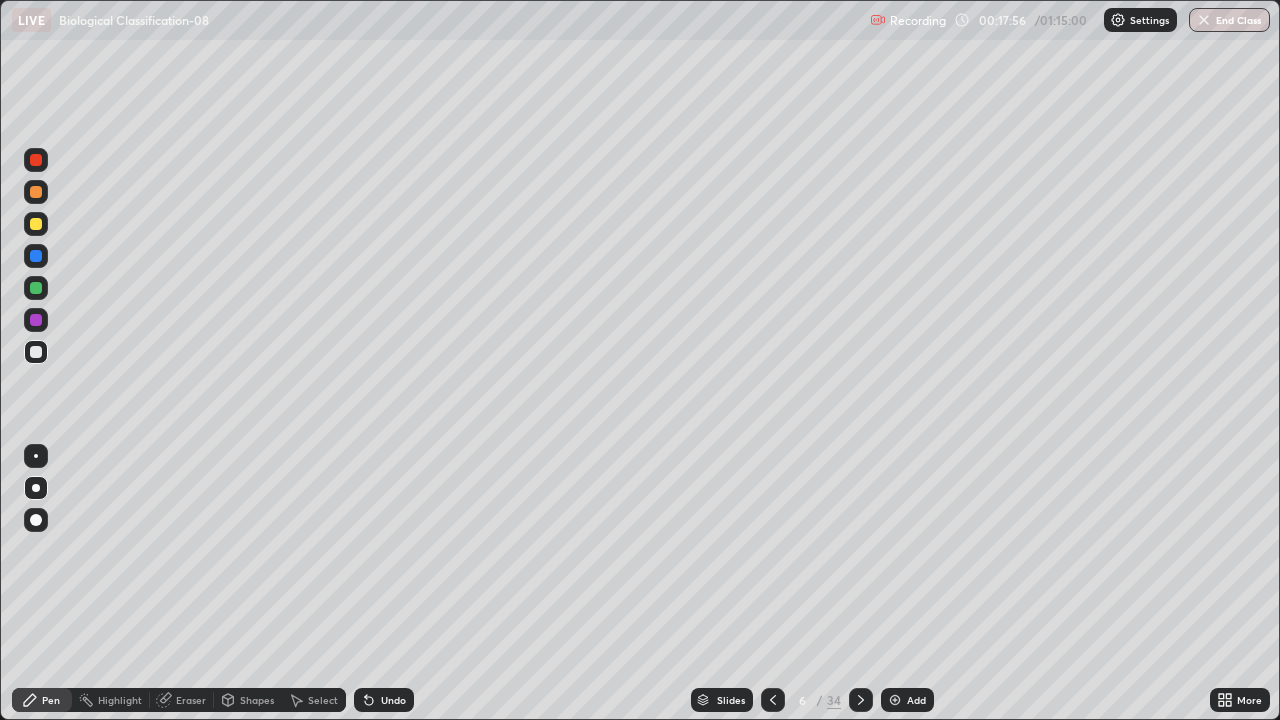 click at bounding box center (36, 288) 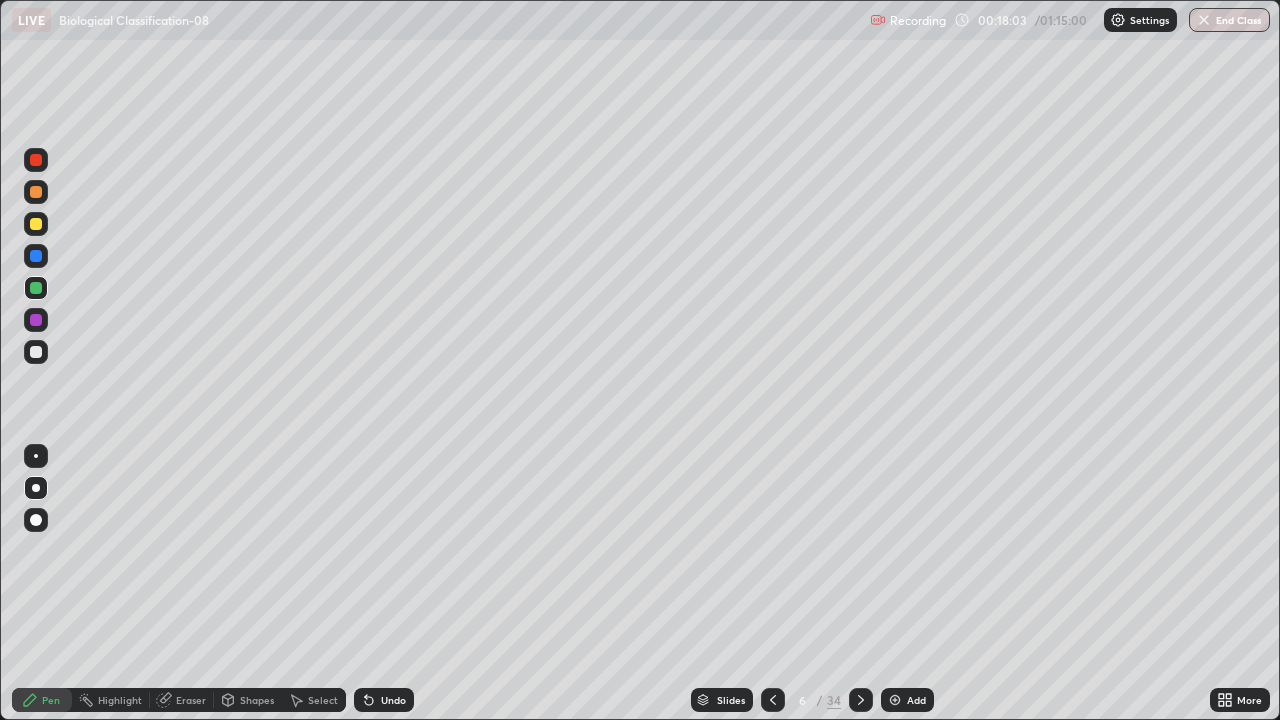 click at bounding box center [36, 352] 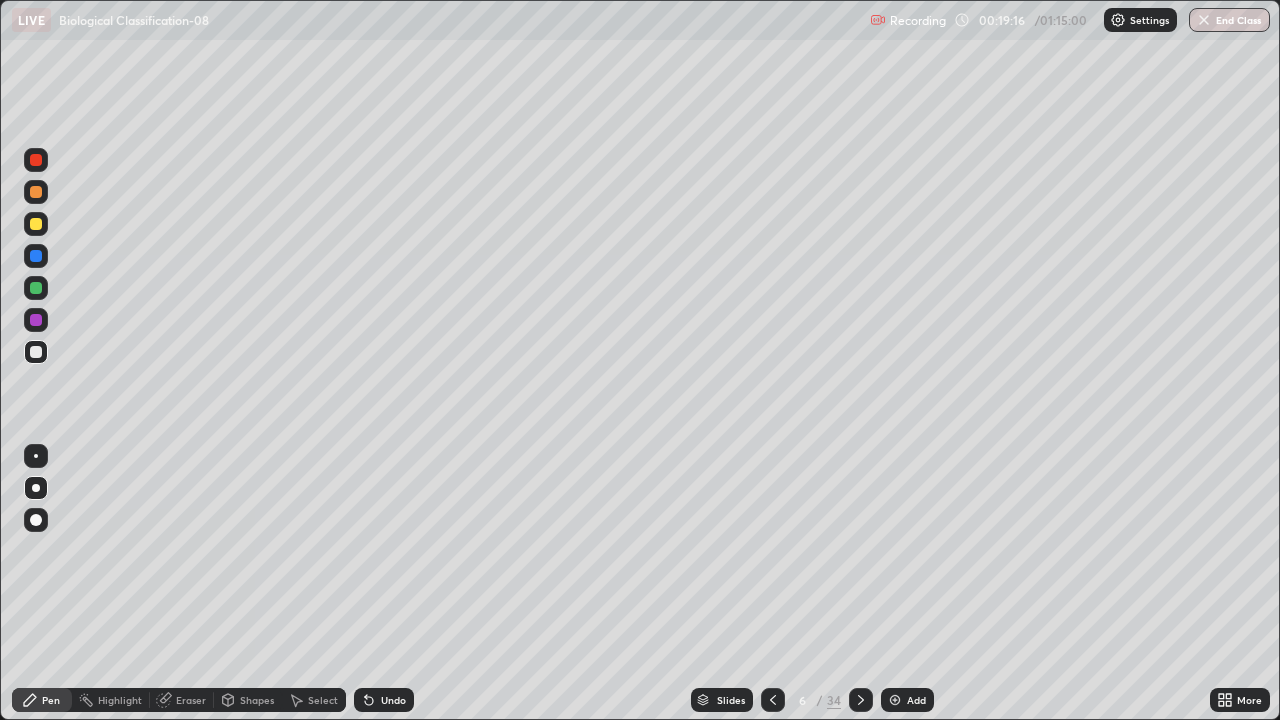 click on "Slides" at bounding box center (722, 700) 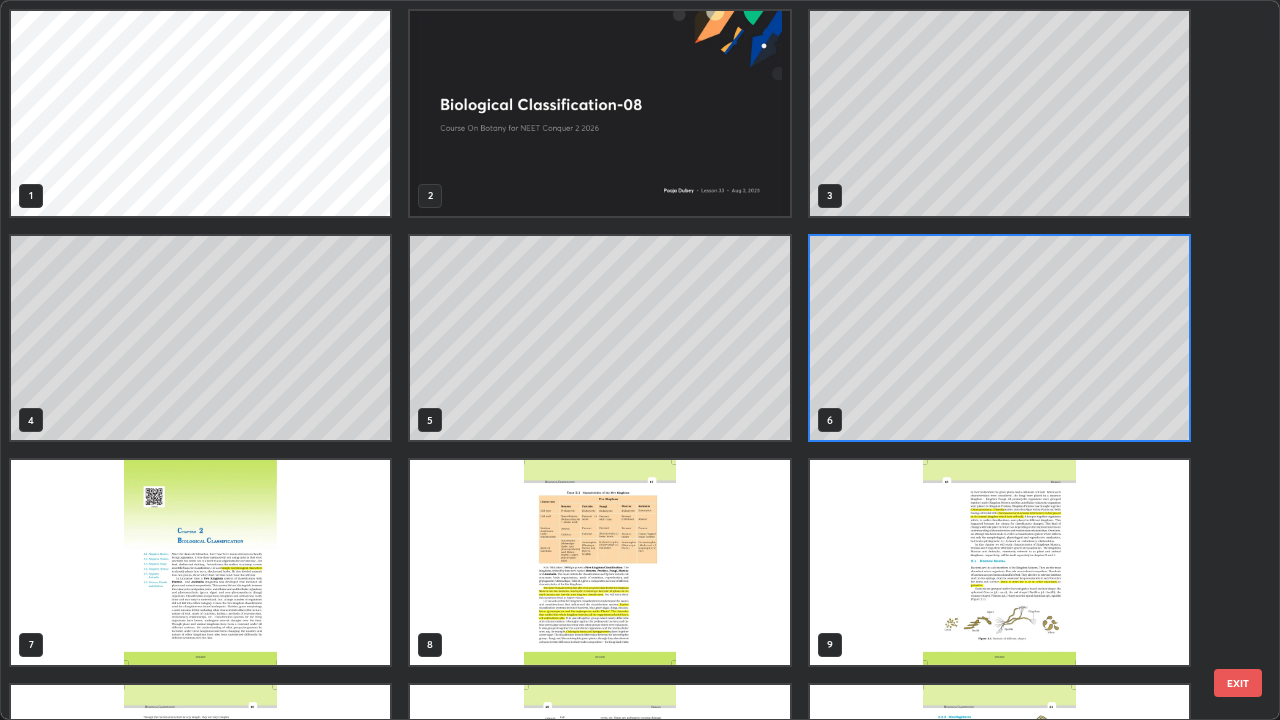 scroll, scrollTop: 7, scrollLeft: 11, axis: both 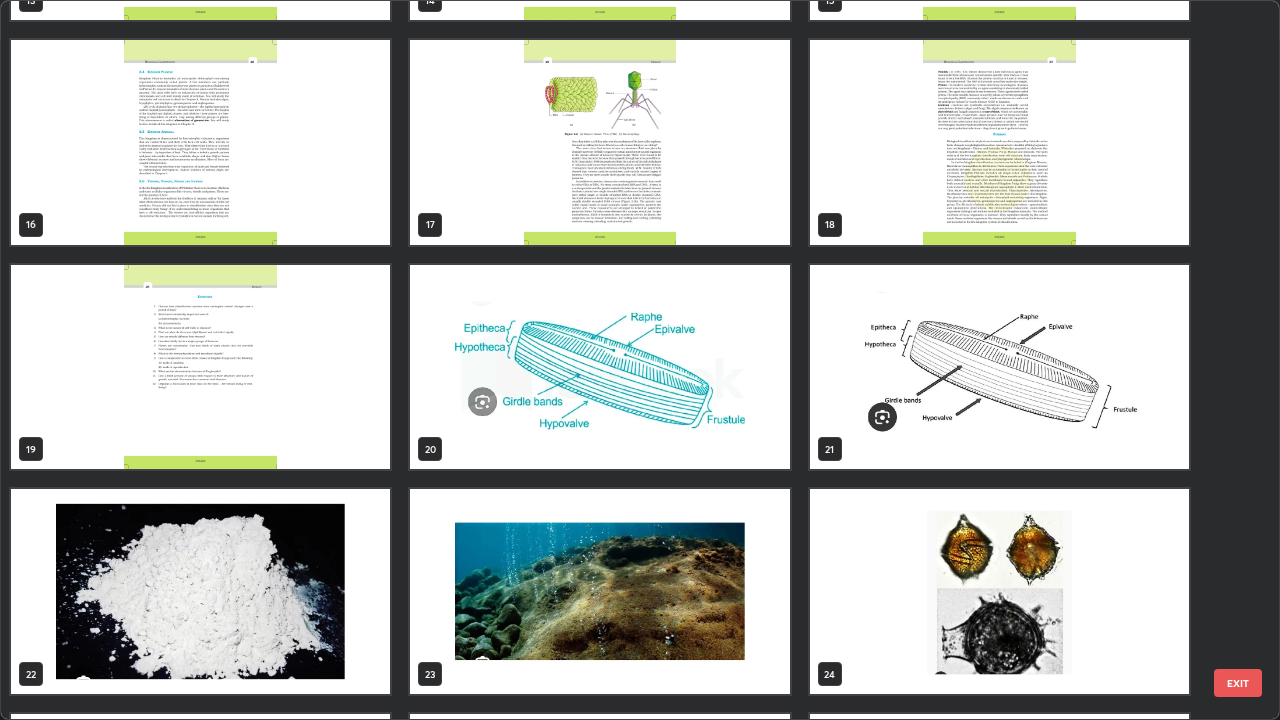 click at bounding box center [599, 367] 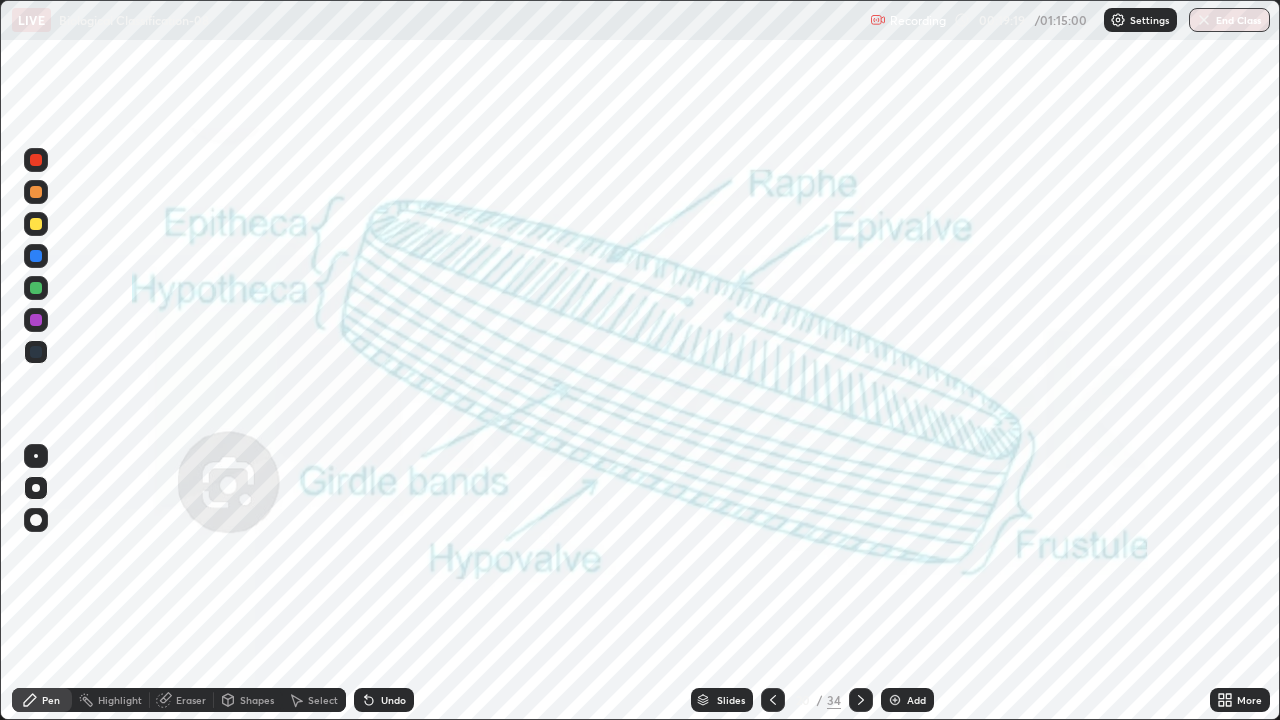 click at bounding box center (599, 367) 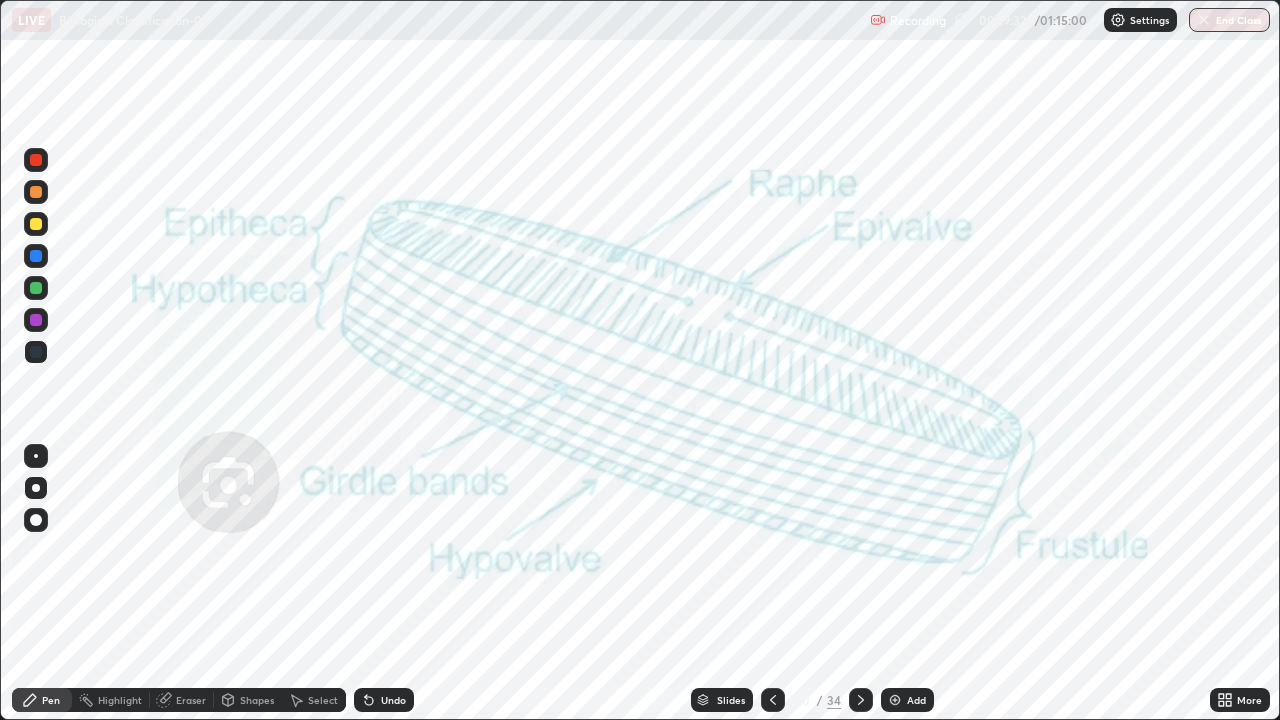 click 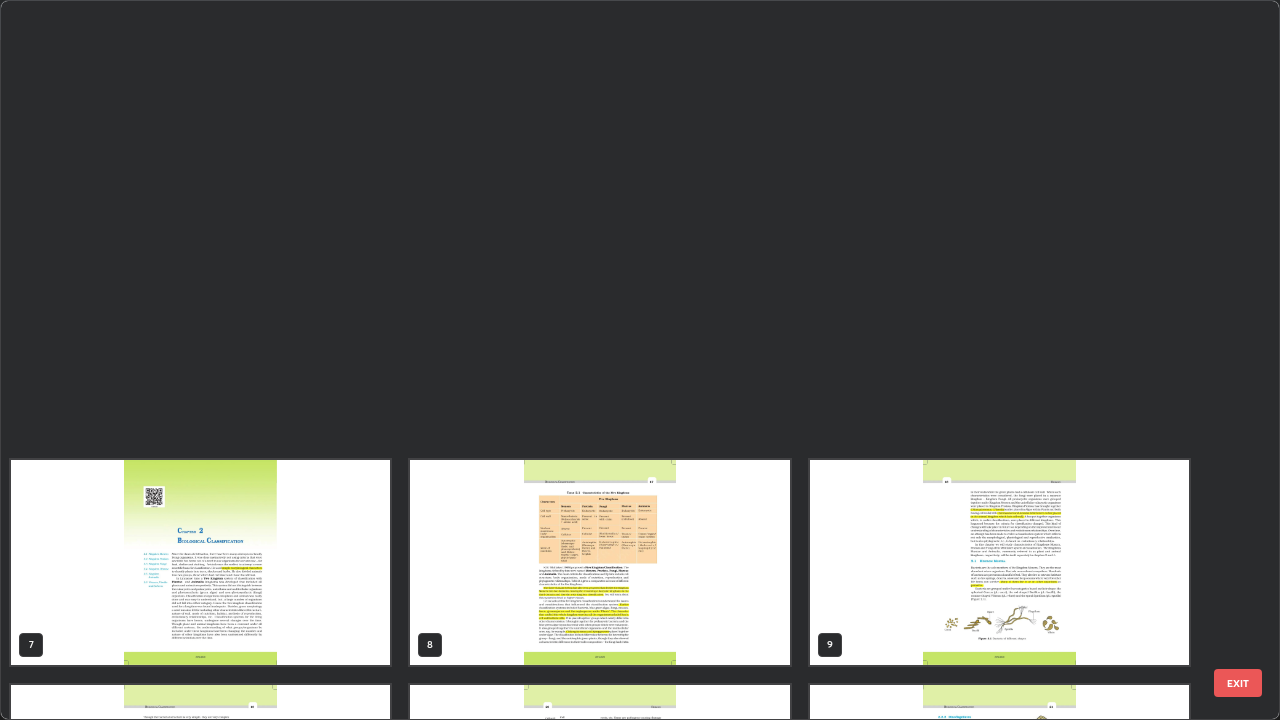 scroll, scrollTop: 854, scrollLeft: 0, axis: vertical 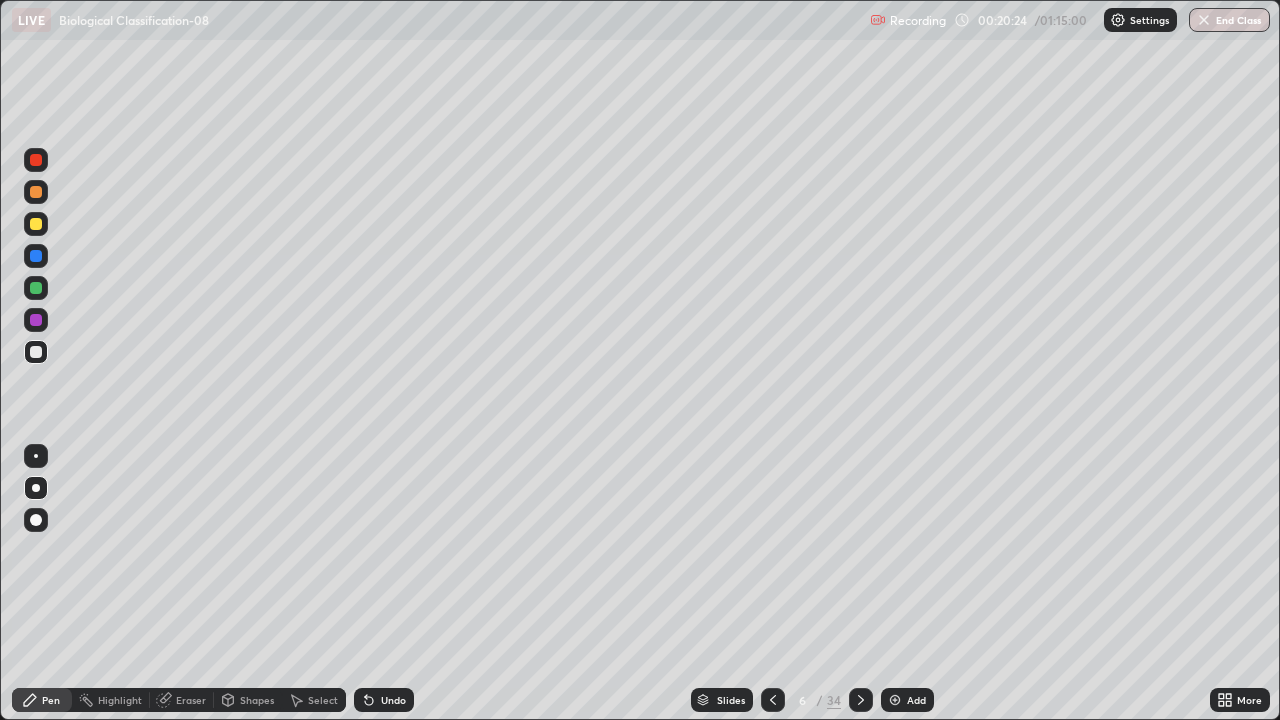 click at bounding box center [36, 288] 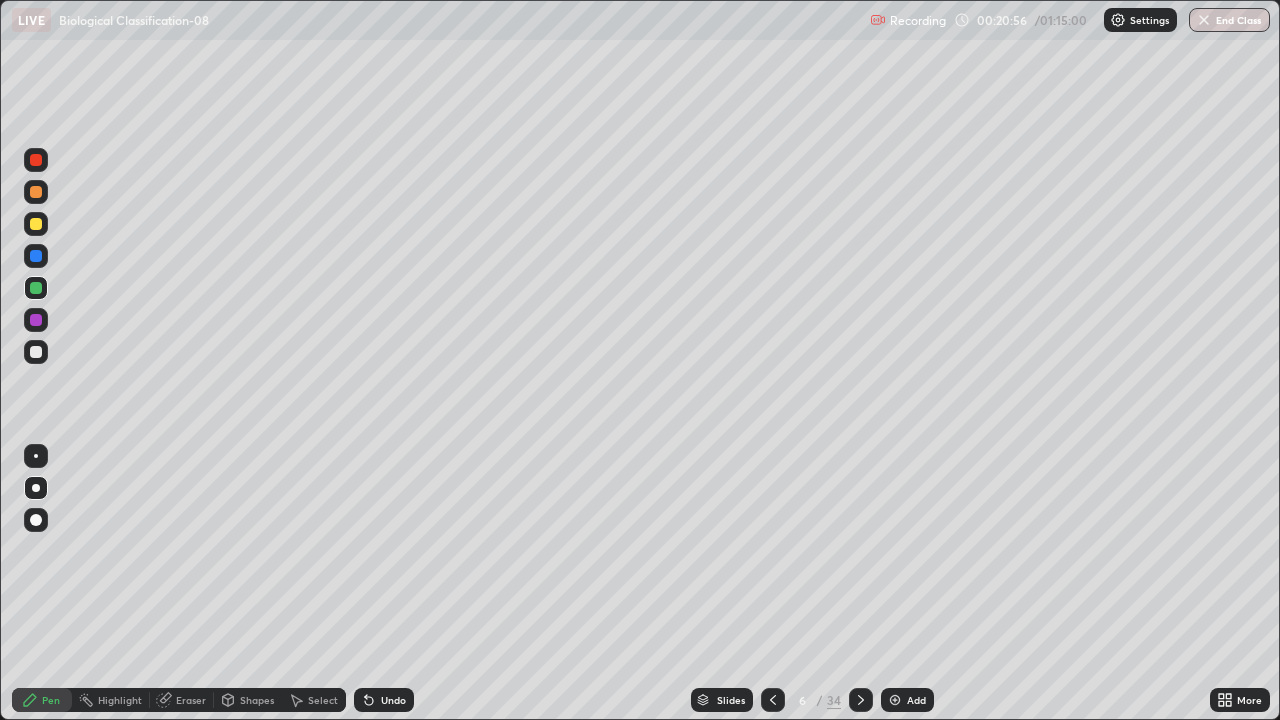 click on "Slides" at bounding box center [731, 700] 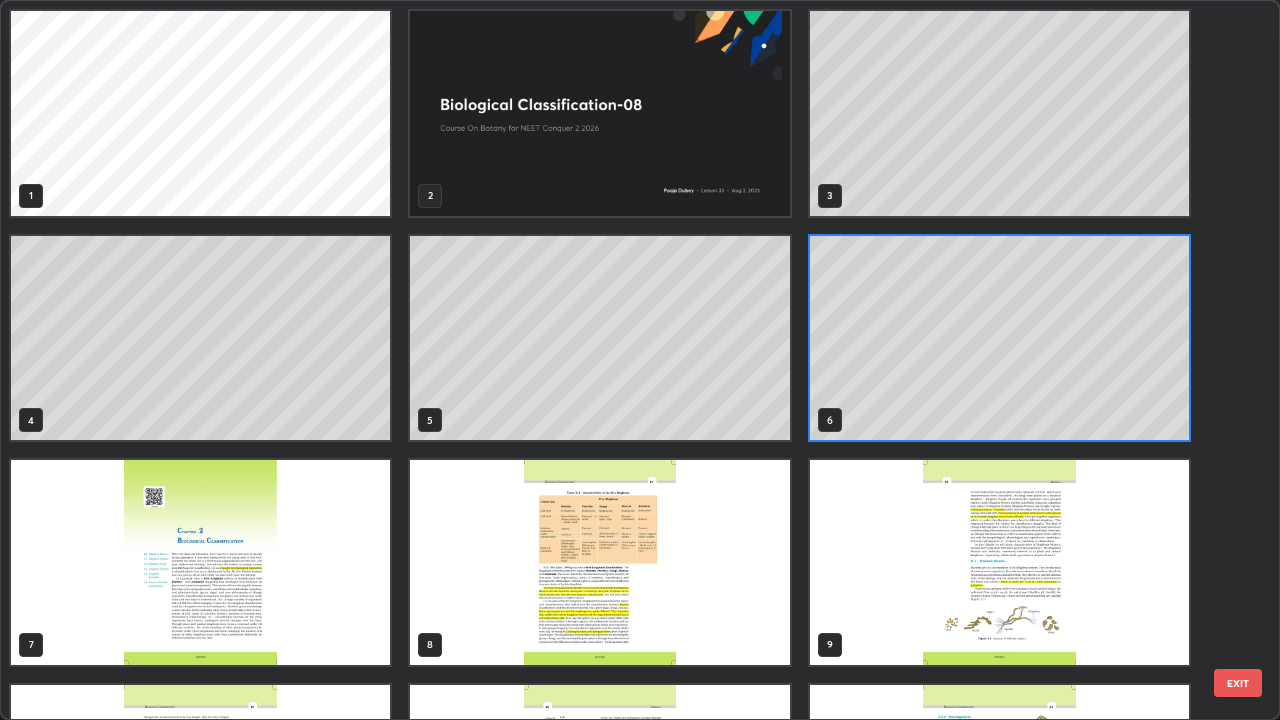 scroll, scrollTop: 7, scrollLeft: 11, axis: both 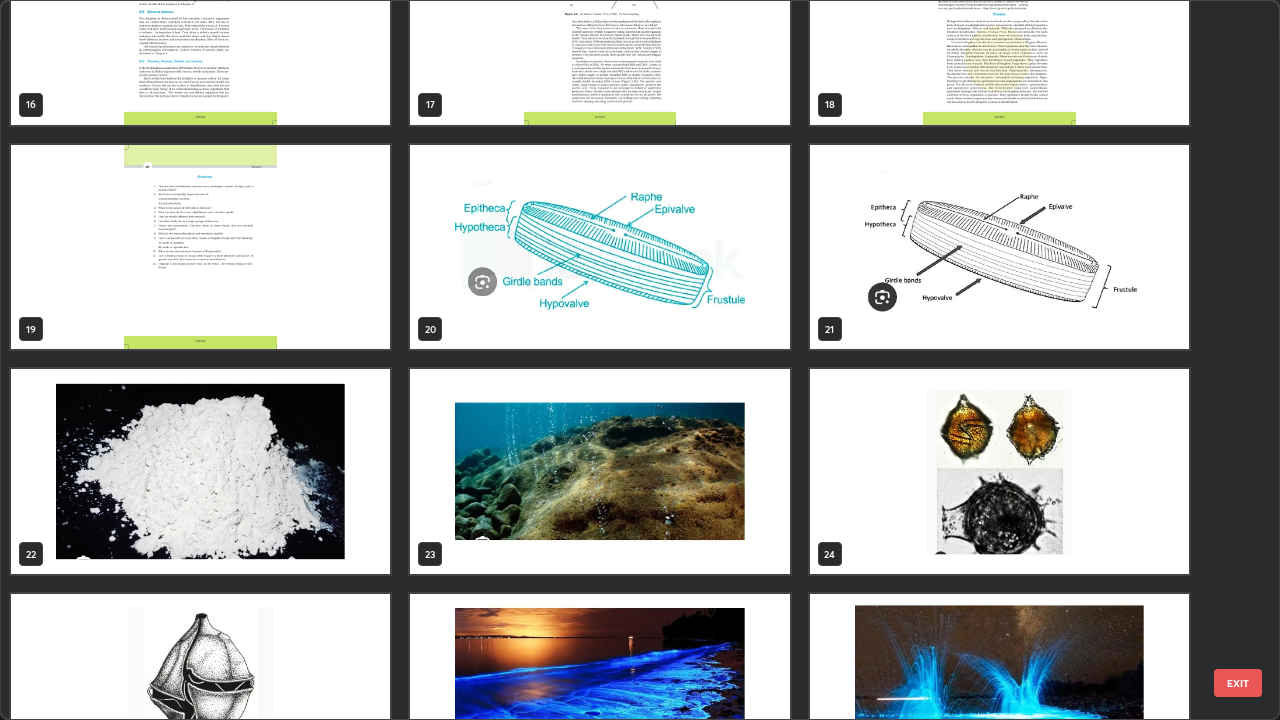 click at bounding box center (599, 471) 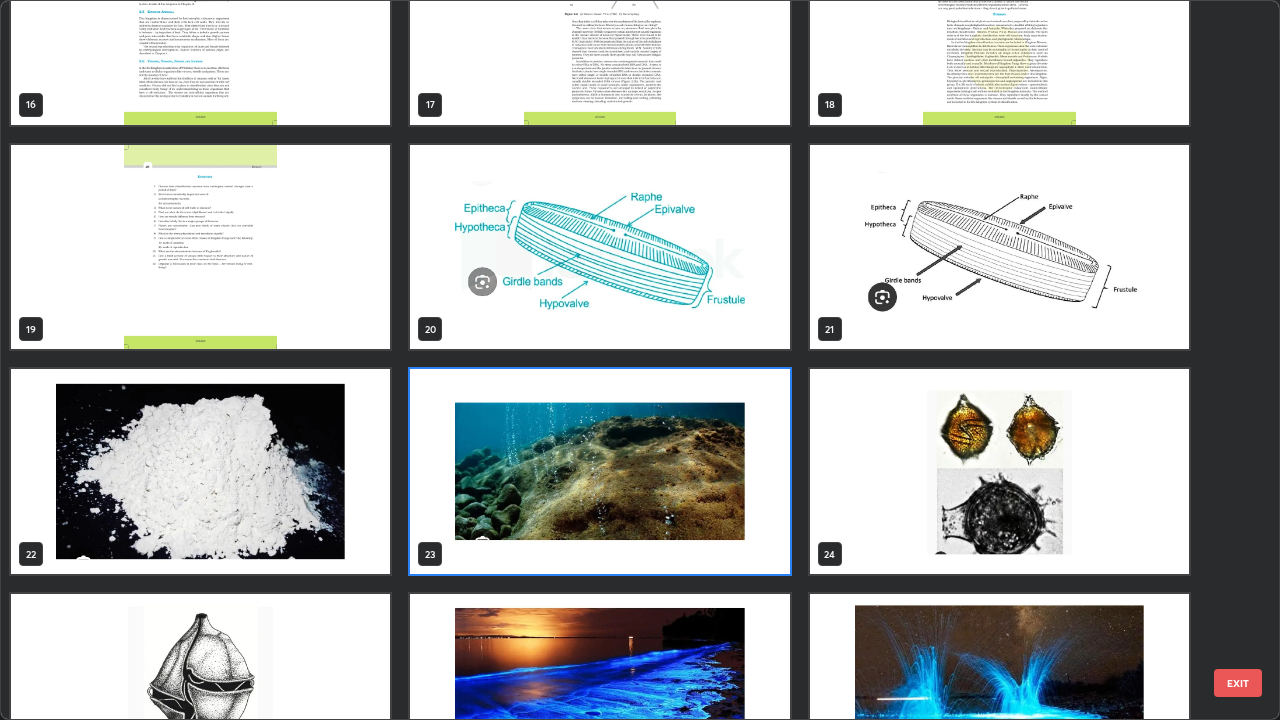click at bounding box center (599, 471) 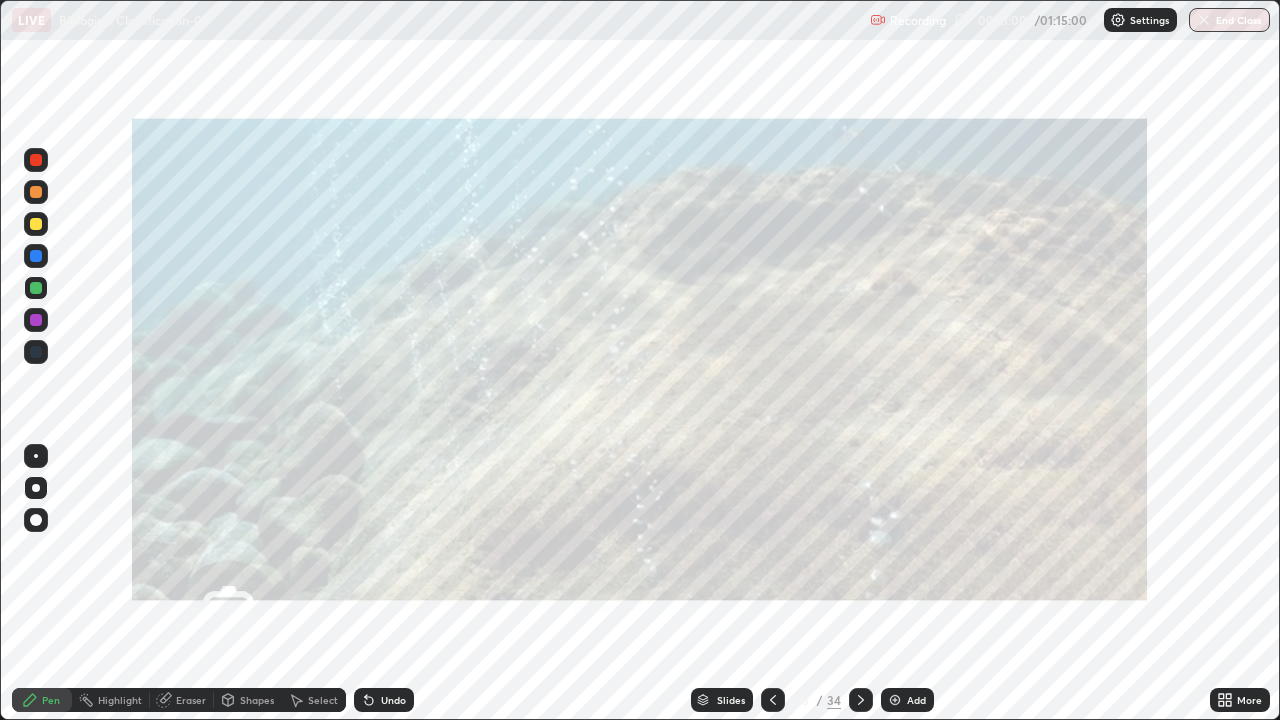 click at bounding box center [599, 471] 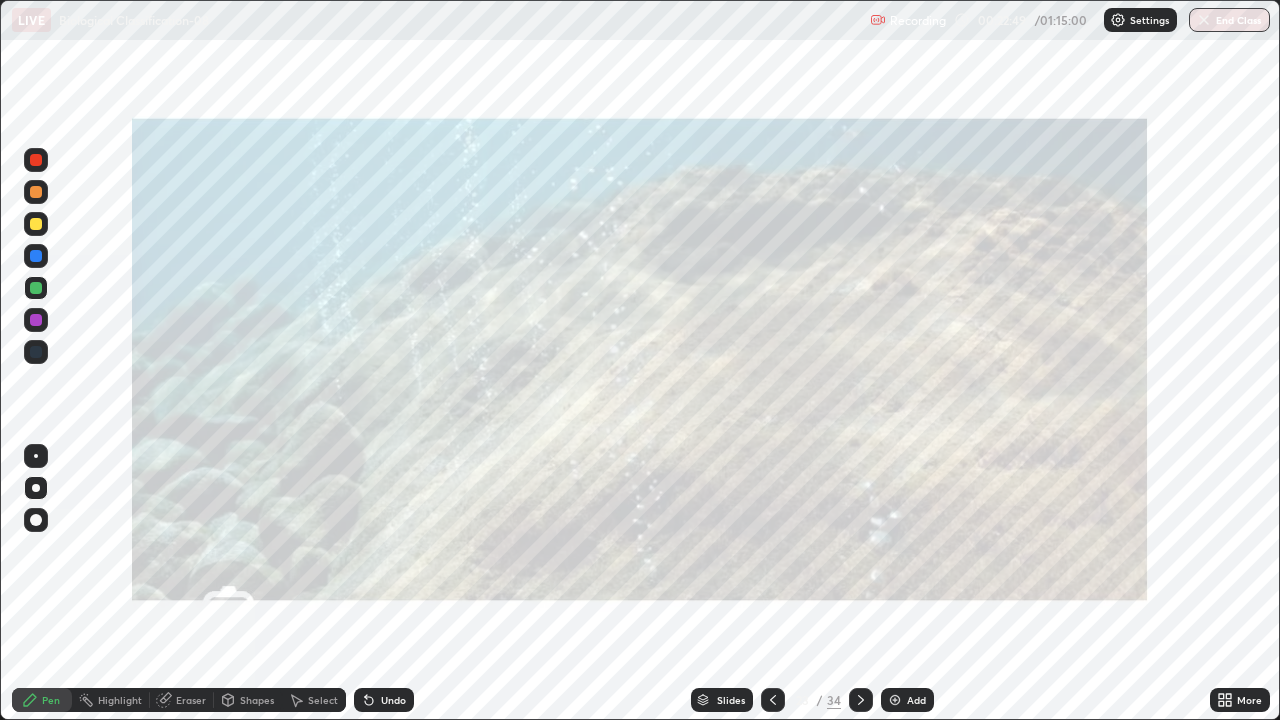 click 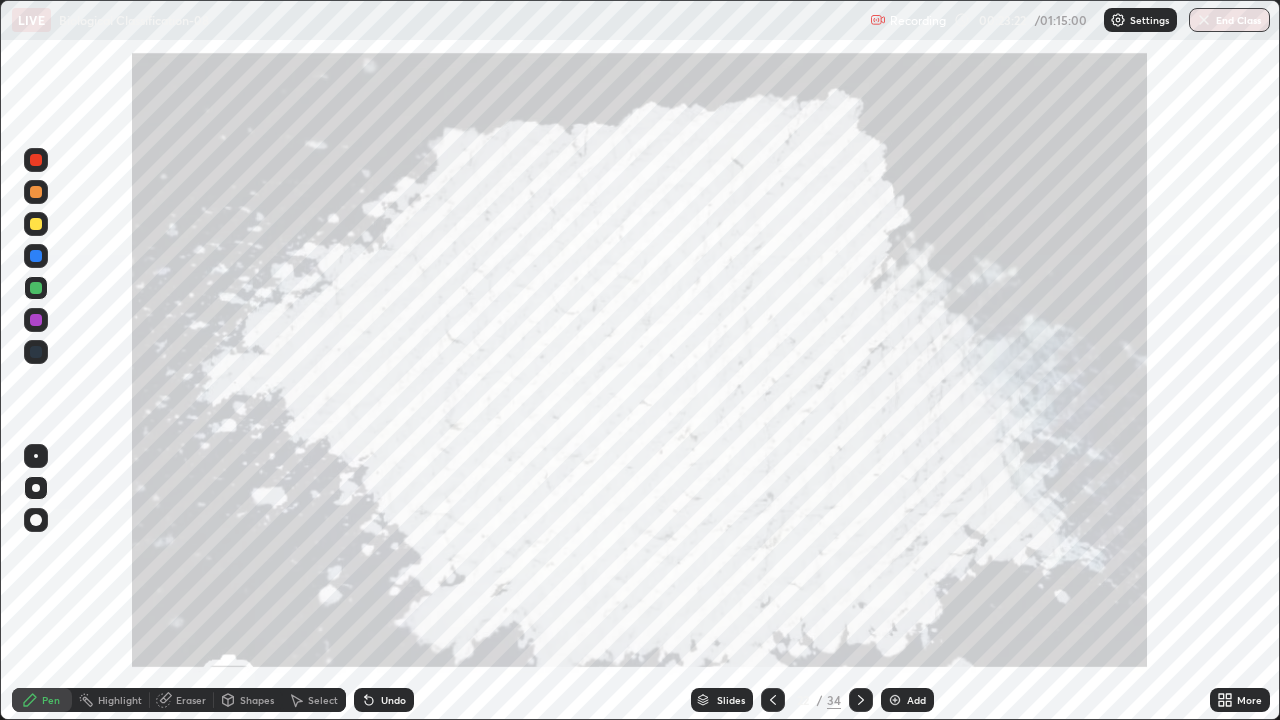 click 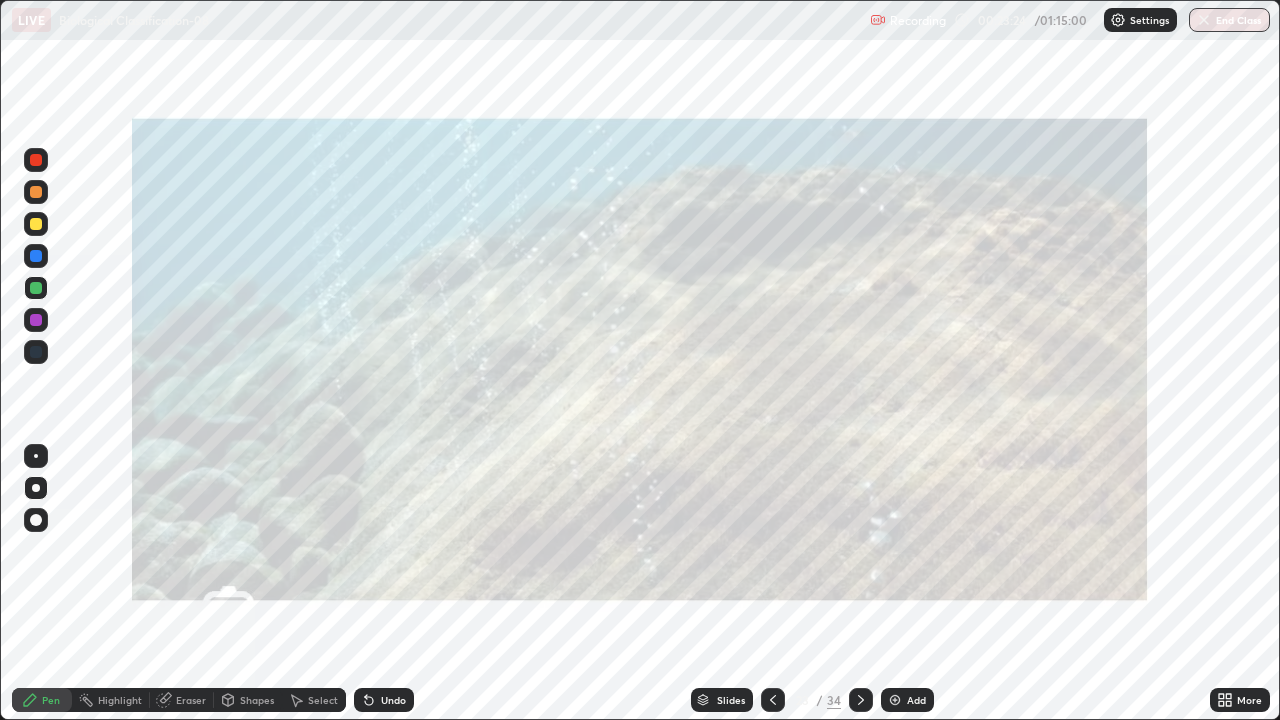 click 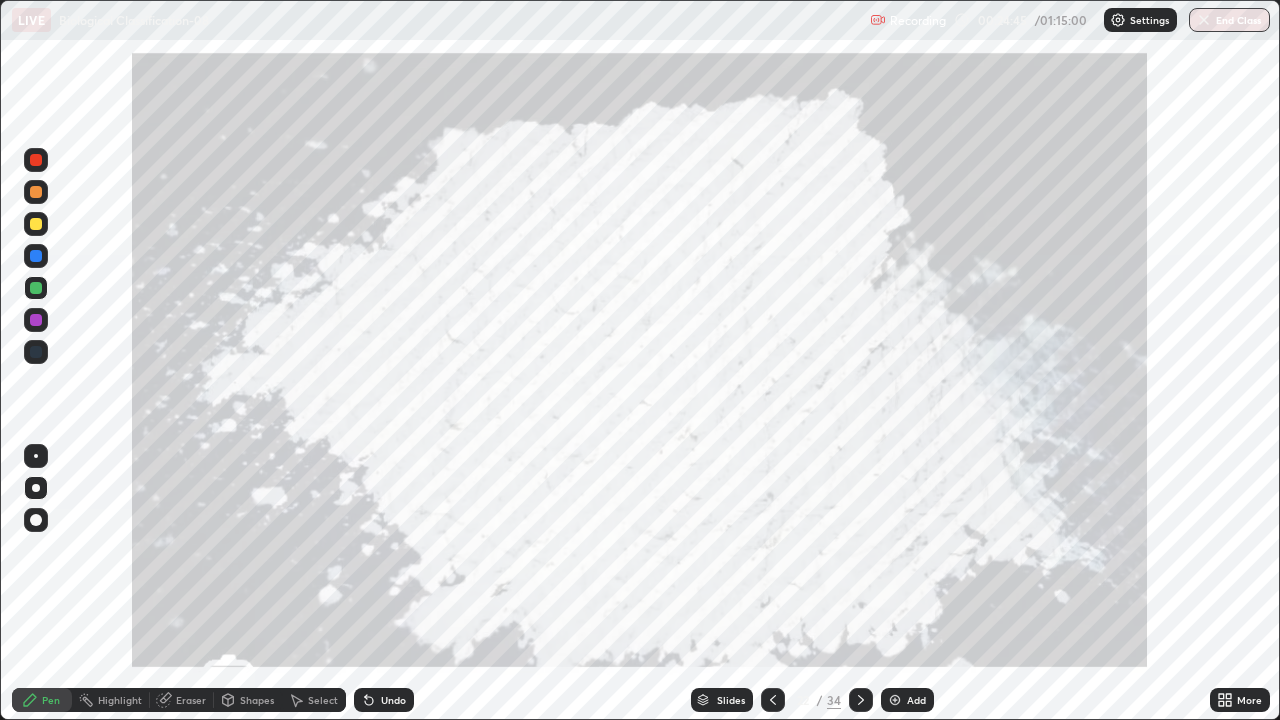 click 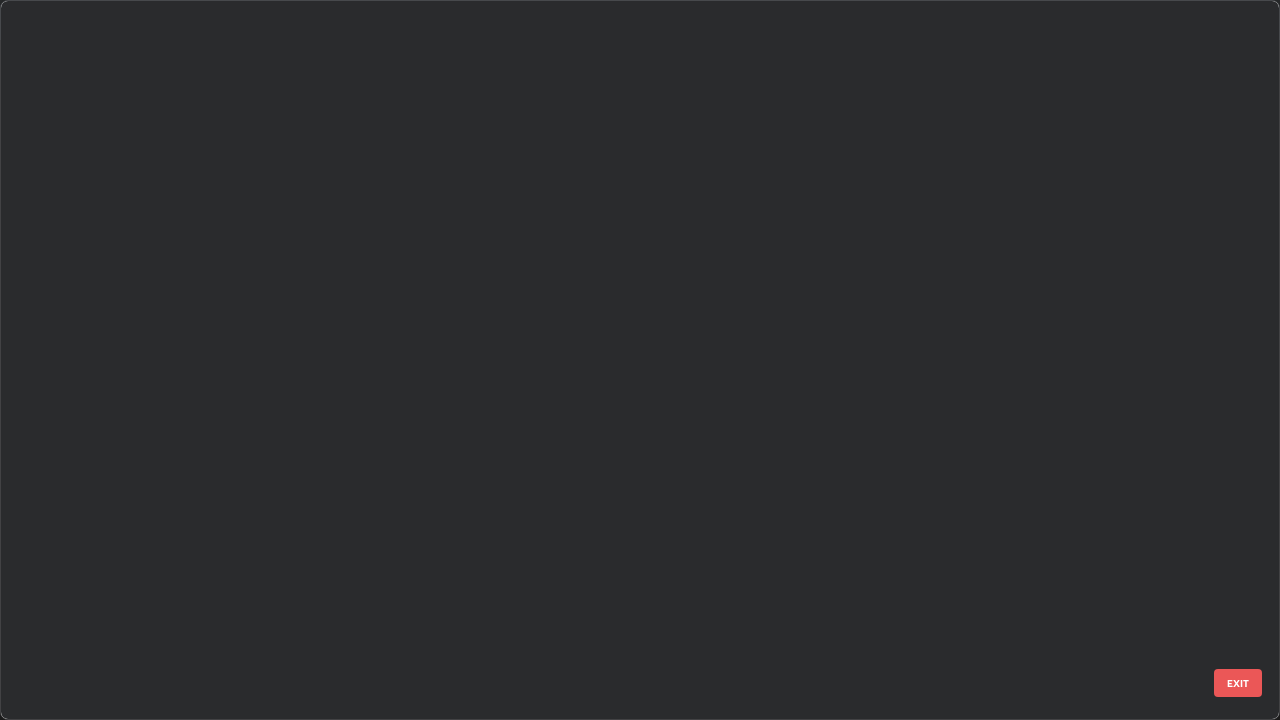 scroll, scrollTop: 1079, scrollLeft: 0, axis: vertical 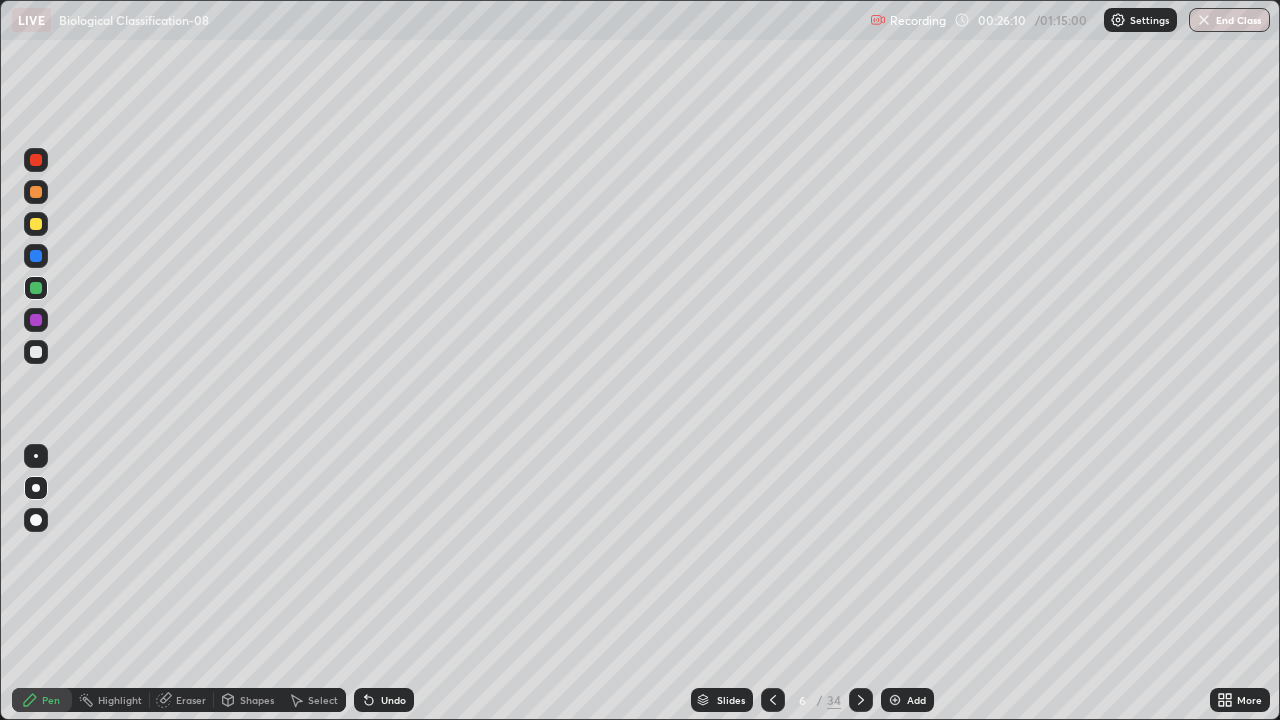 click on "Undo" at bounding box center [393, 700] 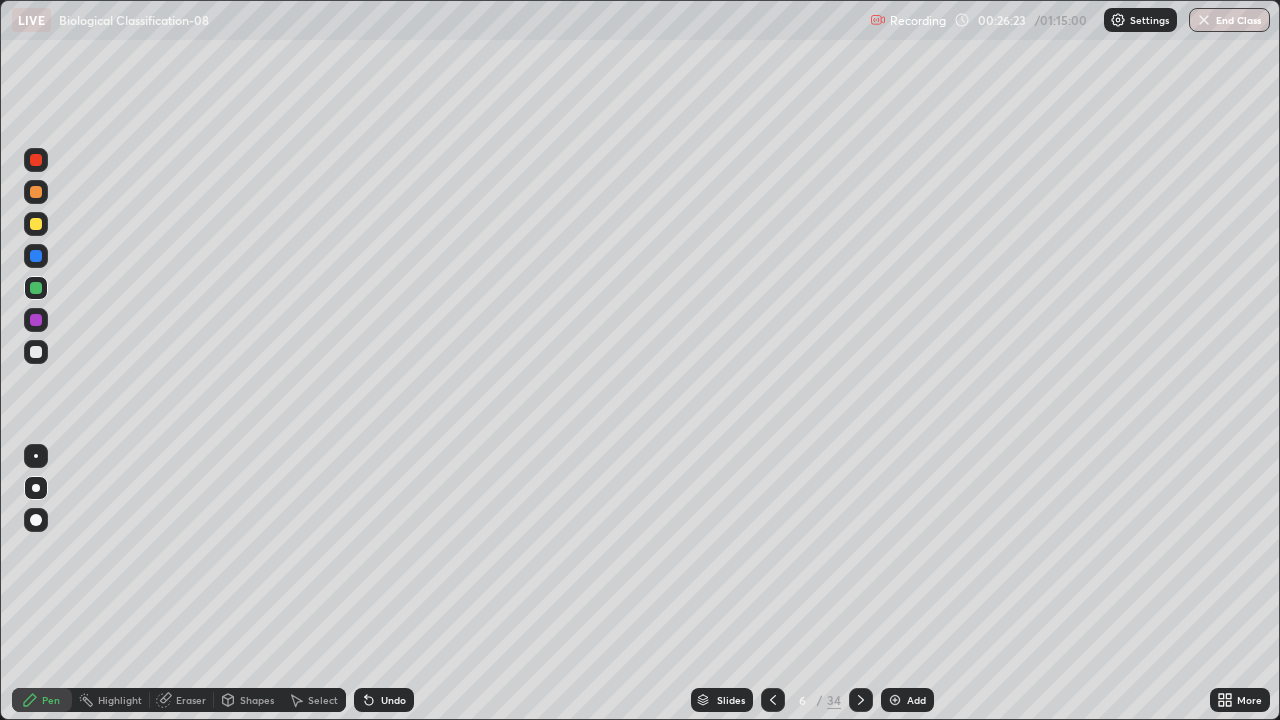 click at bounding box center [36, 352] 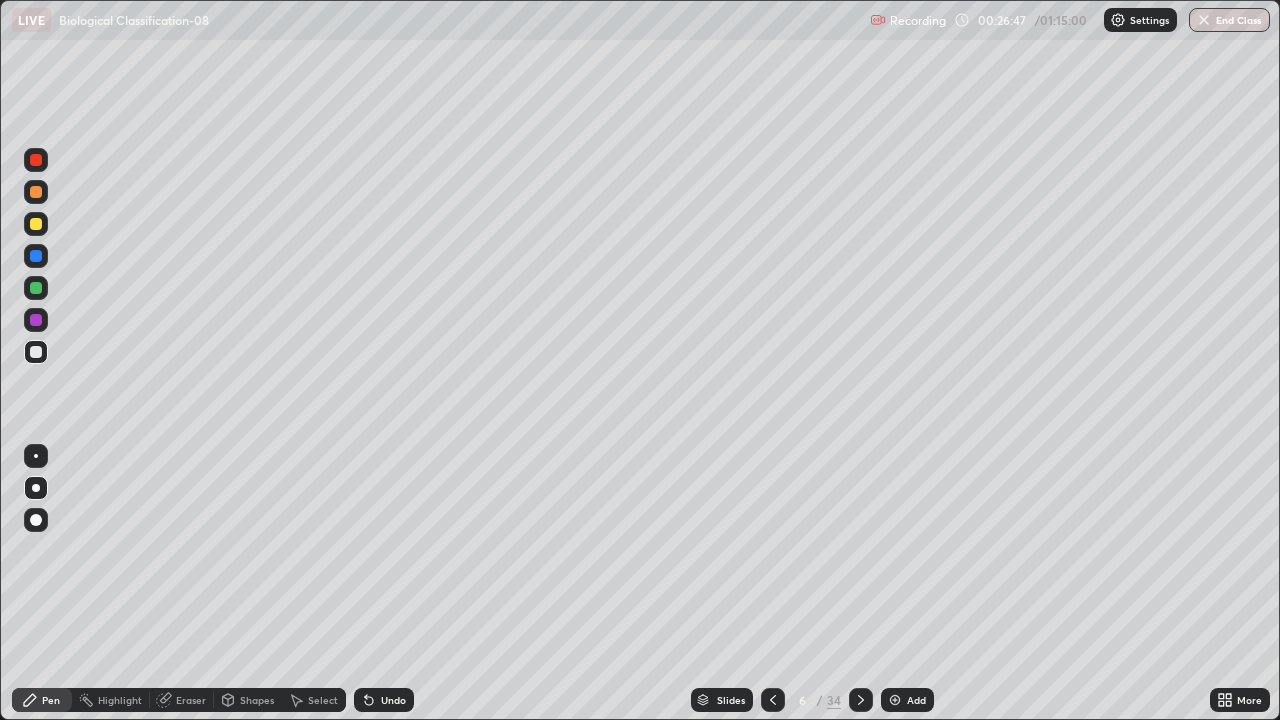click on "Undo" at bounding box center [384, 700] 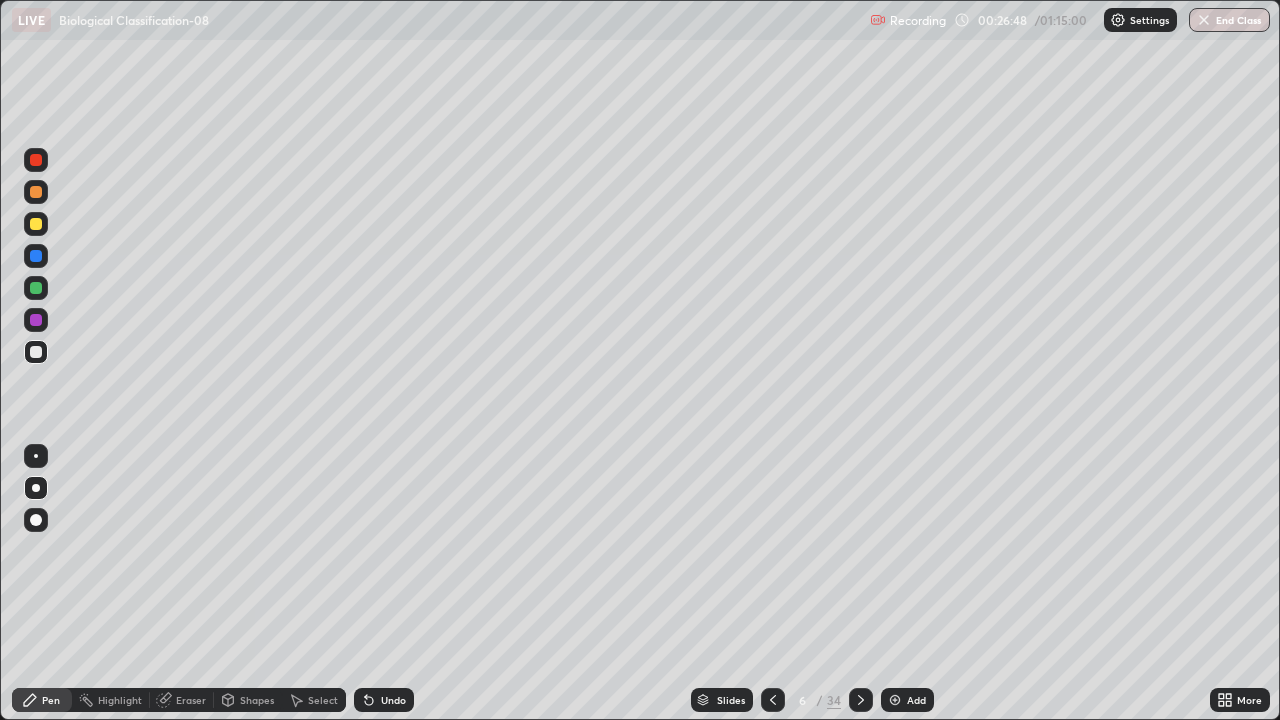 click on "Undo" at bounding box center (384, 700) 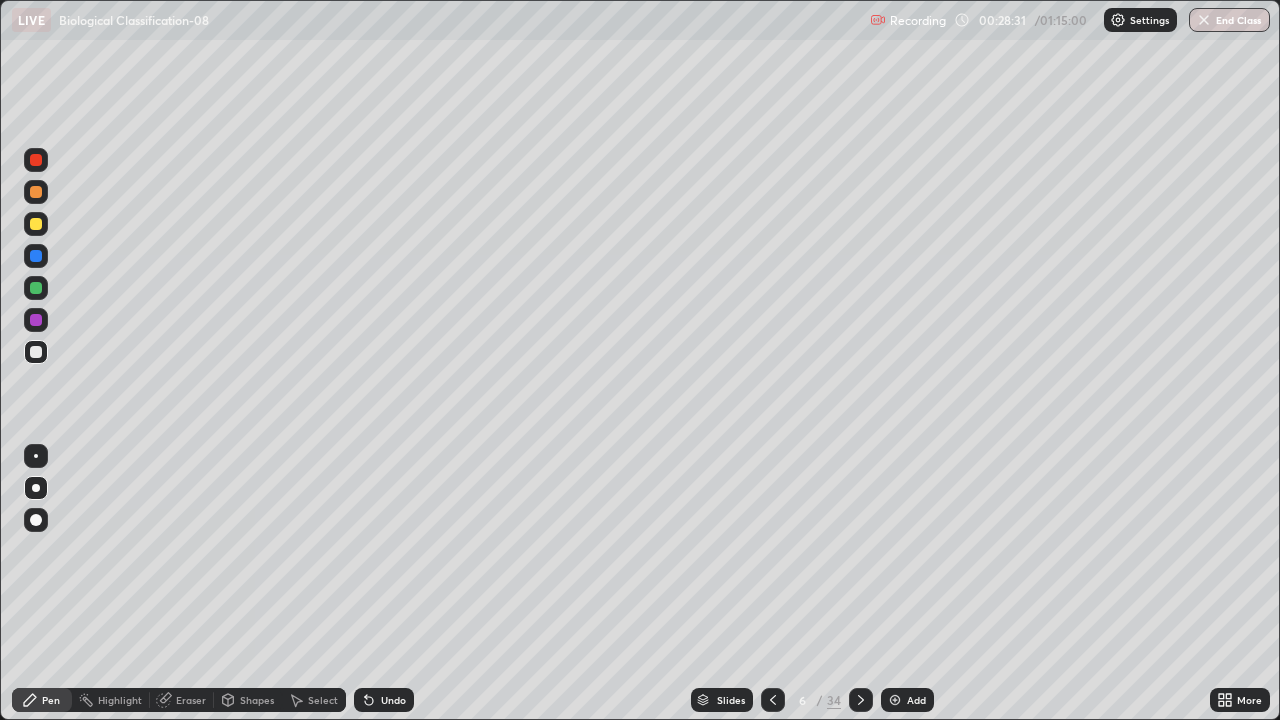 click at bounding box center (895, 700) 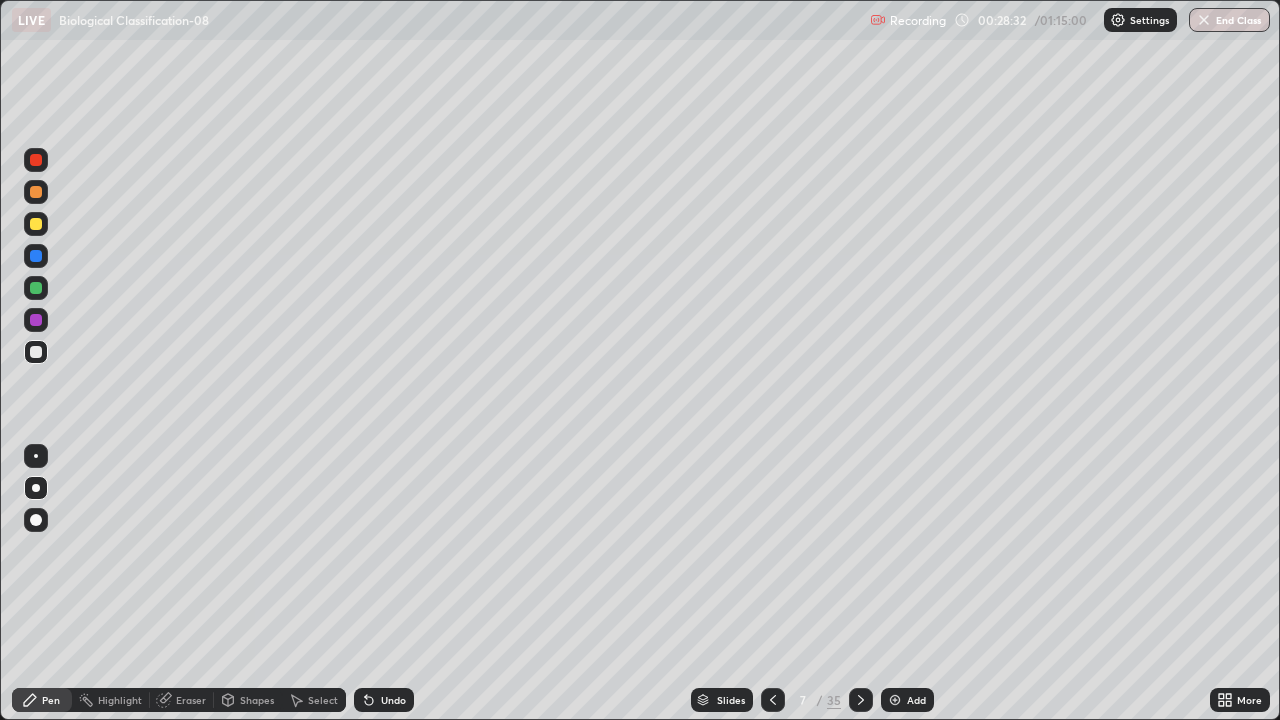 click at bounding box center [36, 288] 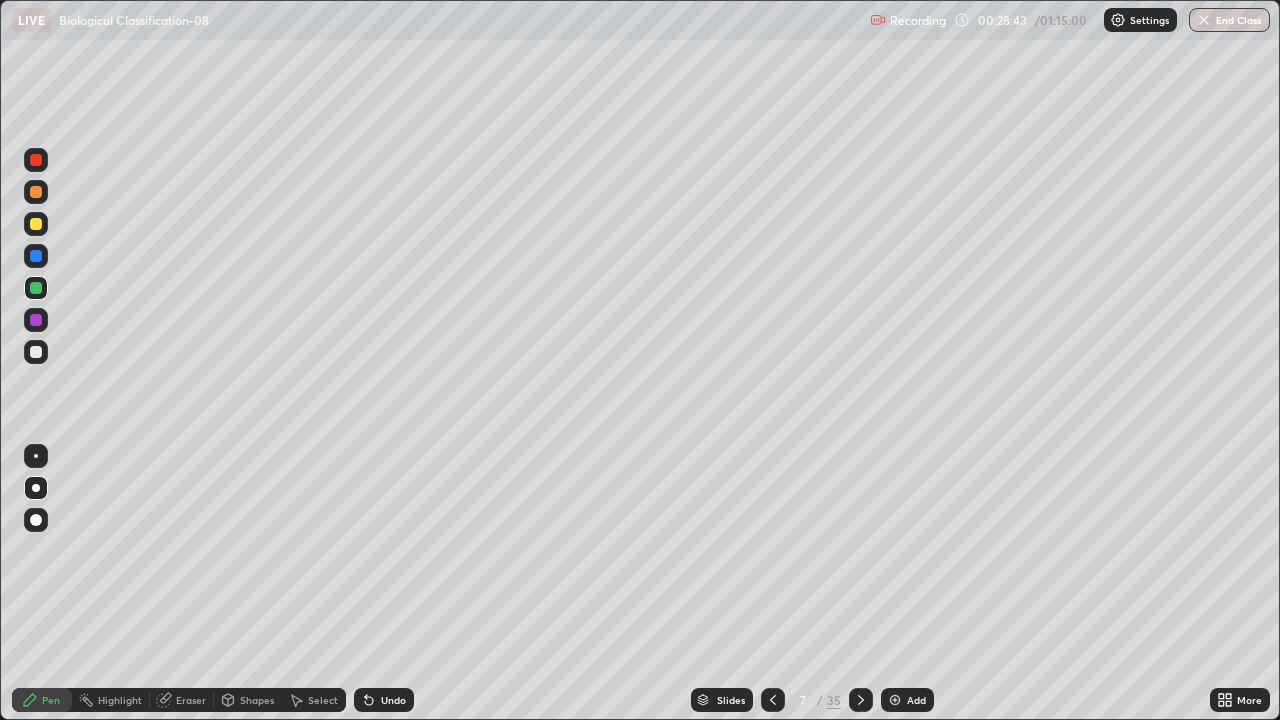 click at bounding box center [36, 352] 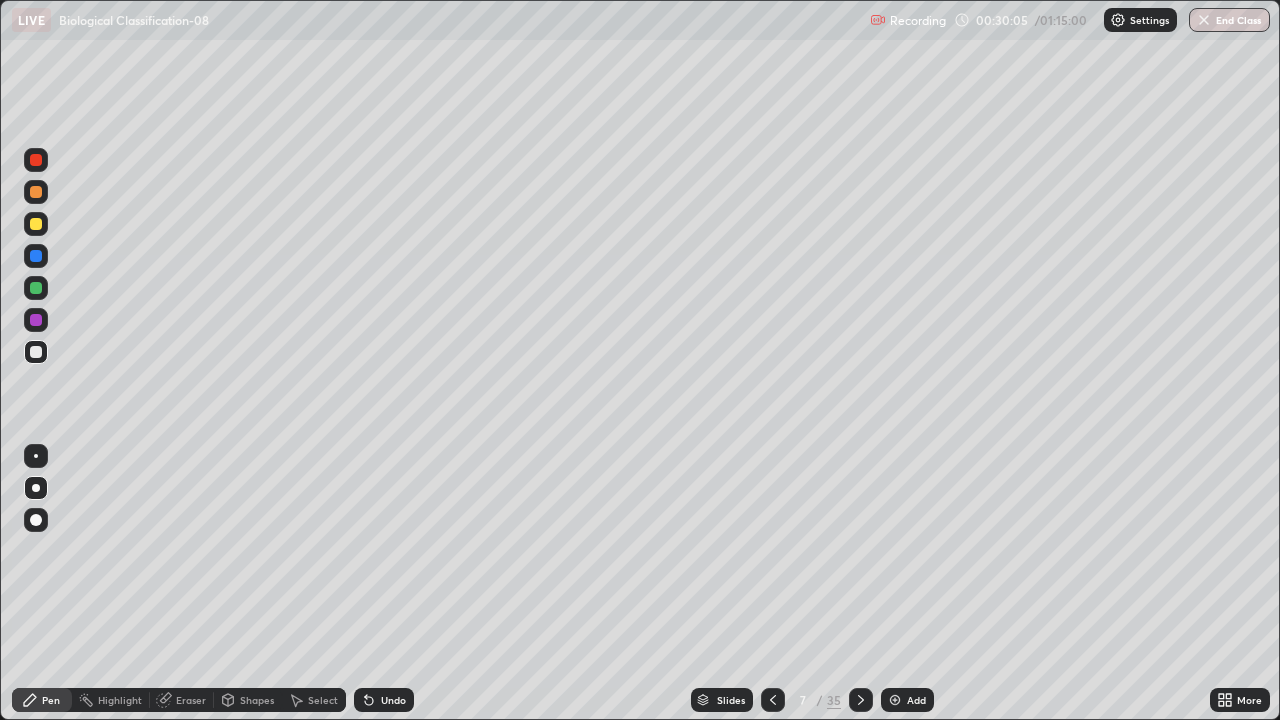 click at bounding box center (36, 288) 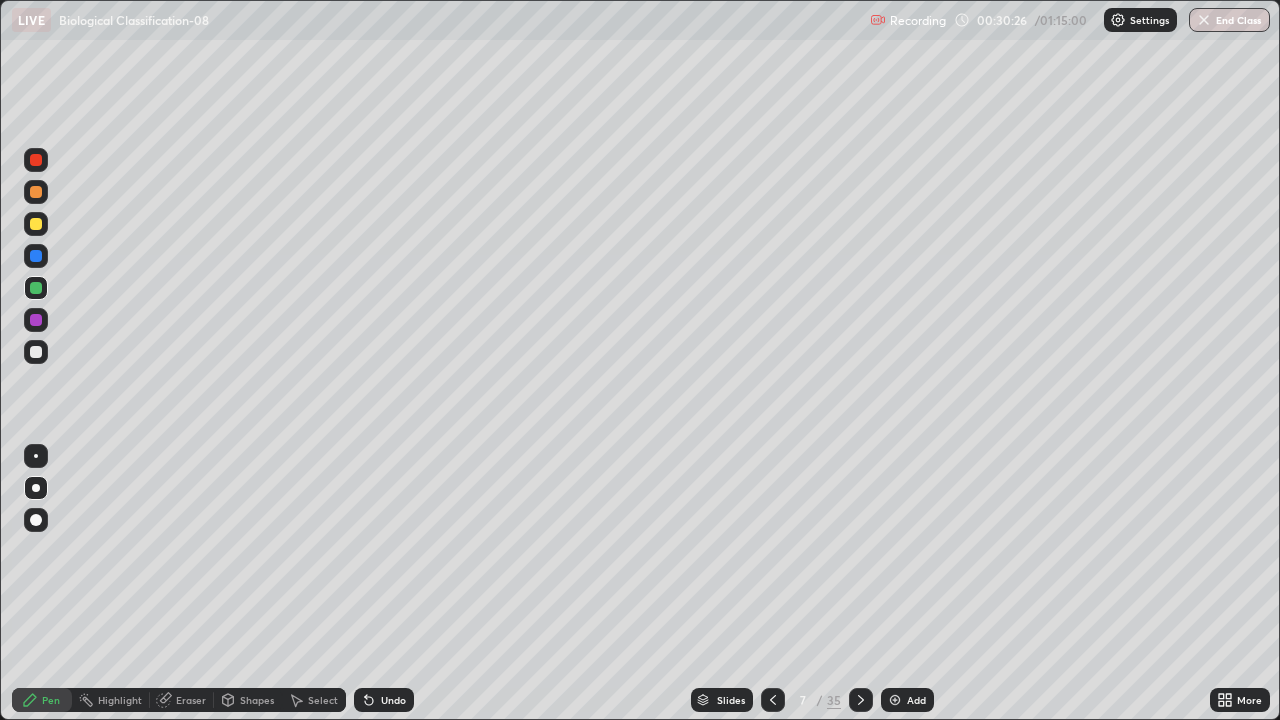 click at bounding box center [36, 352] 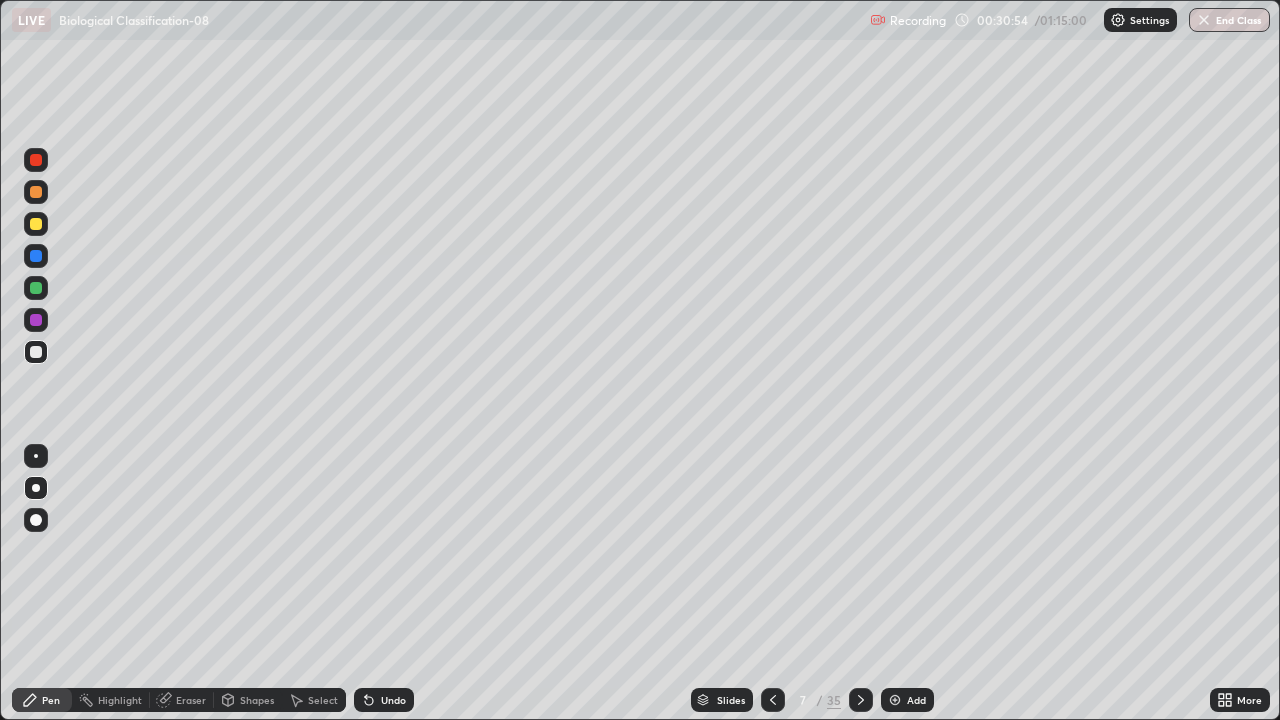 click at bounding box center [773, 700] 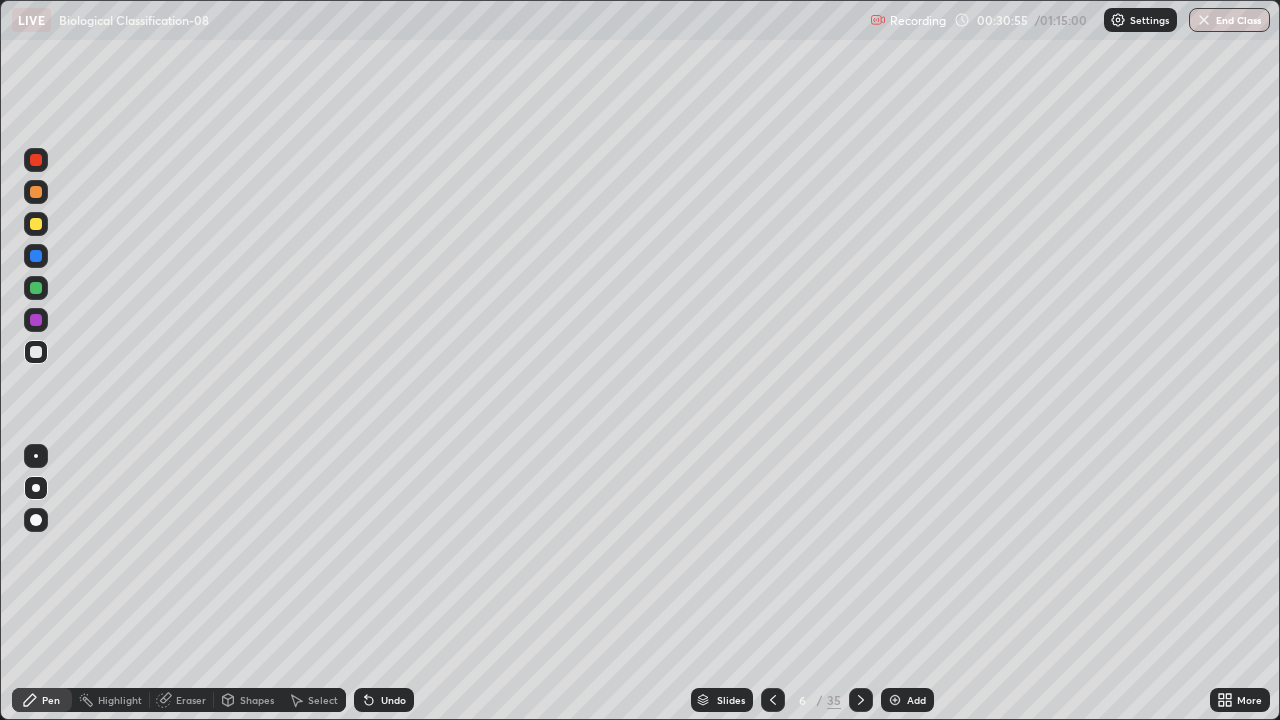 click 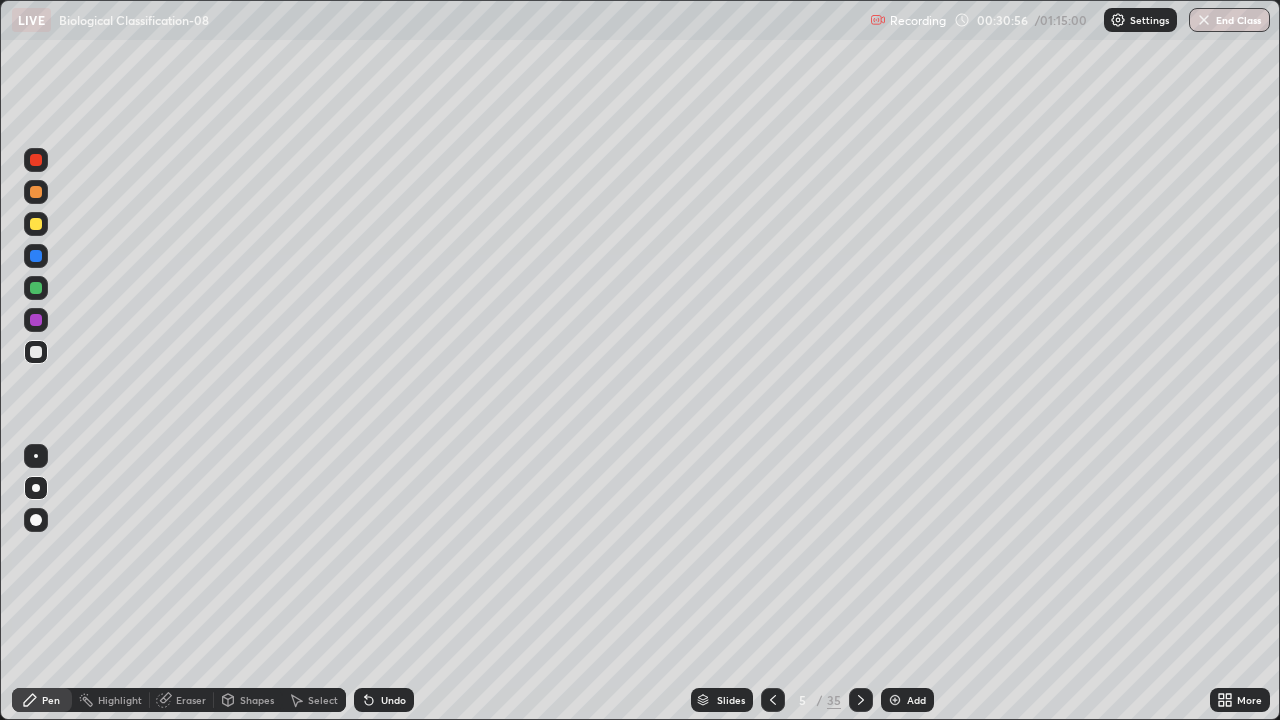click at bounding box center [773, 700] 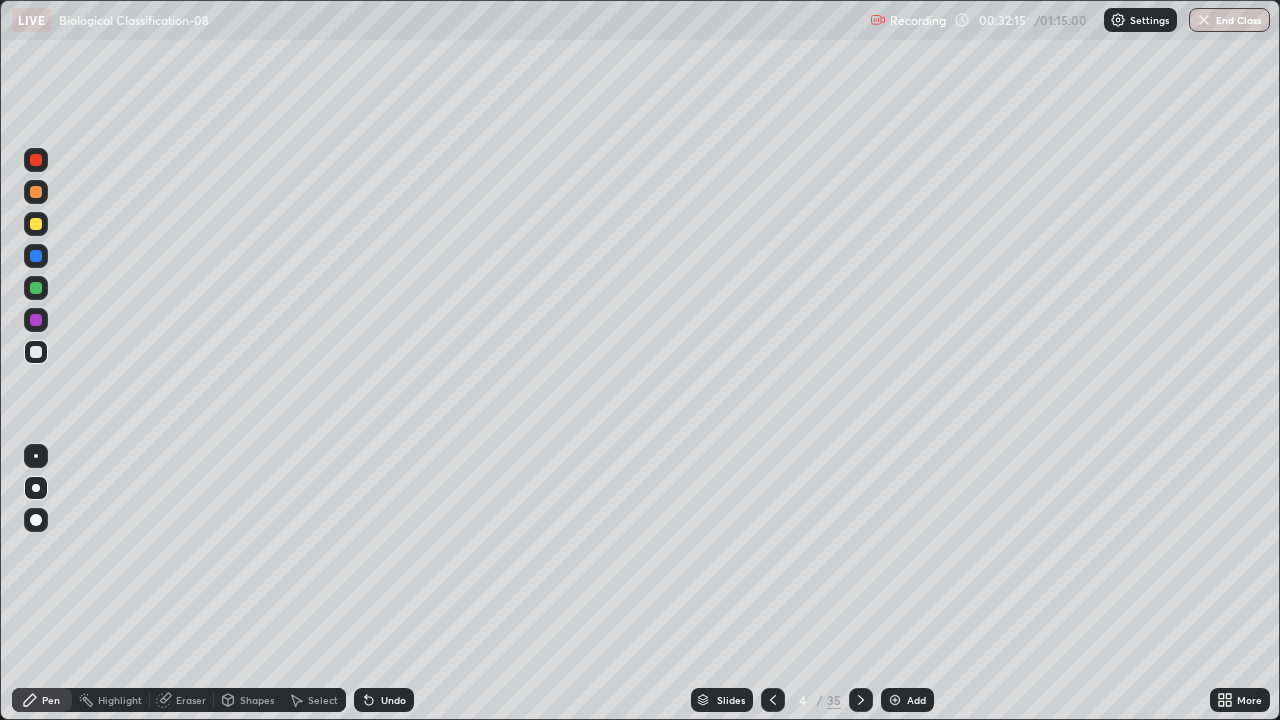 click on "Slides" at bounding box center [722, 700] 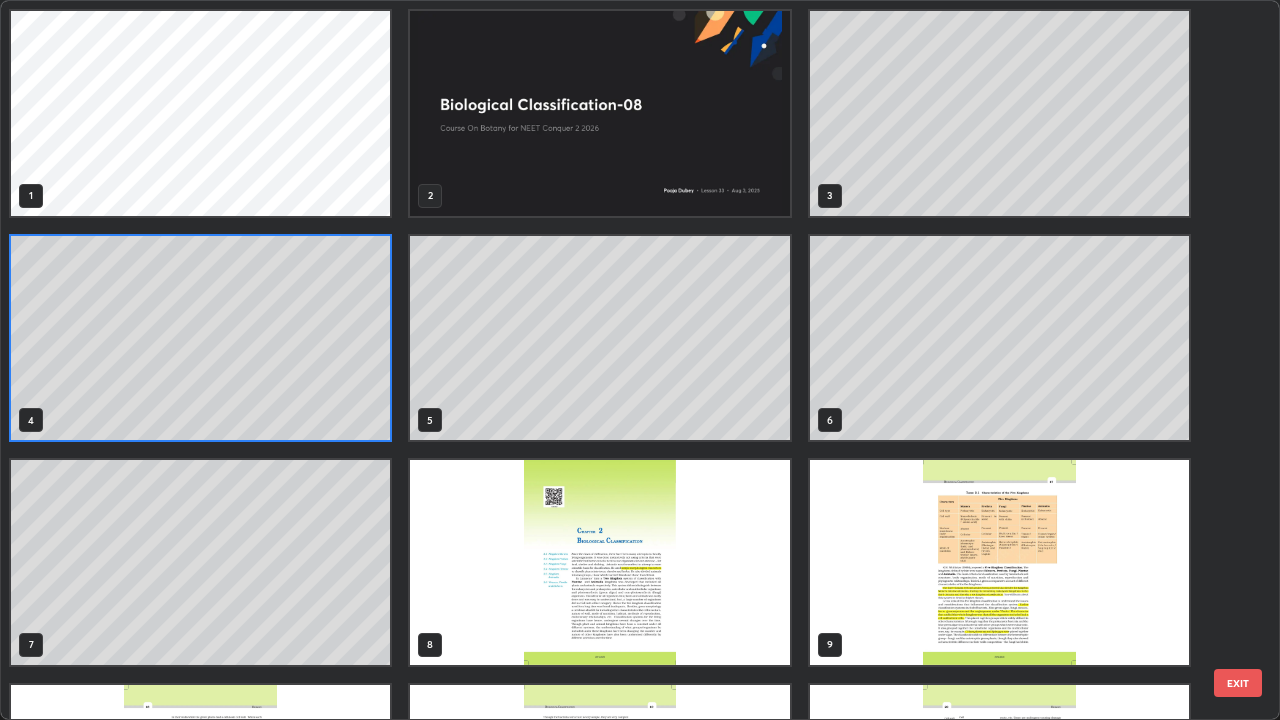 scroll, scrollTop: 7, scrollLeft: 11, axis: both 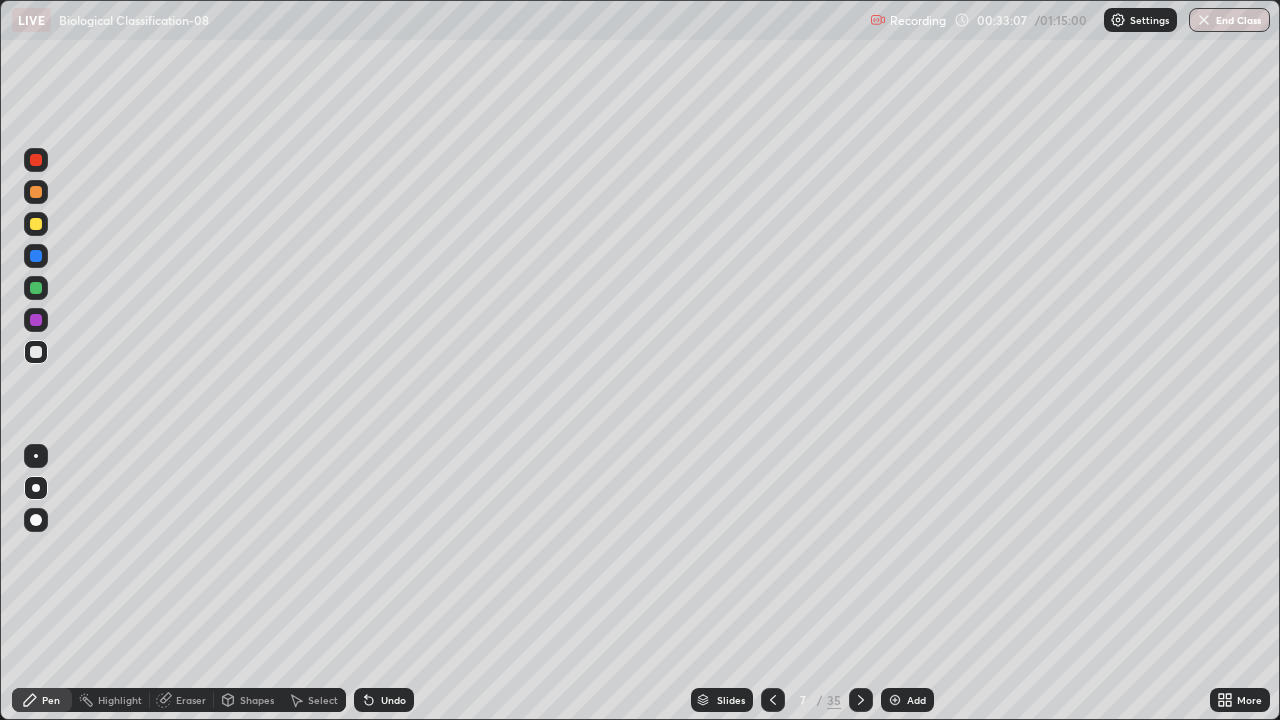 click on "Add" at bounding box center (916, 700) 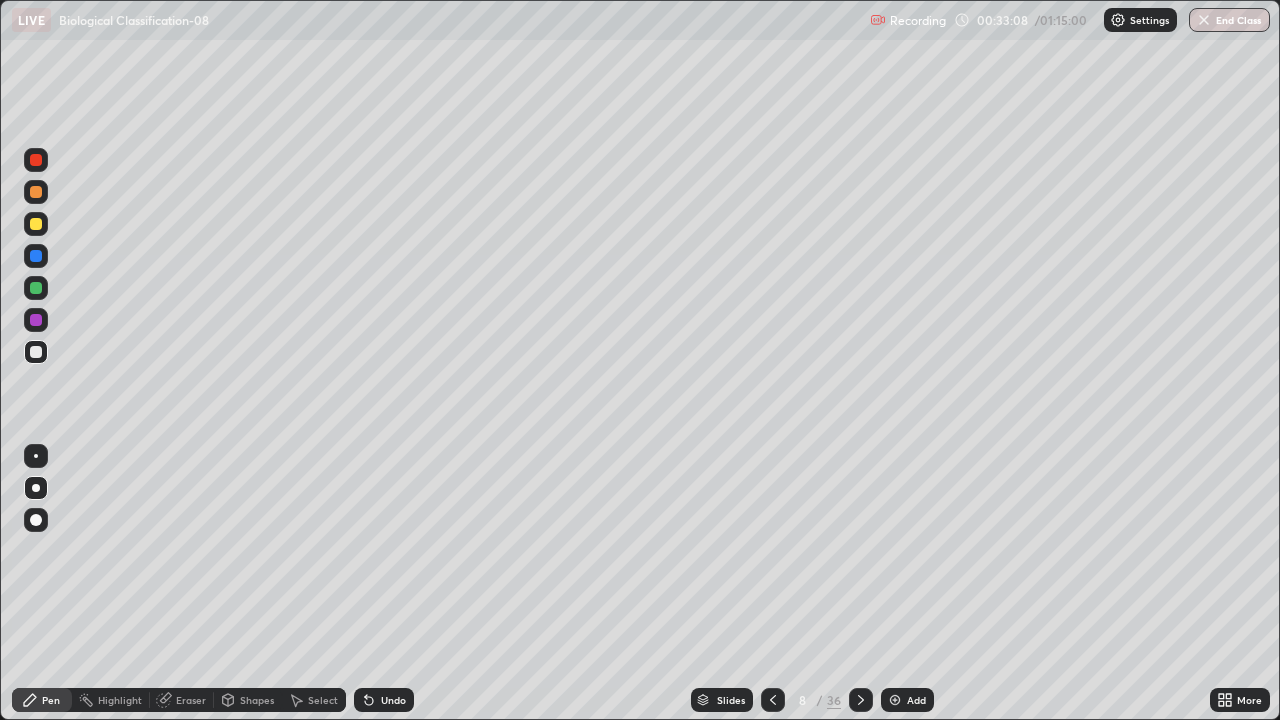 click at bounding box center [36, 288] 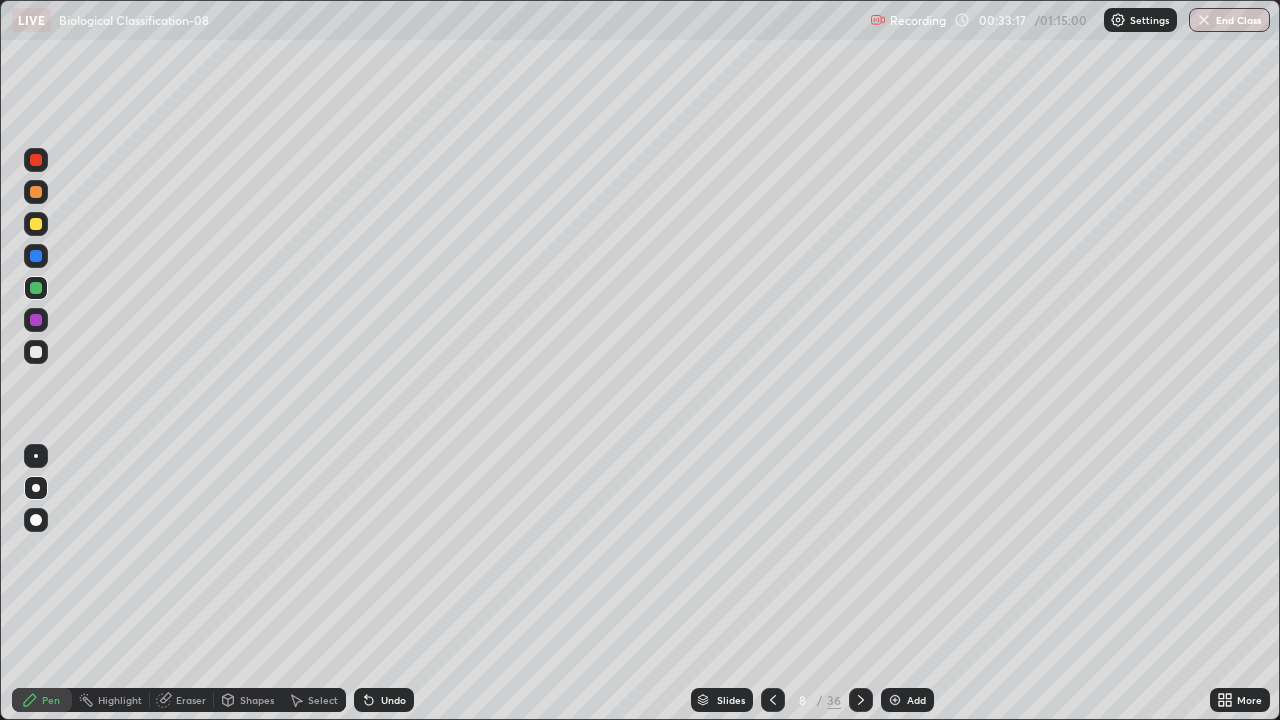 click at bounding box center (36, 352) 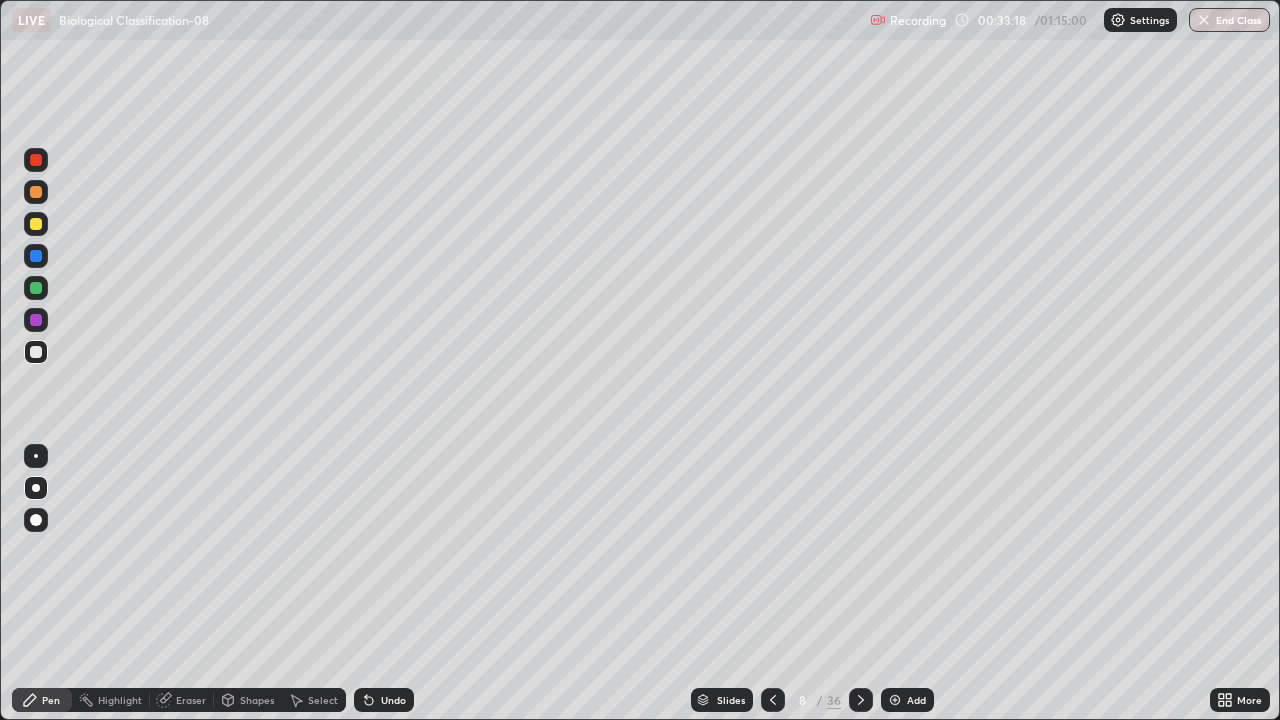 click at bounding box center (36, 288) 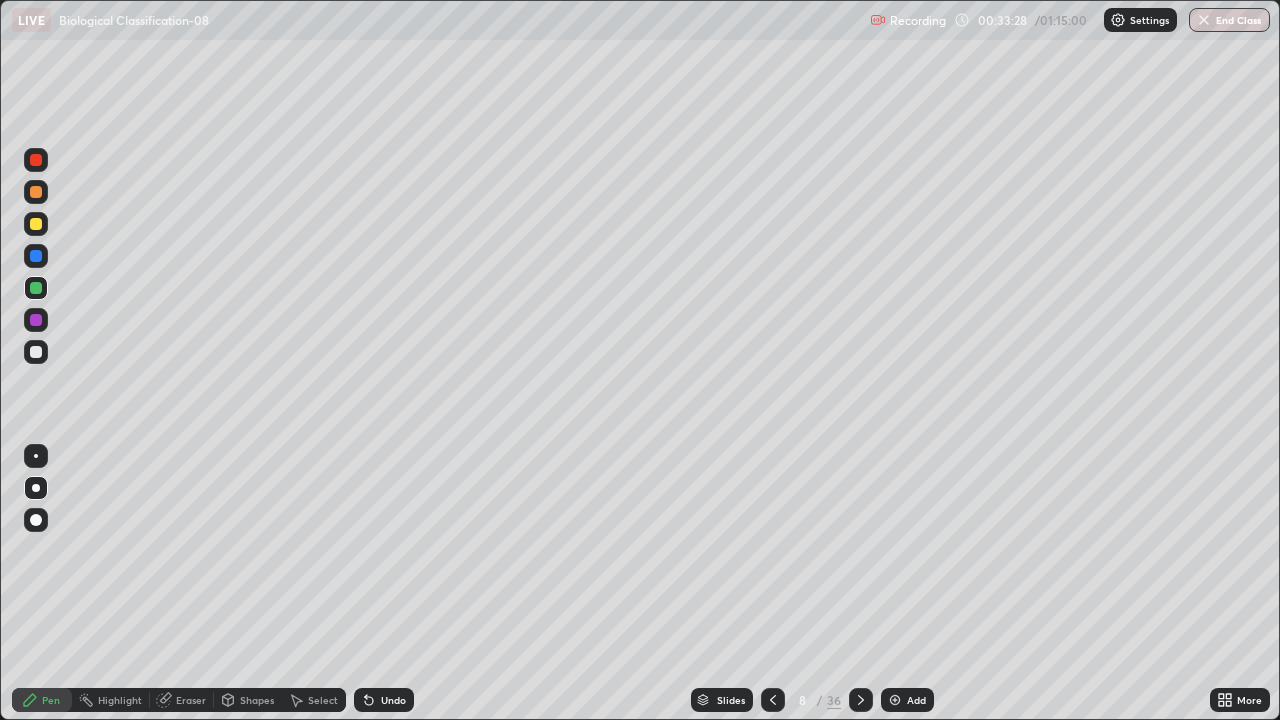 click at bounding box center (36, 352) 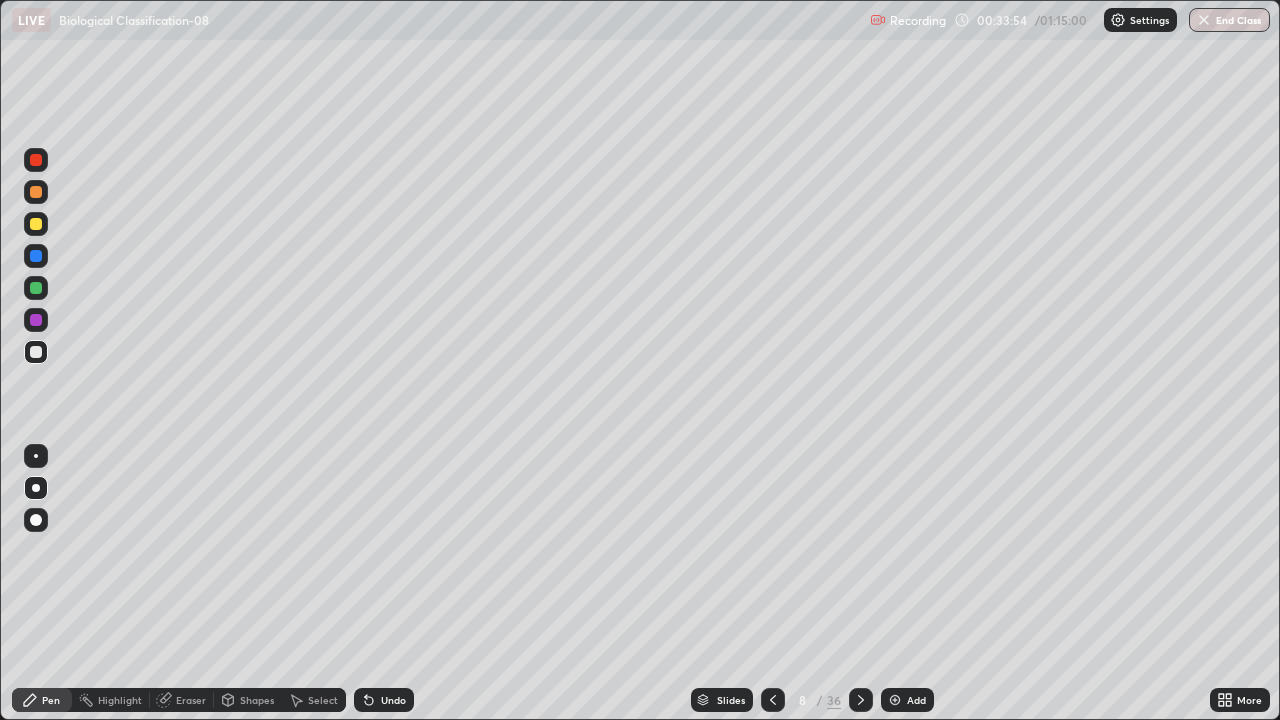 click at bounding box center (36, 288) 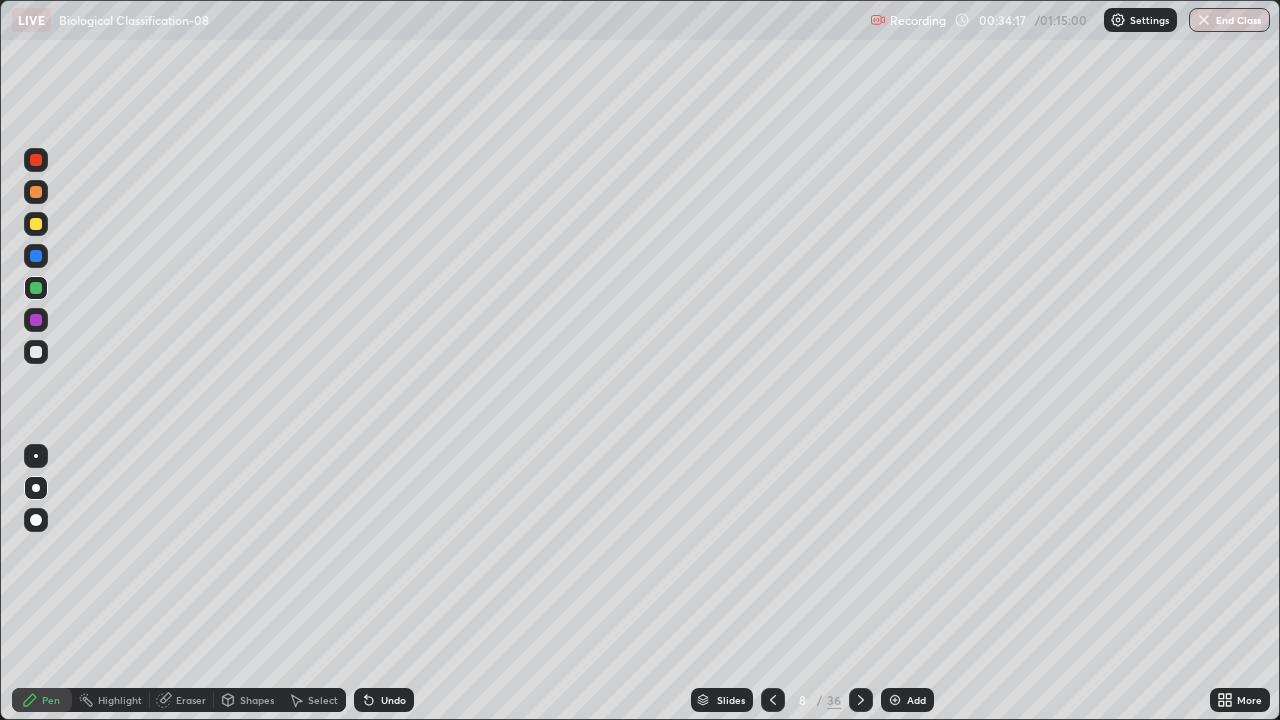 click on "Undo" at bounding box center [384, 700] 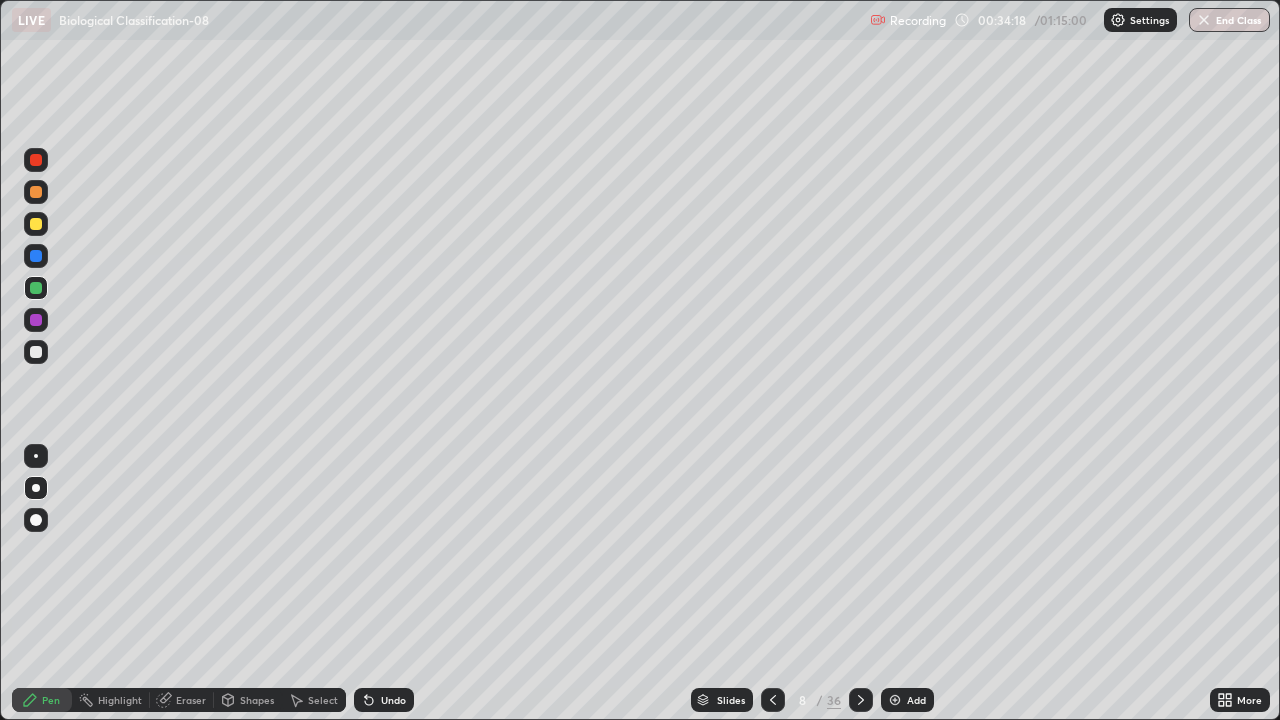 click at bounding box center (36, 352) 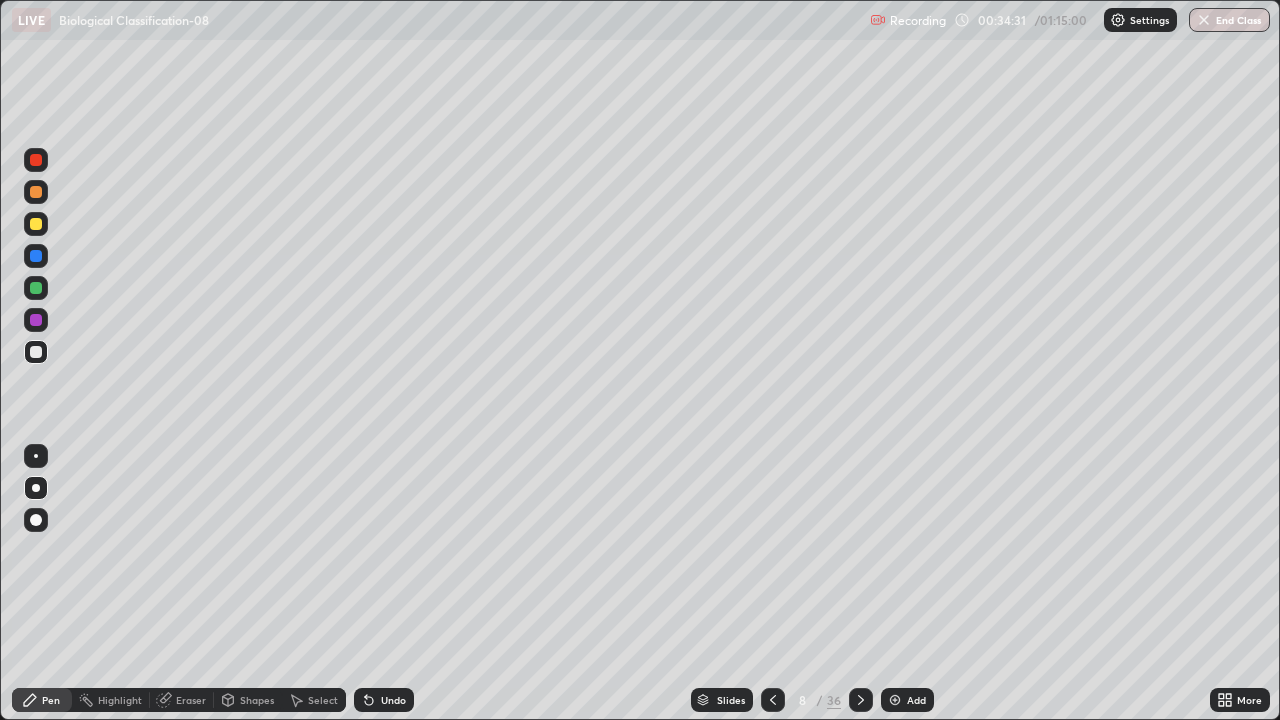 click 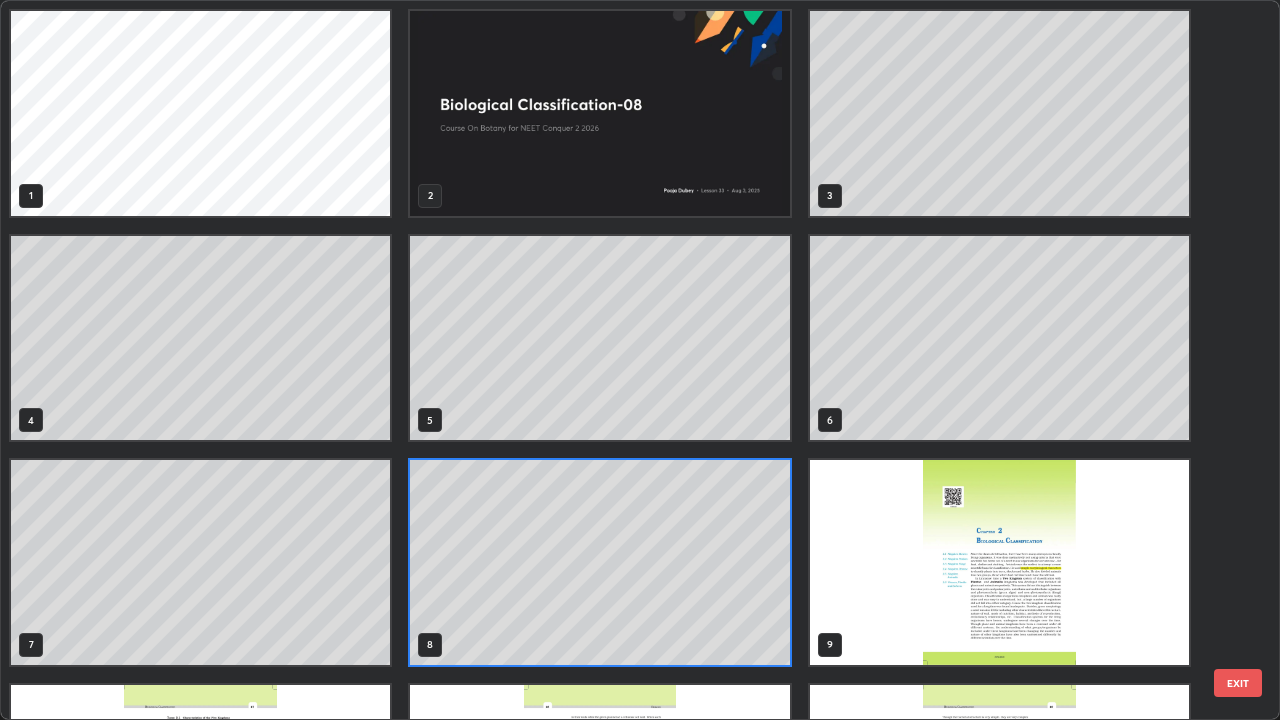 scroll, scrollTop: 7, scrollLeft: 11, axis: both 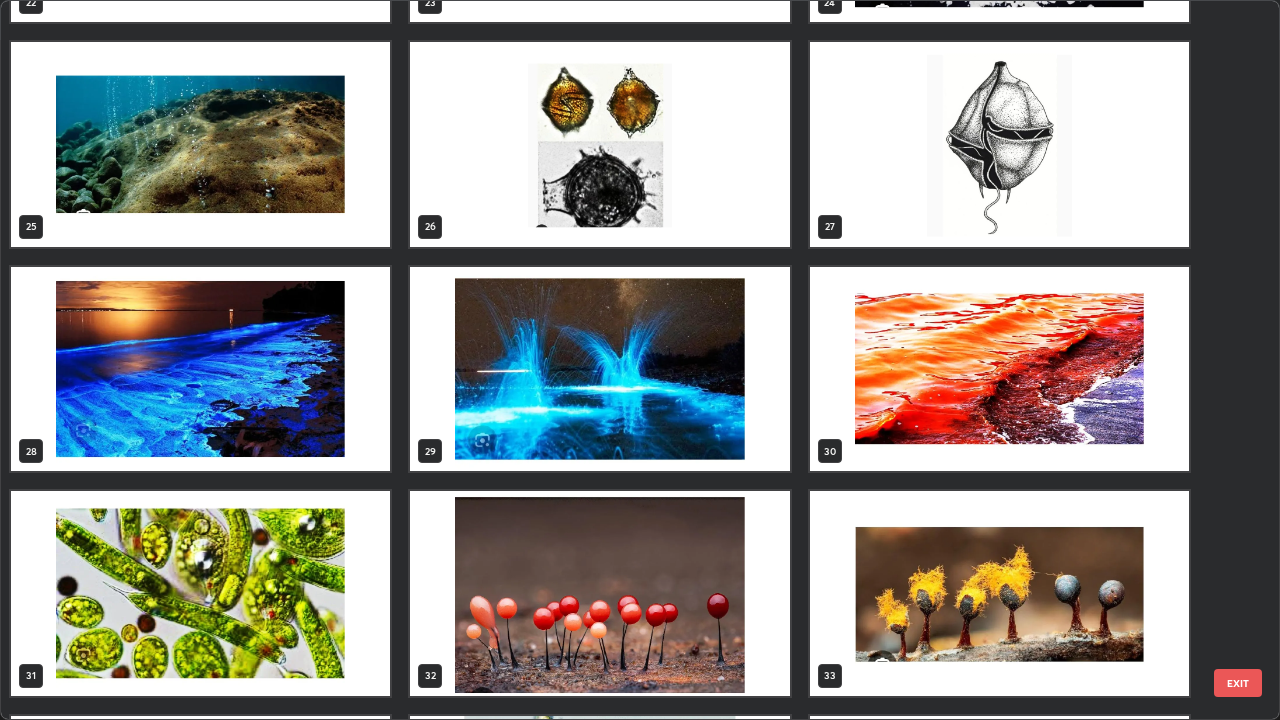 click at bounding box center (599, 369) 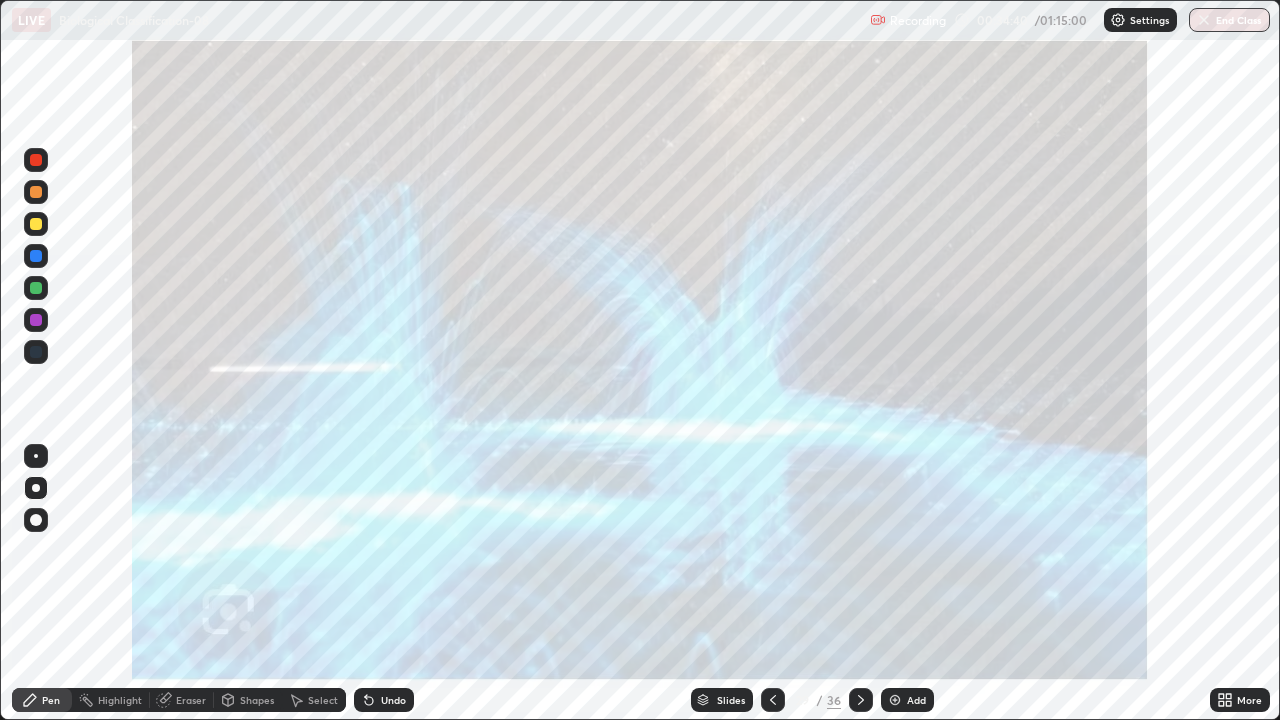 click at bounding box center (599, 369) 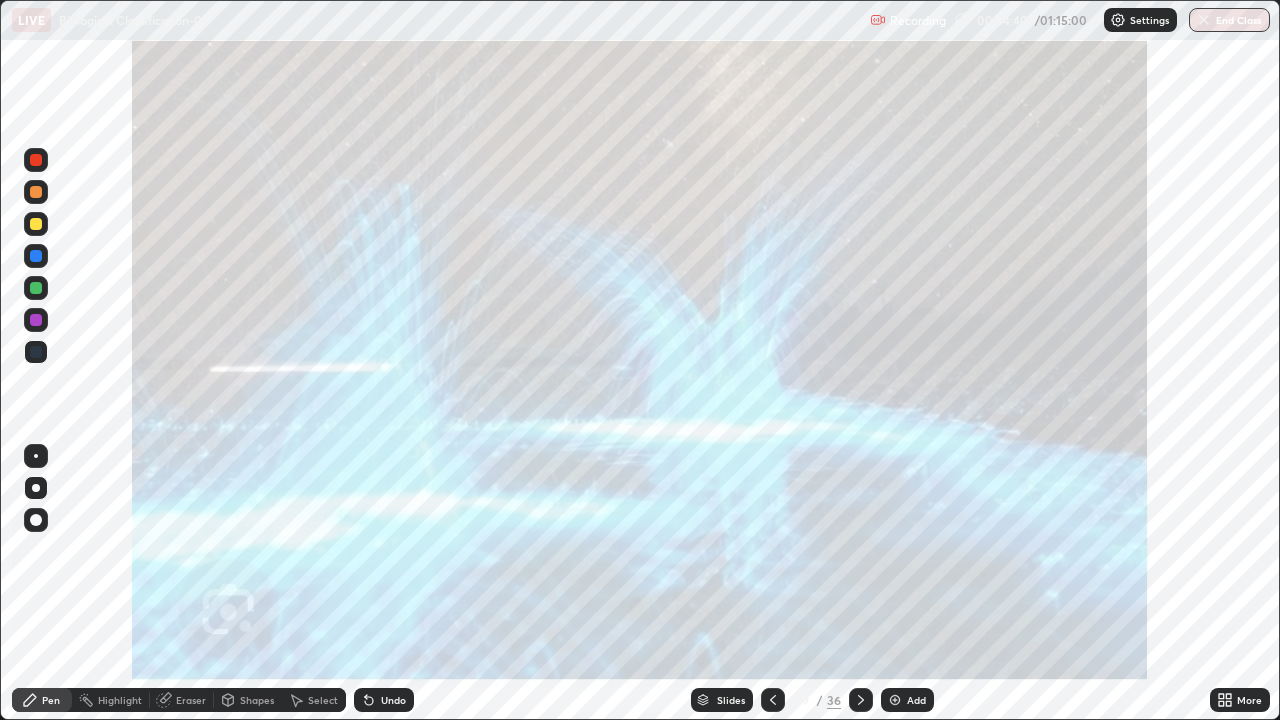 click at bounding box center [599, 369] 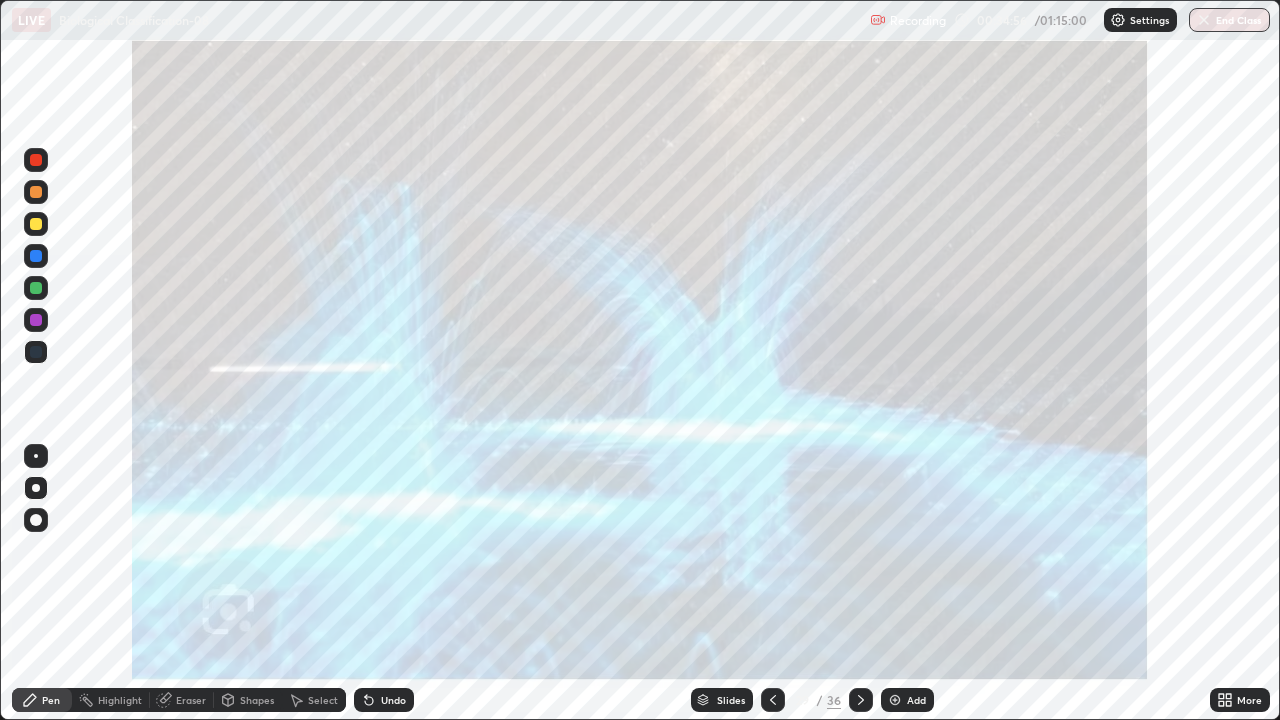 click 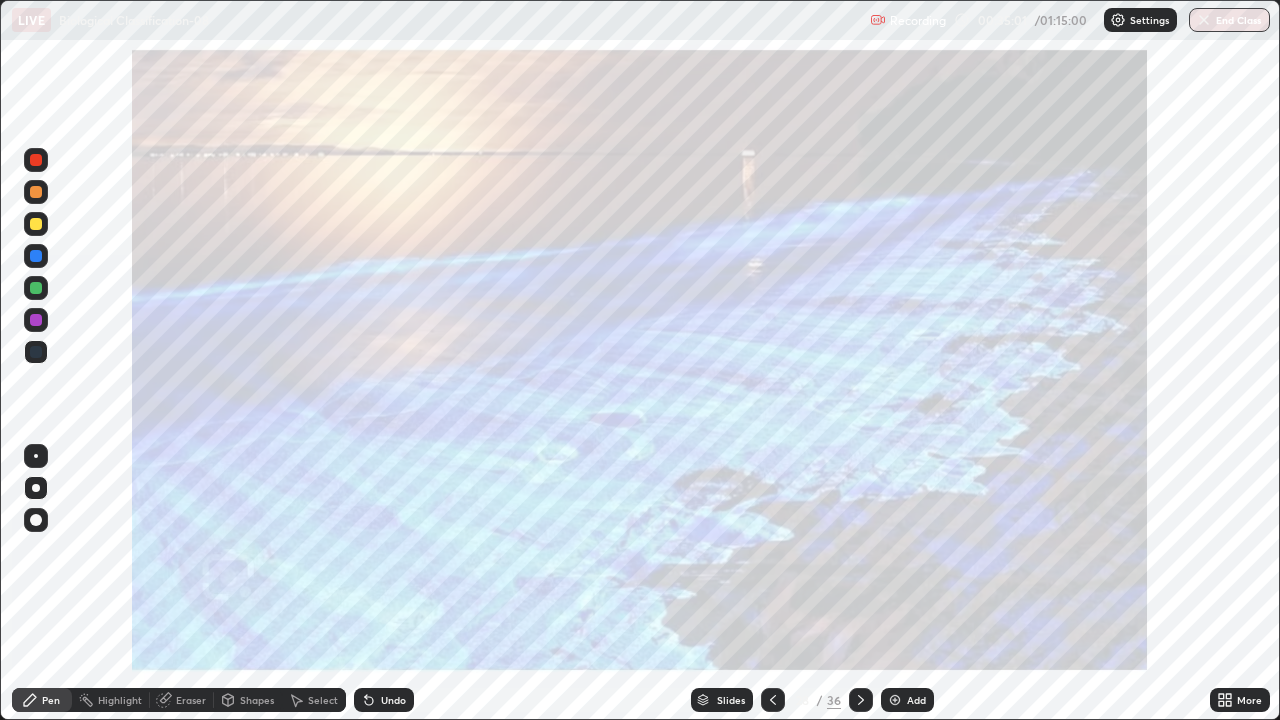 click on "Slides" at bounding box center [722, 700] 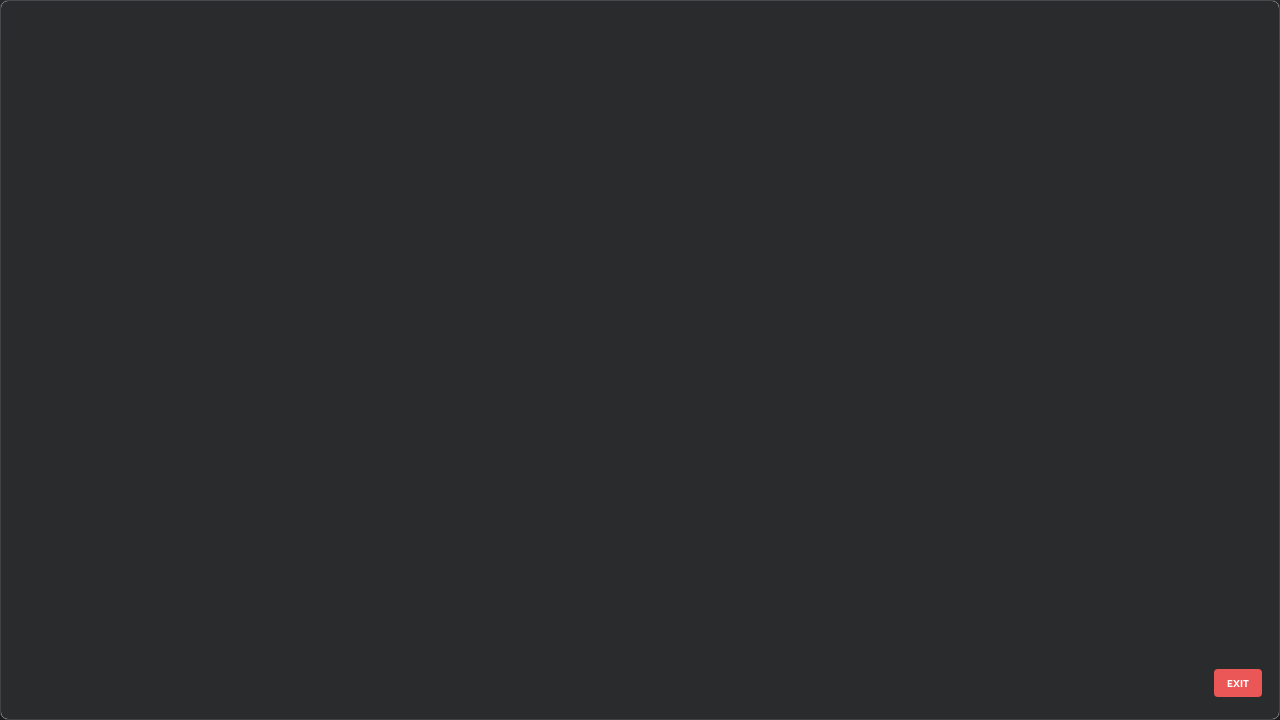 scroll, scrollTop: 1528, scrollLeft: 0, axis: vertical 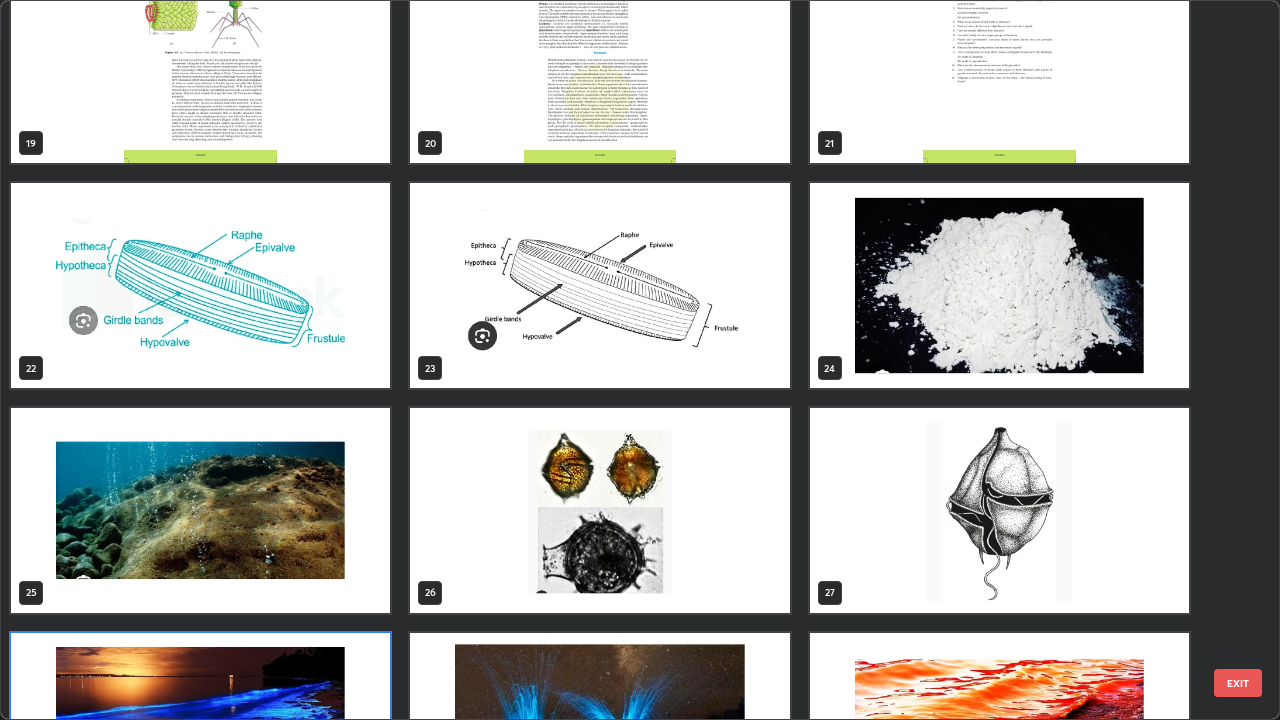 click at bounding box center (999, 510) 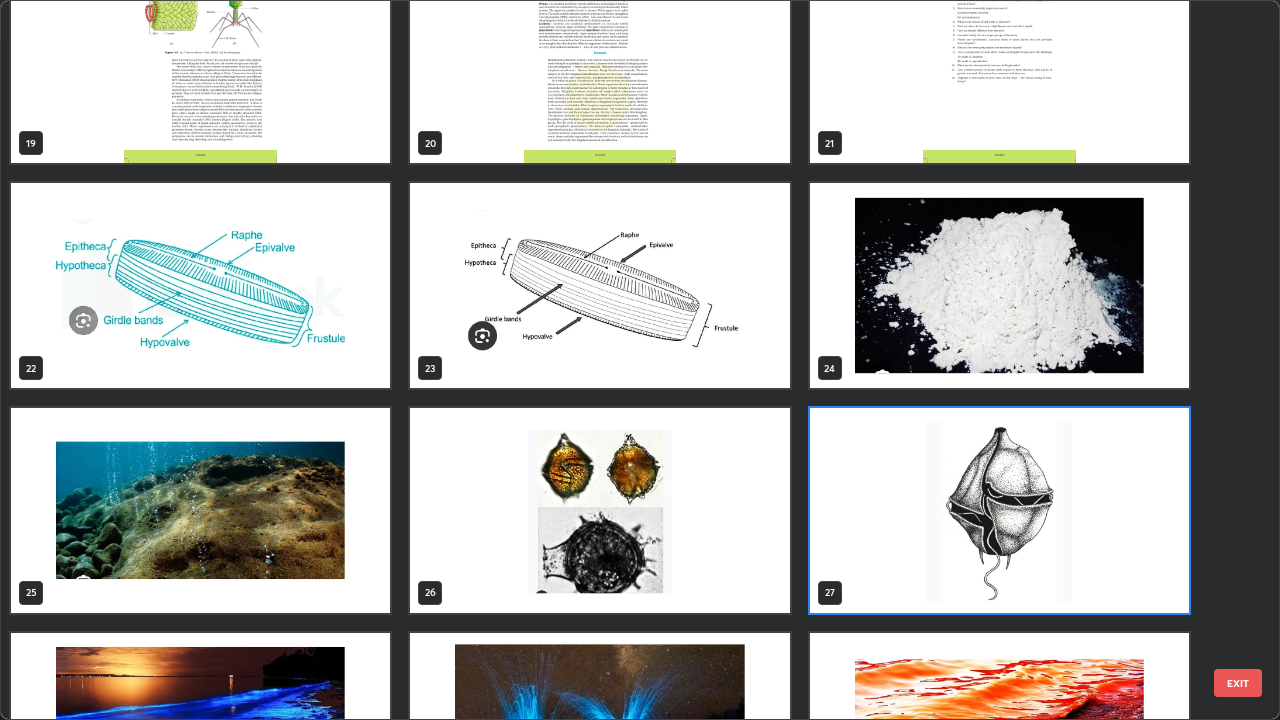 click at bounding box center (999, 510) 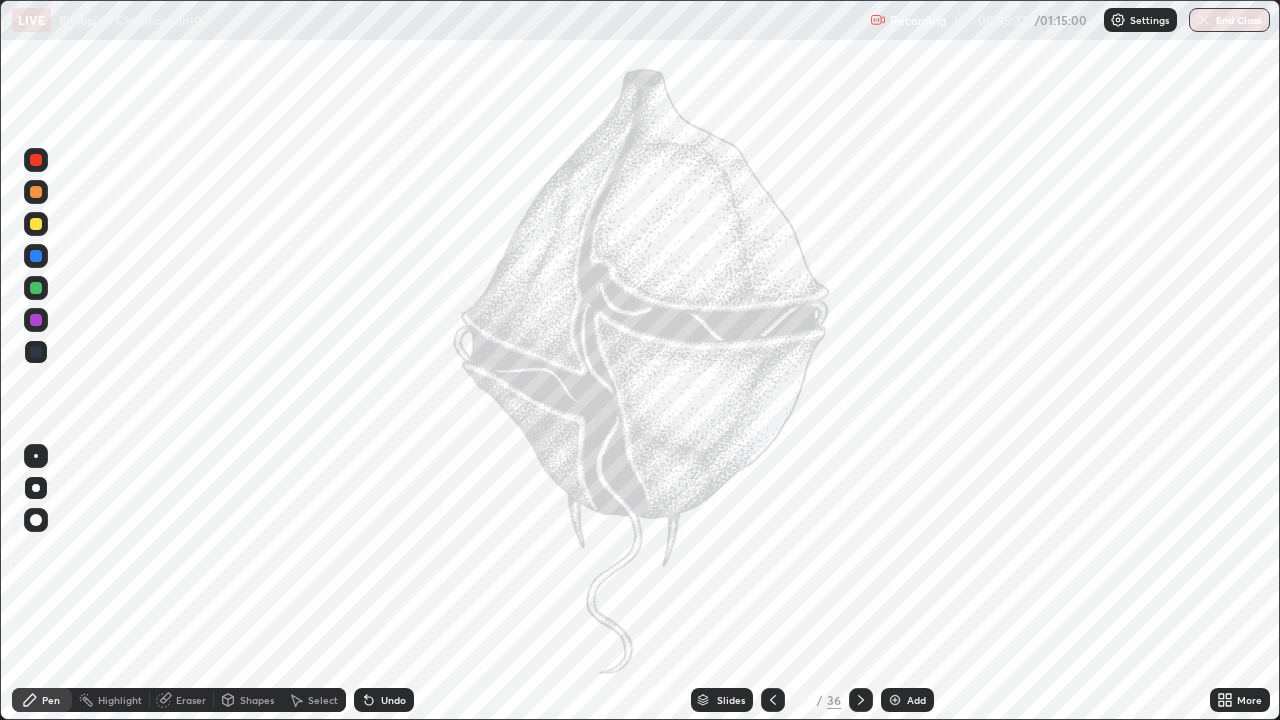 click 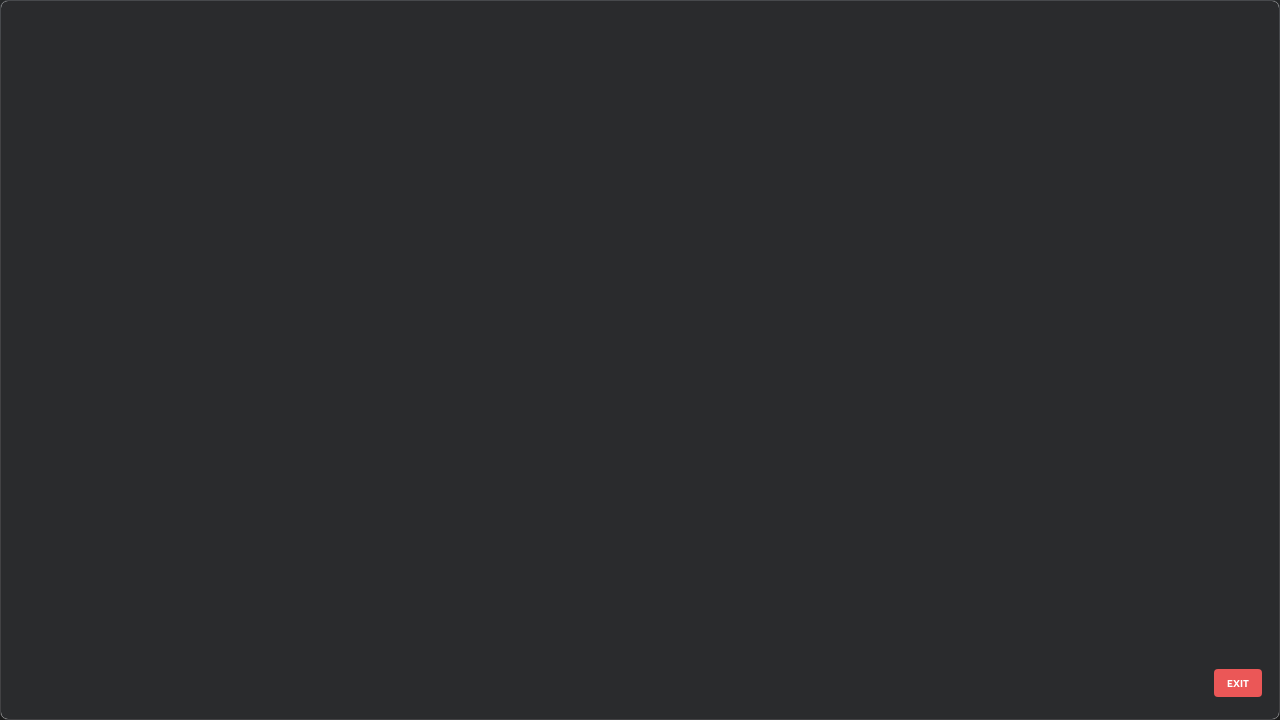 scroll, scrollTop: 1303, scrollLeft: 0, axis: vertical 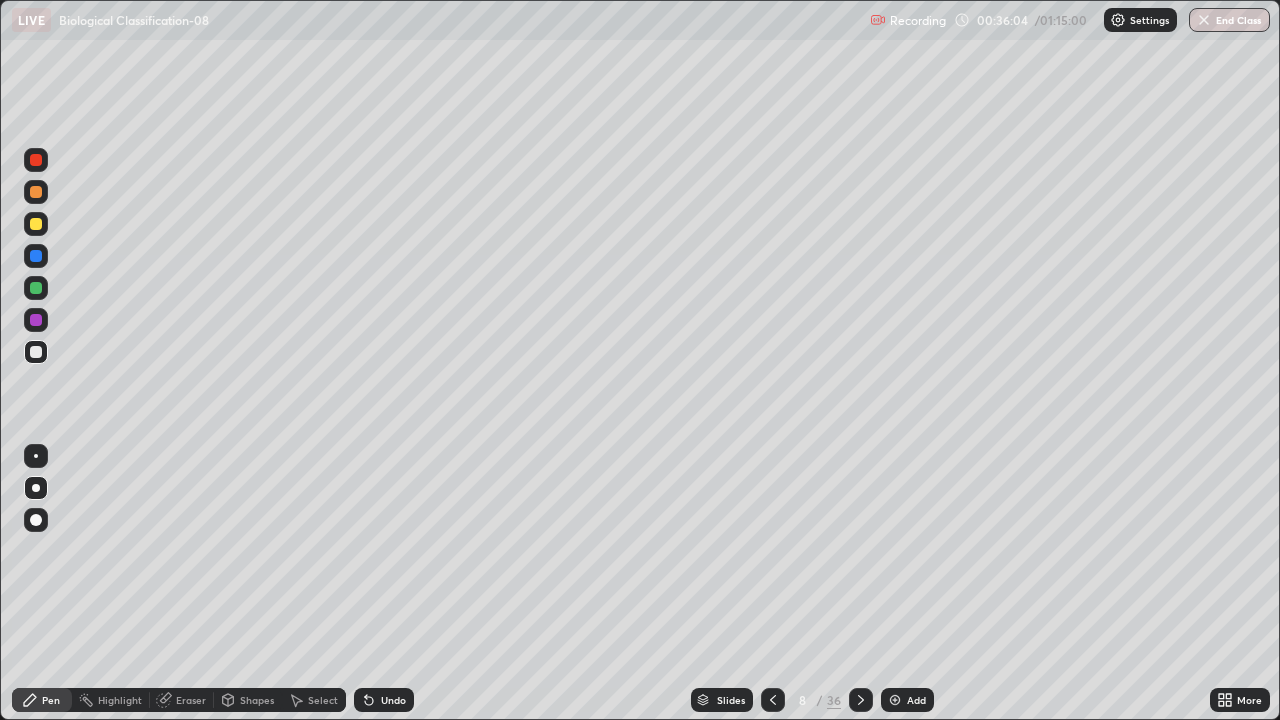 click at bounding box center (36, 288) 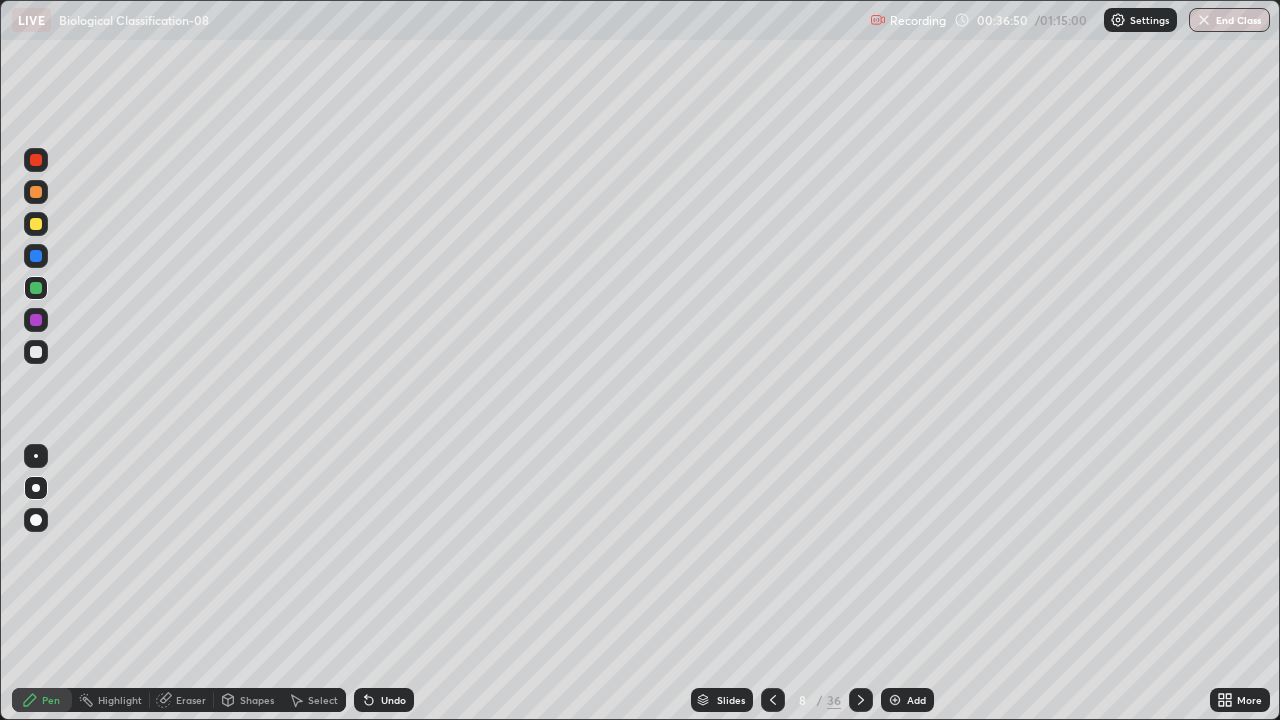 click on "Undo" at bounding box center (393, 700) 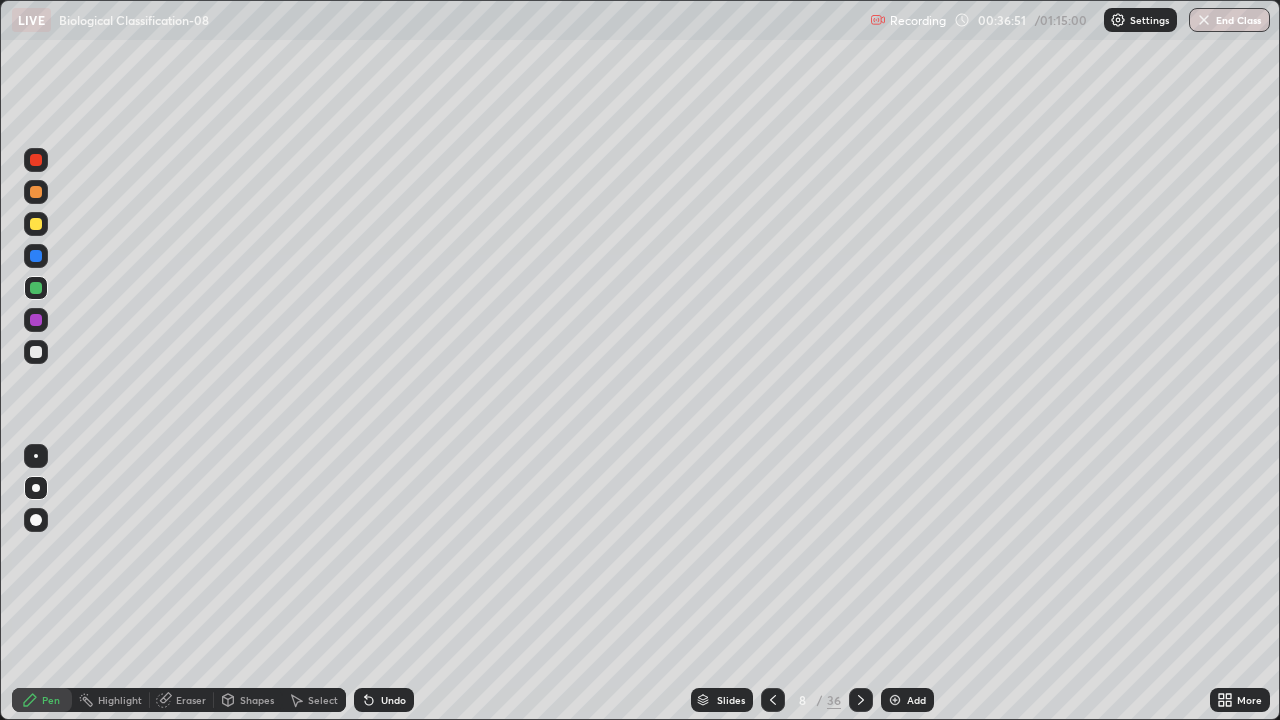 click on "Undo" at bounding box center [393, 700] 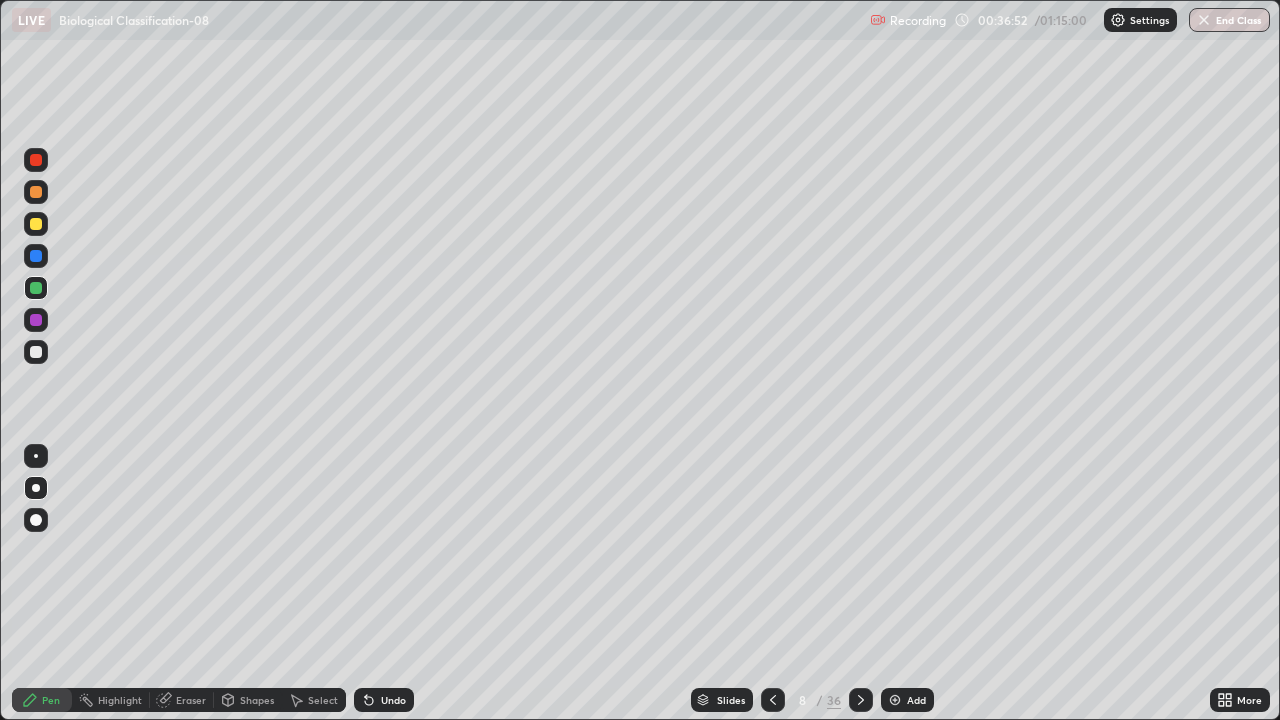 click on "Undo" at bounding box center (393, 700) 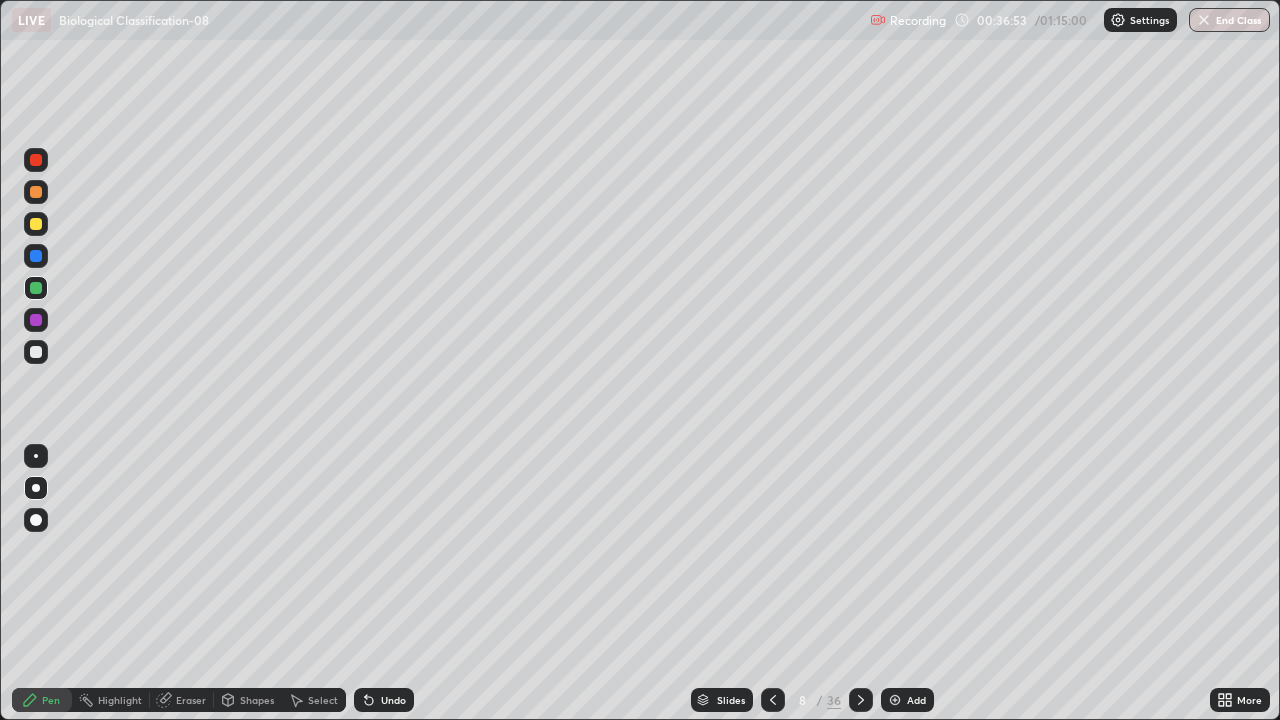 click on "Undo" at bounding box center (384, 700) 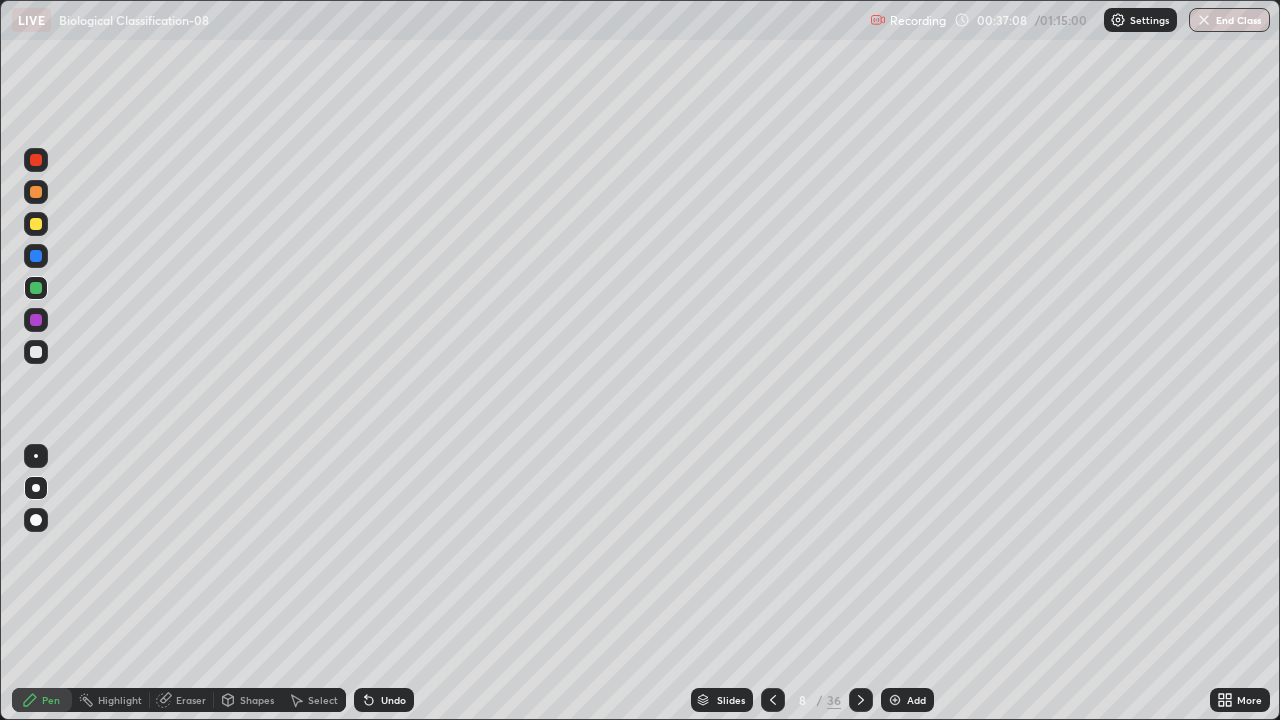 click at bounding box center [36, 352] 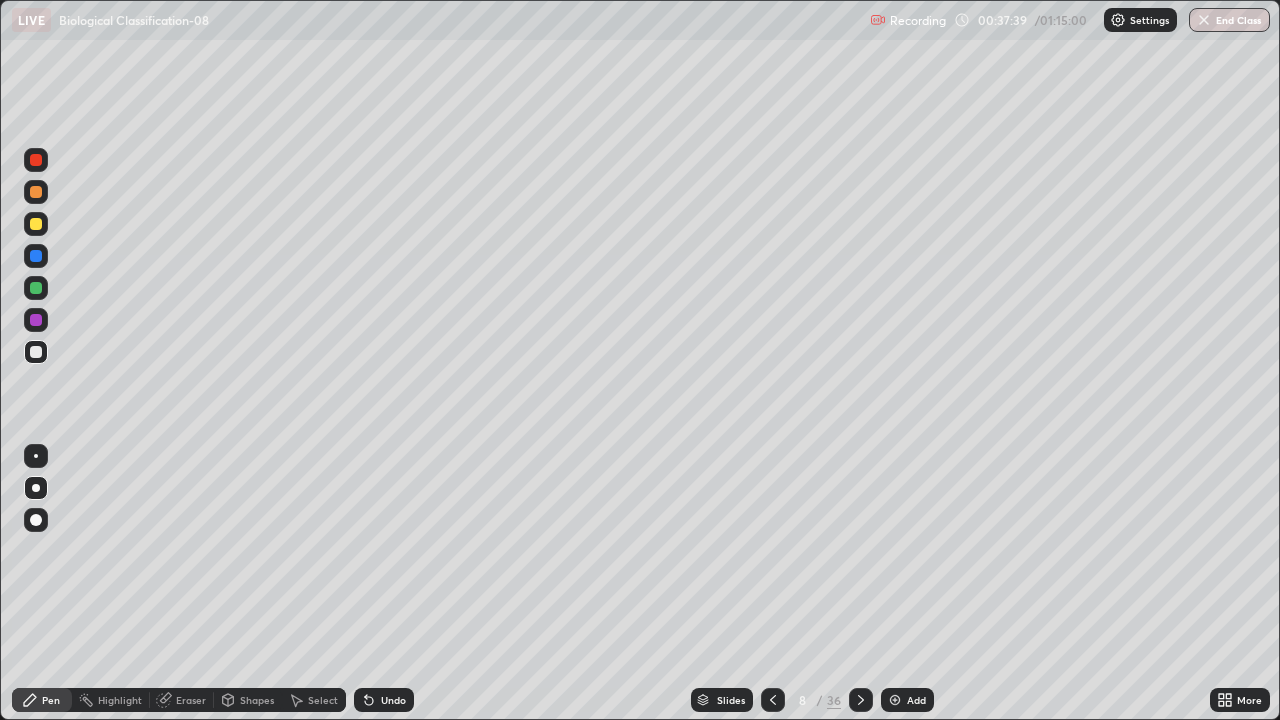 click on "Eraser" at bounding box center [182, 700] 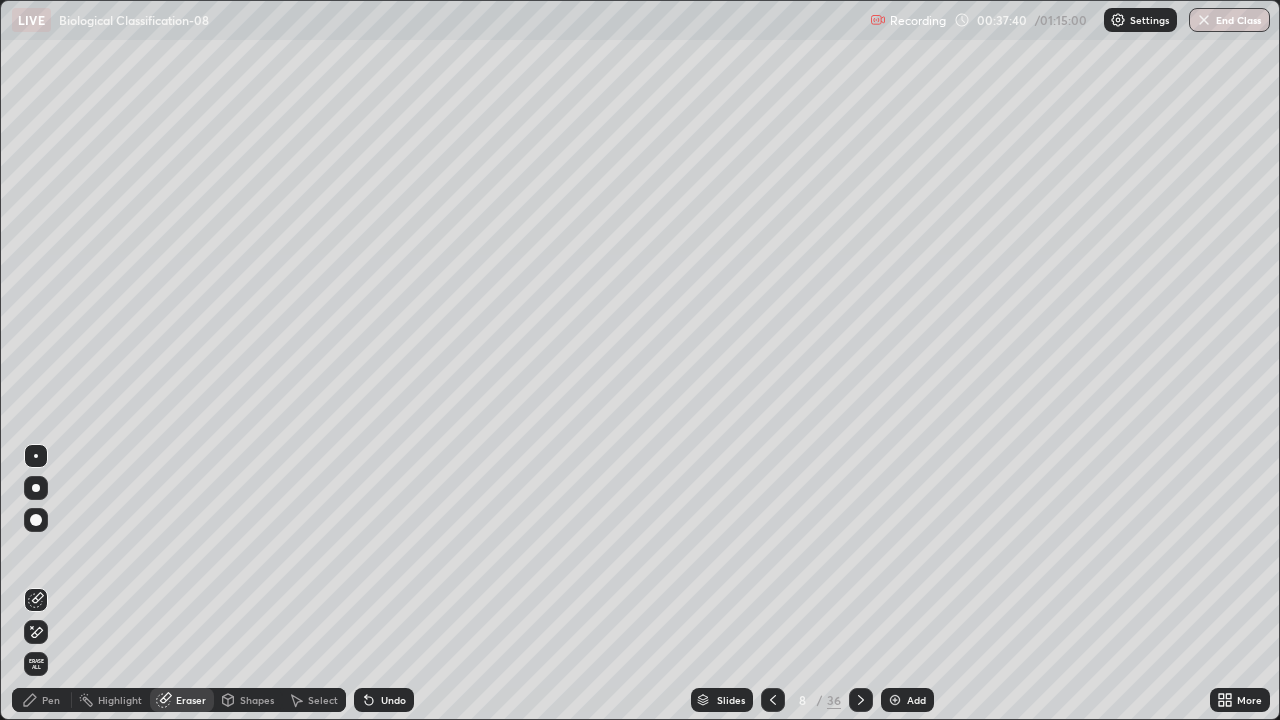 click on "Pen" at bounding box center (51, 700) 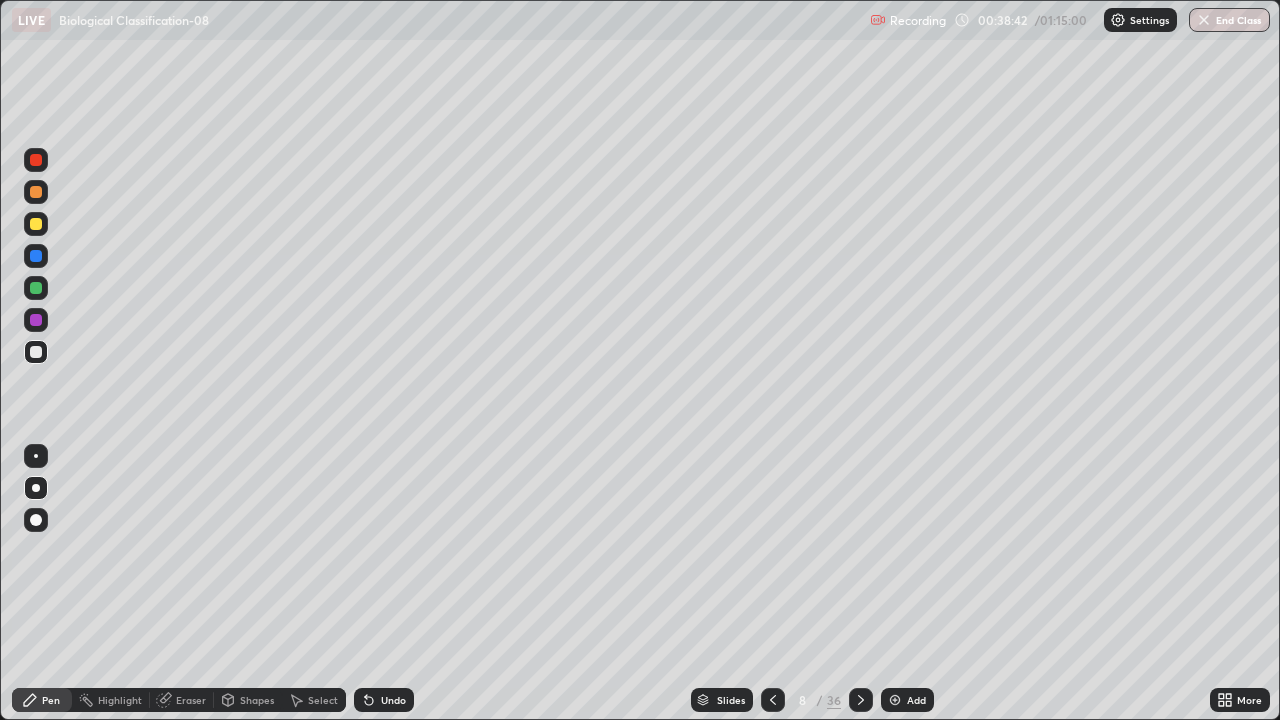 click on "Undo" at bounding box center [384, 700] 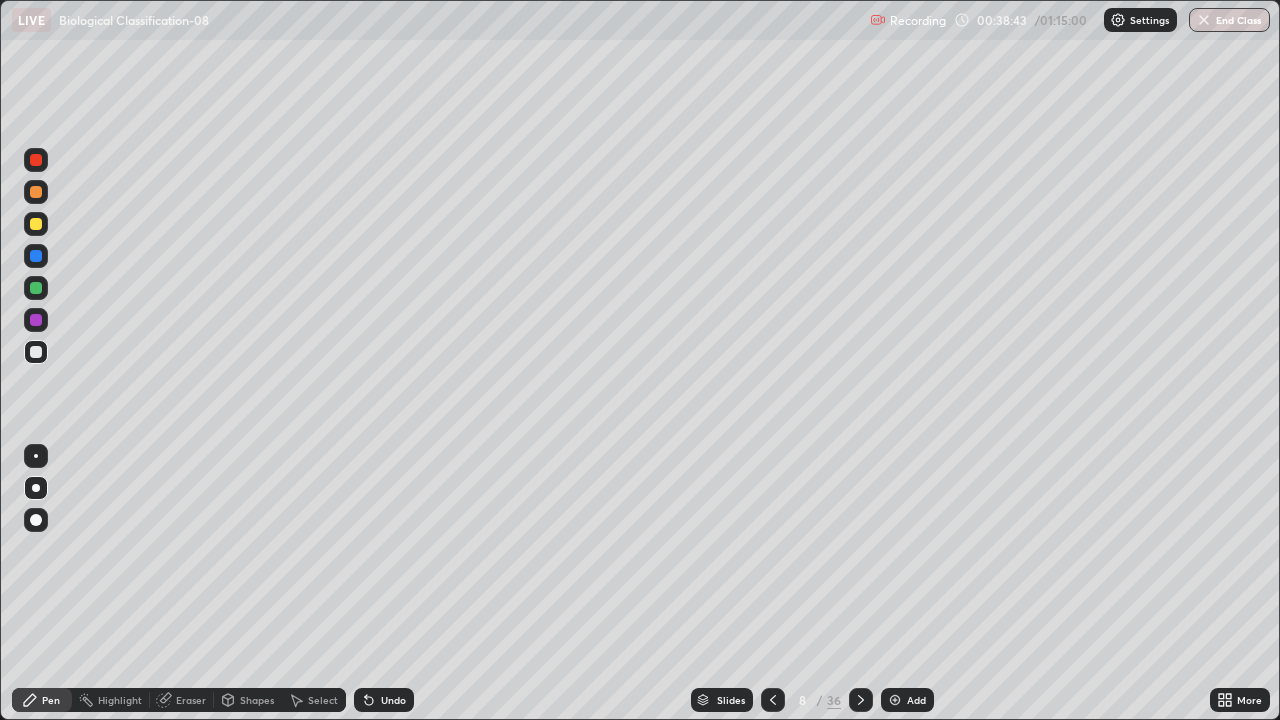 click 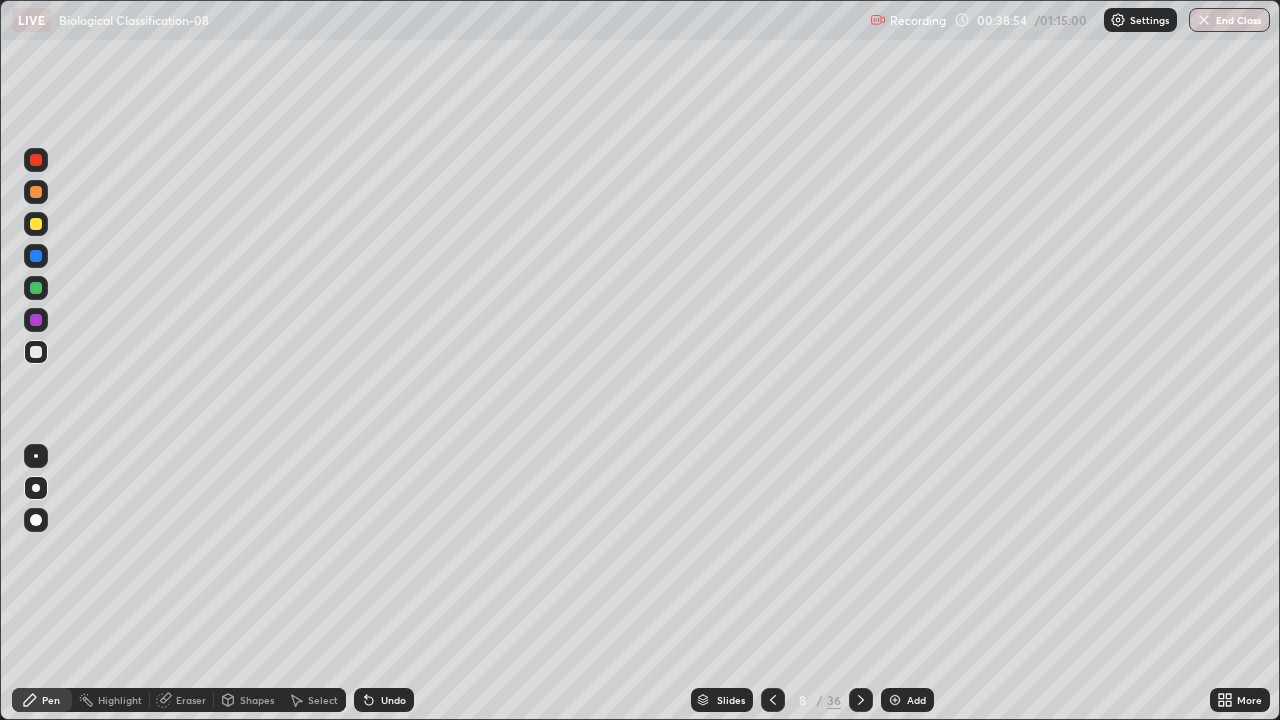 click at bounding box center [36, 288] 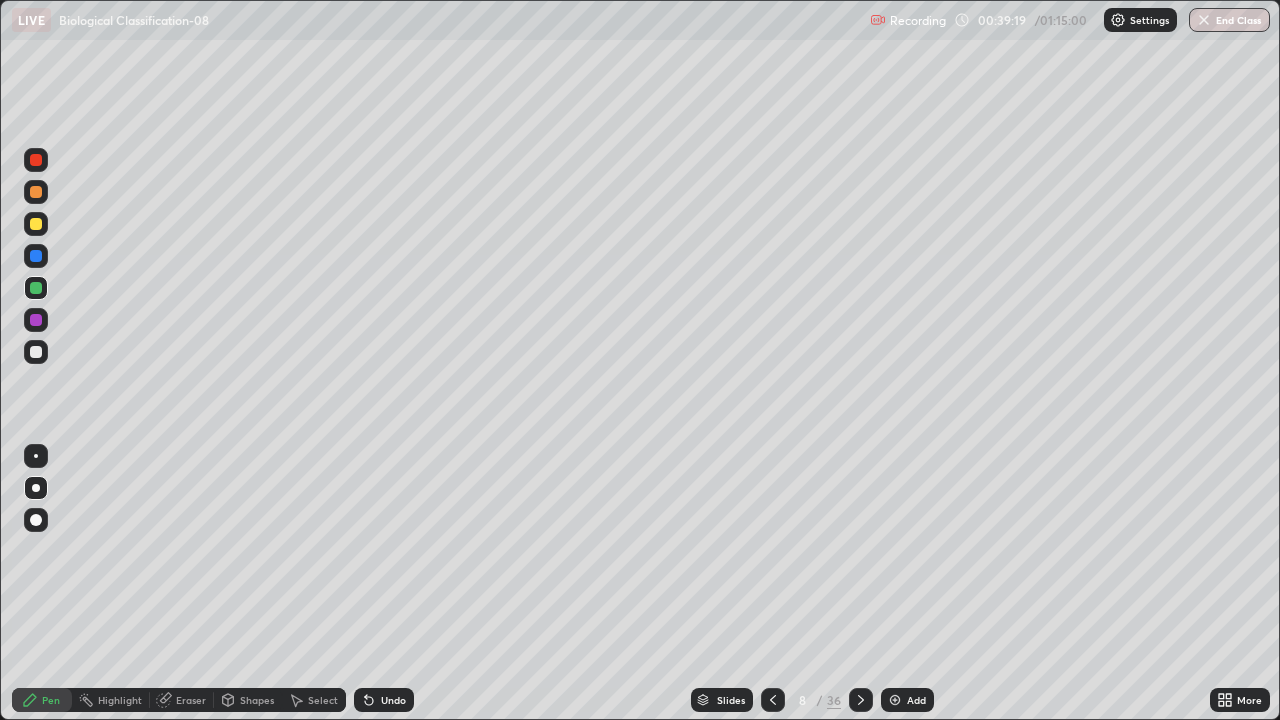 click at bounding box center [36, 352] 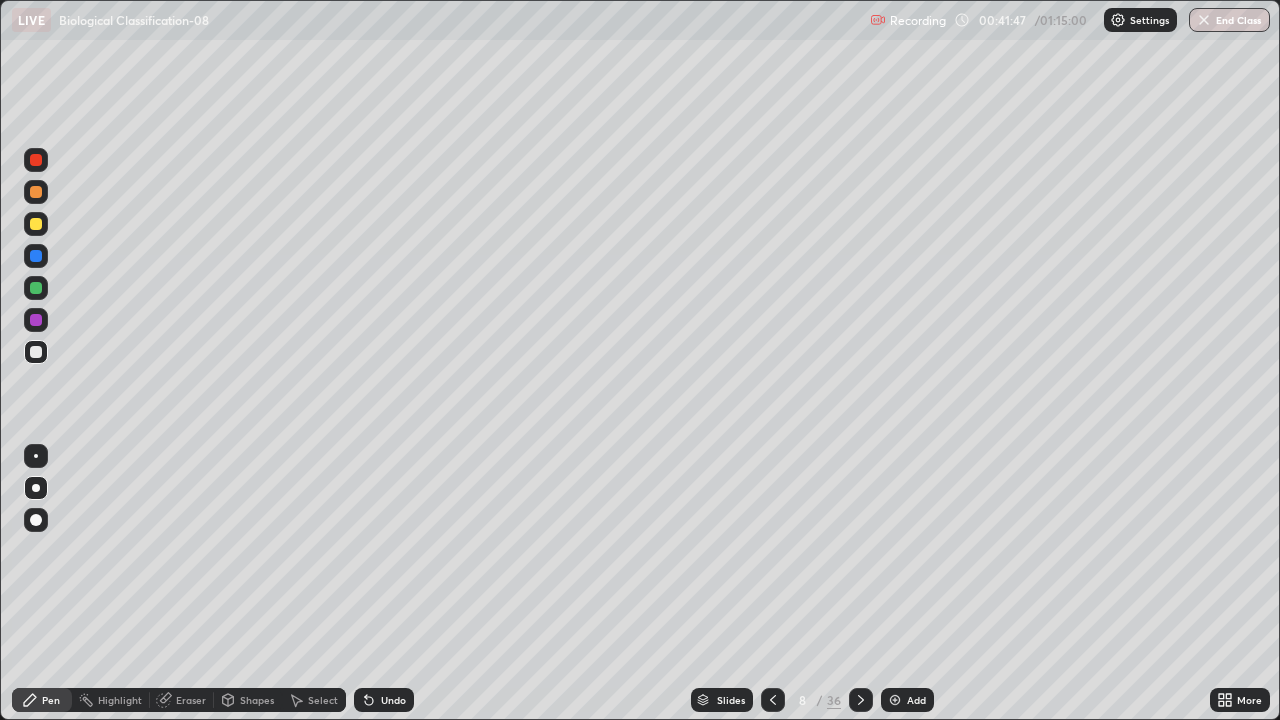 click on "Slides" at bounding box center [722, 700] 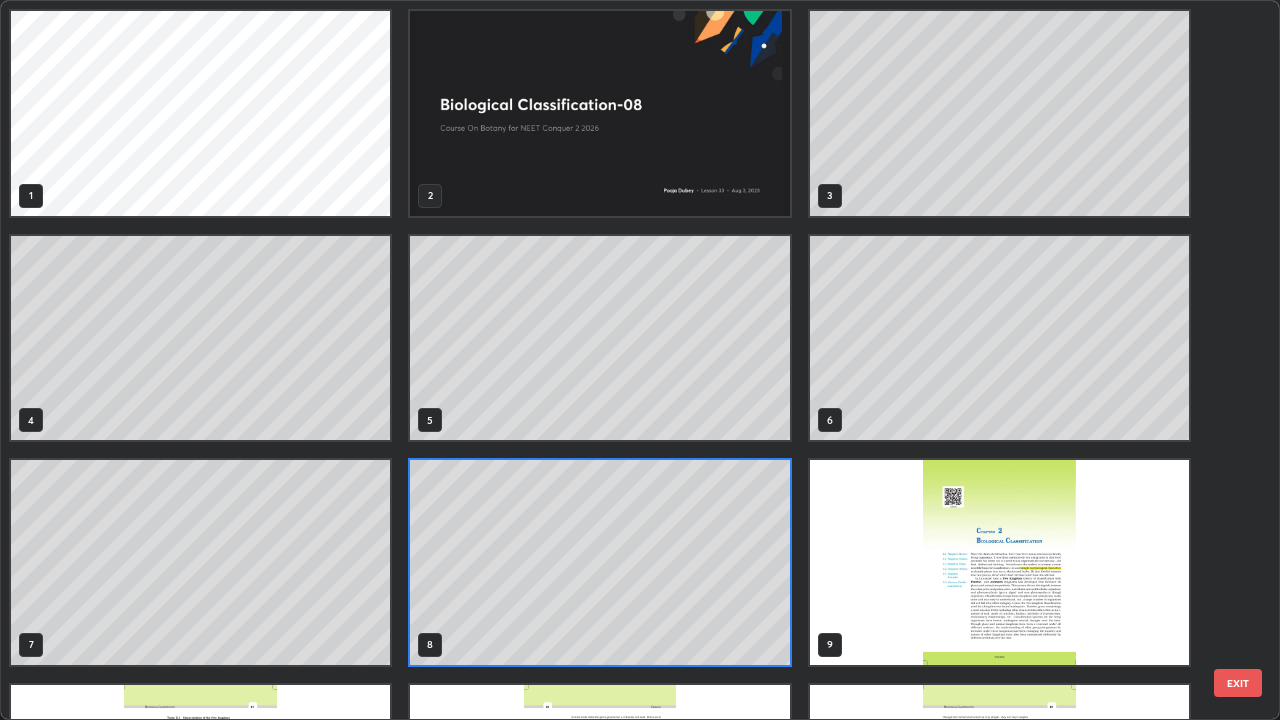 scroll, scrollTop: 7, scrollLeft: 11, axis: both 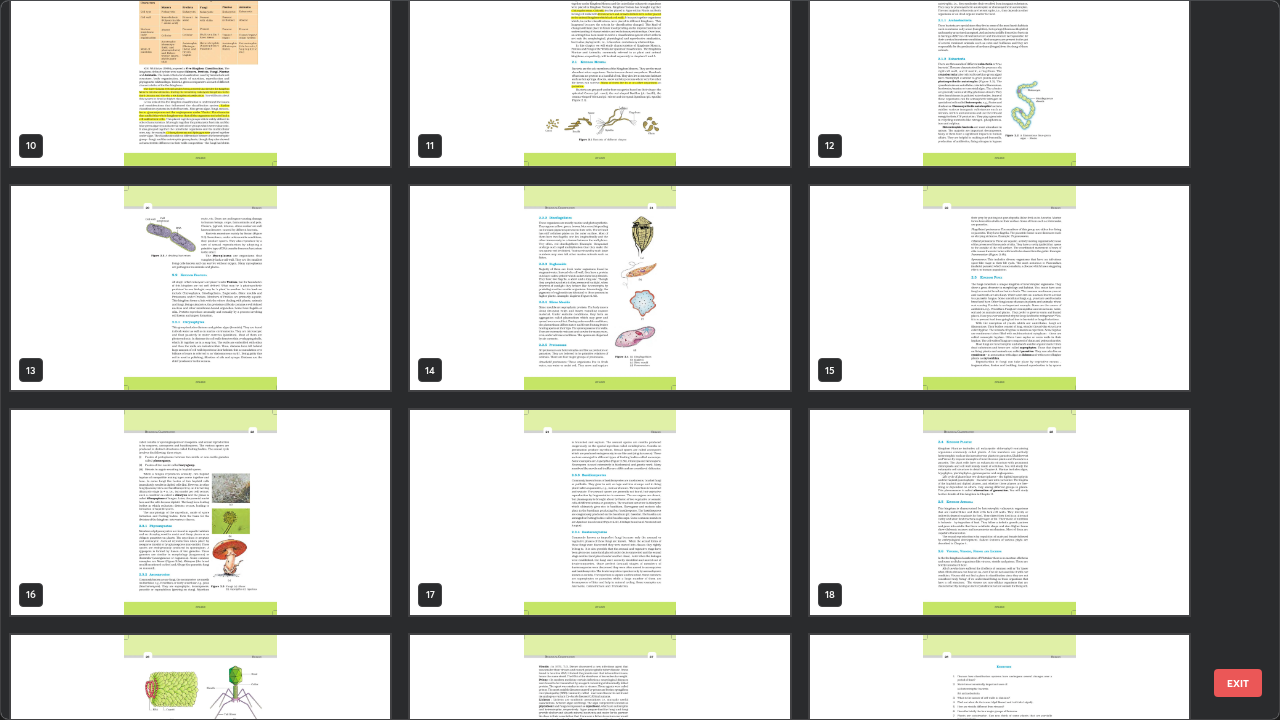 click at bounding box center (599, 288) 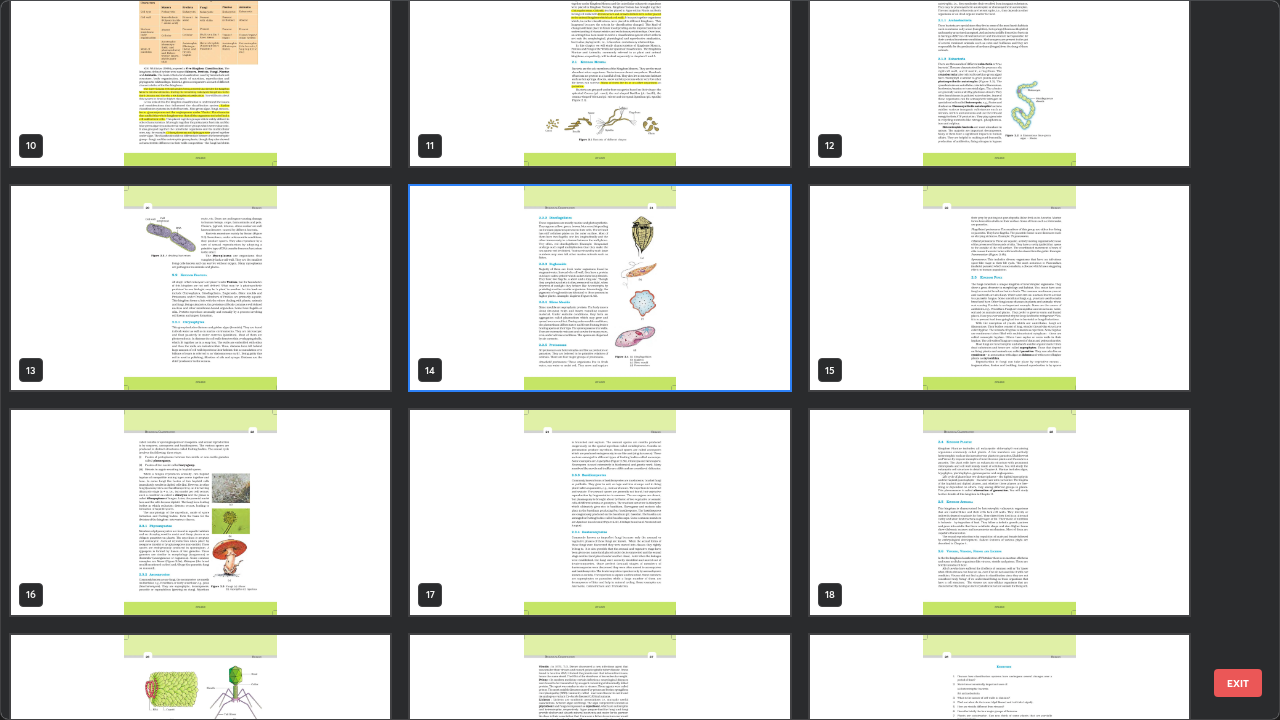 click at bounding box center (599, 288) 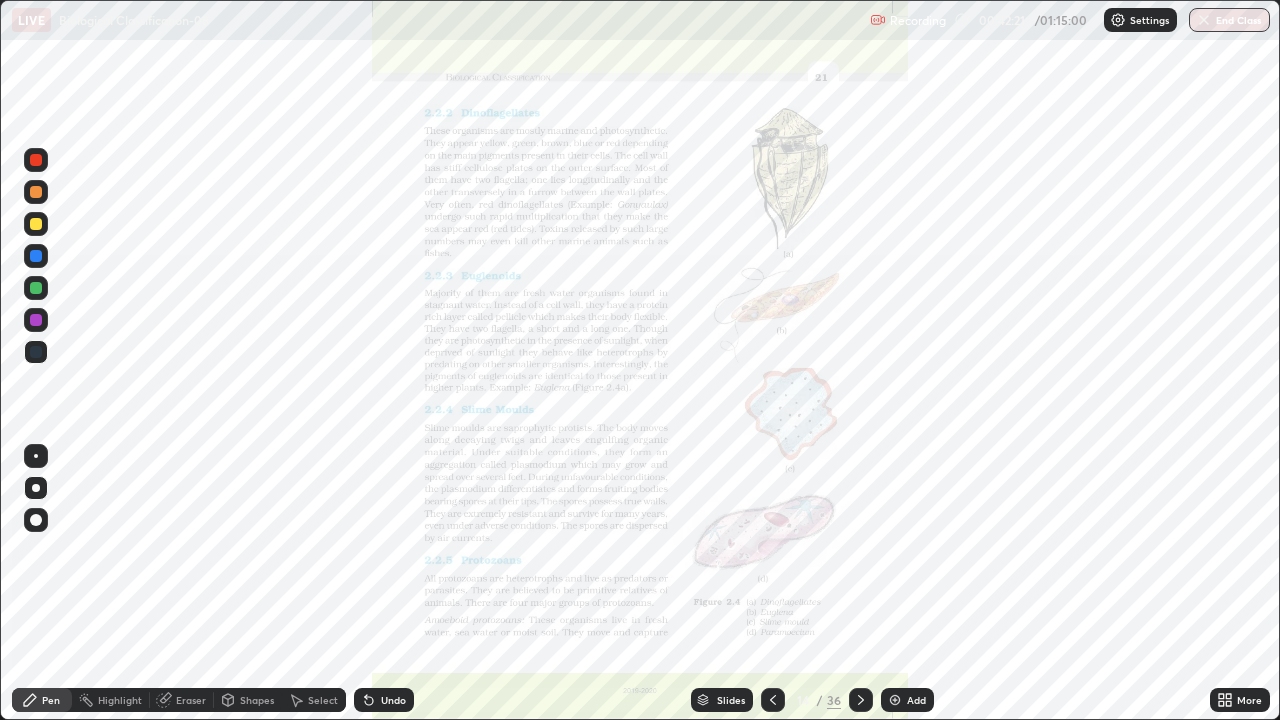 click 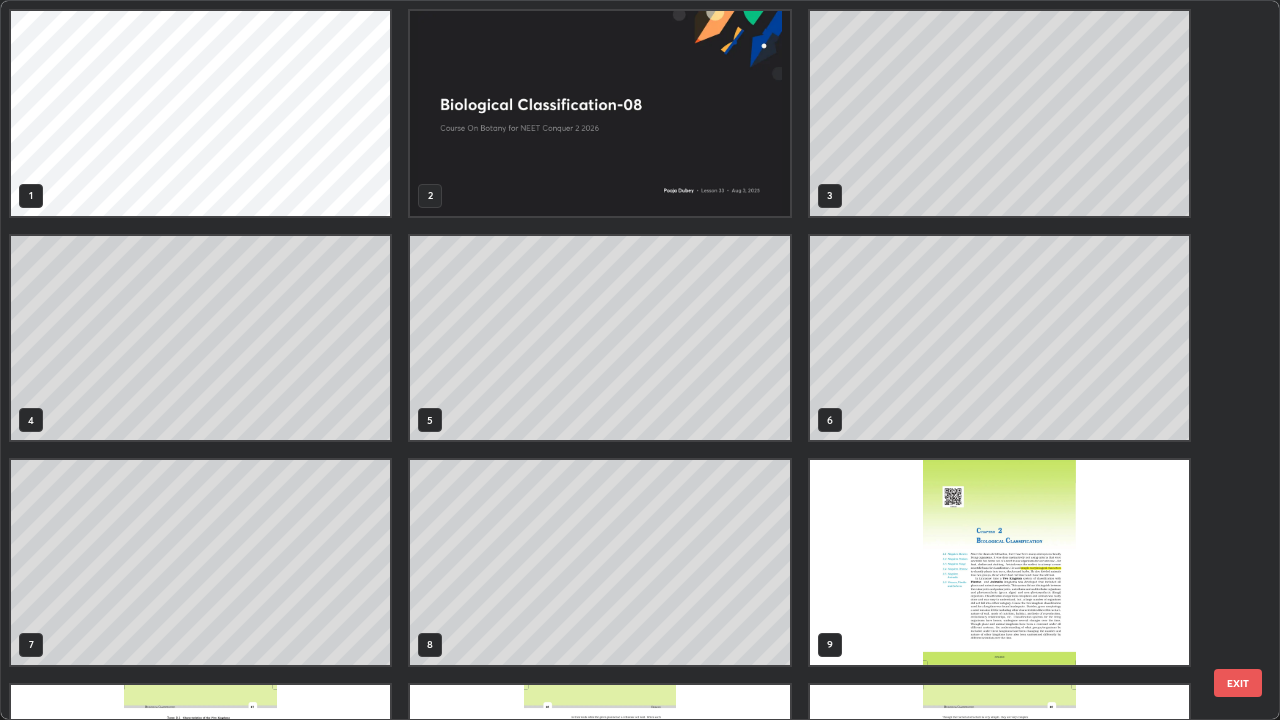 scroll, scrollTop: 405, scrollLeft: 0, axis: vertical 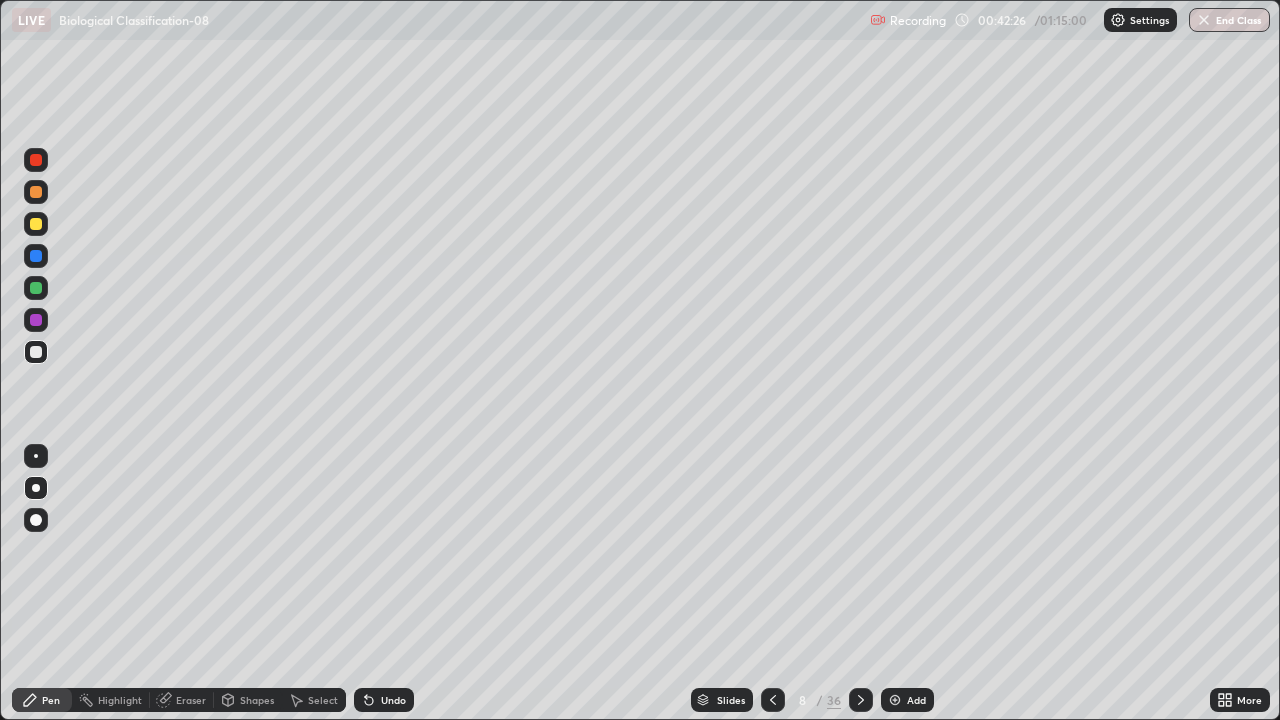 click at bounding box center (895, 700) 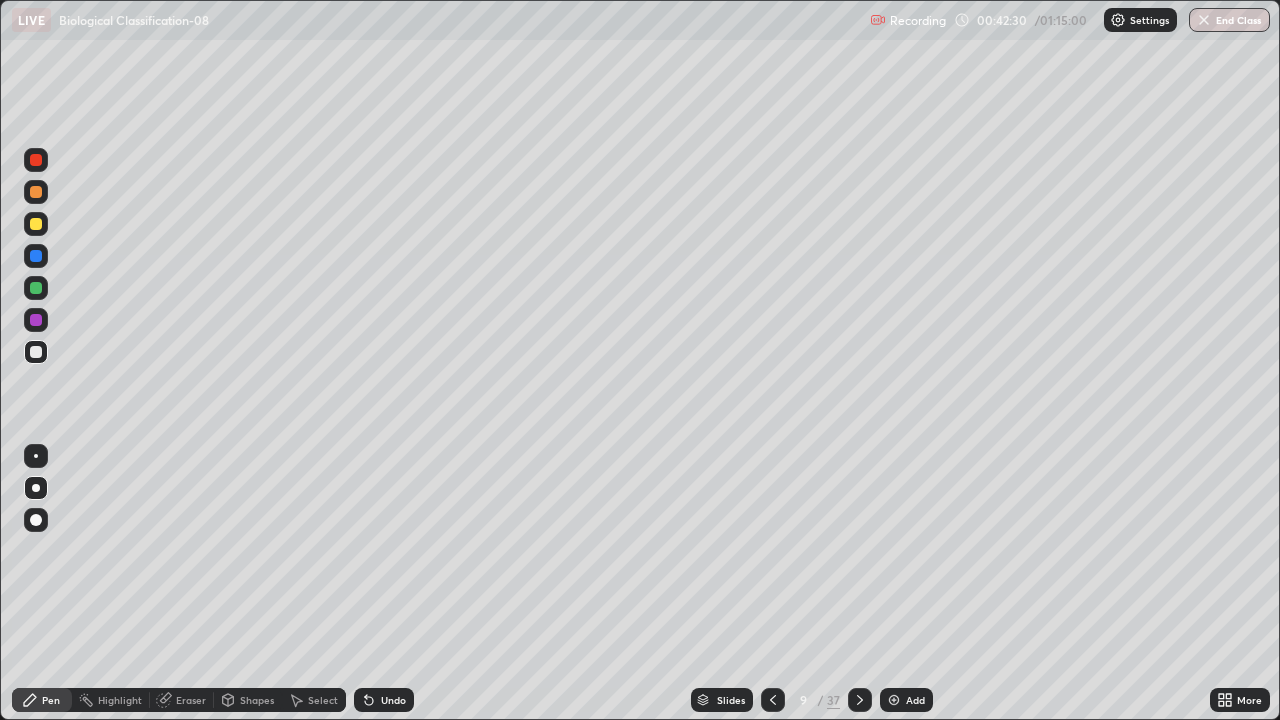 click at bounding box center (36, 288) 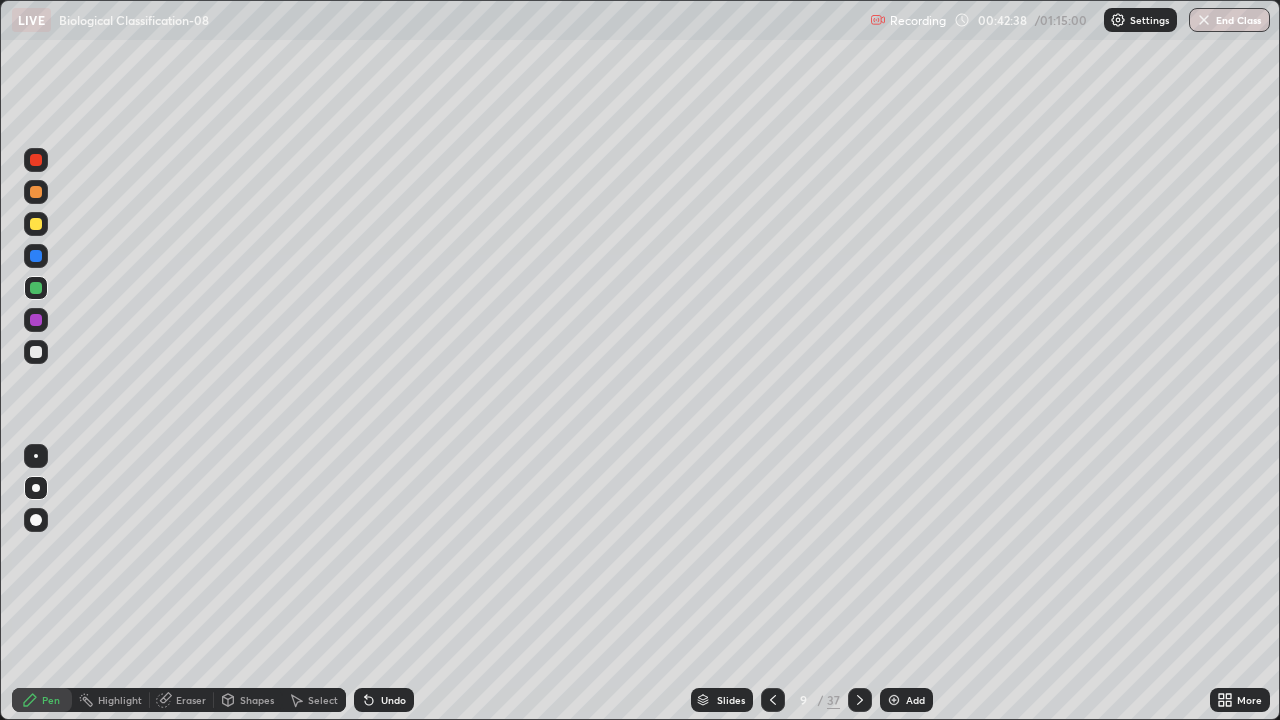 click at bounding box center [36, 352] 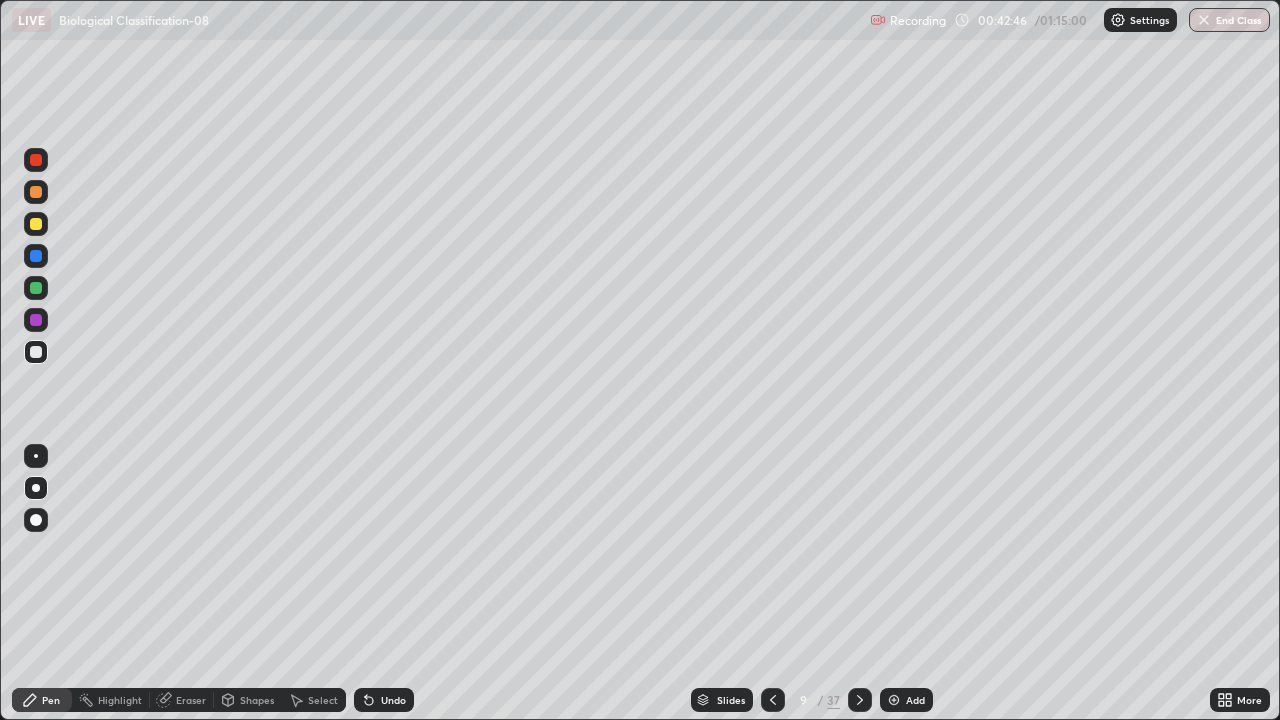 click at bounding box center (36, 288) 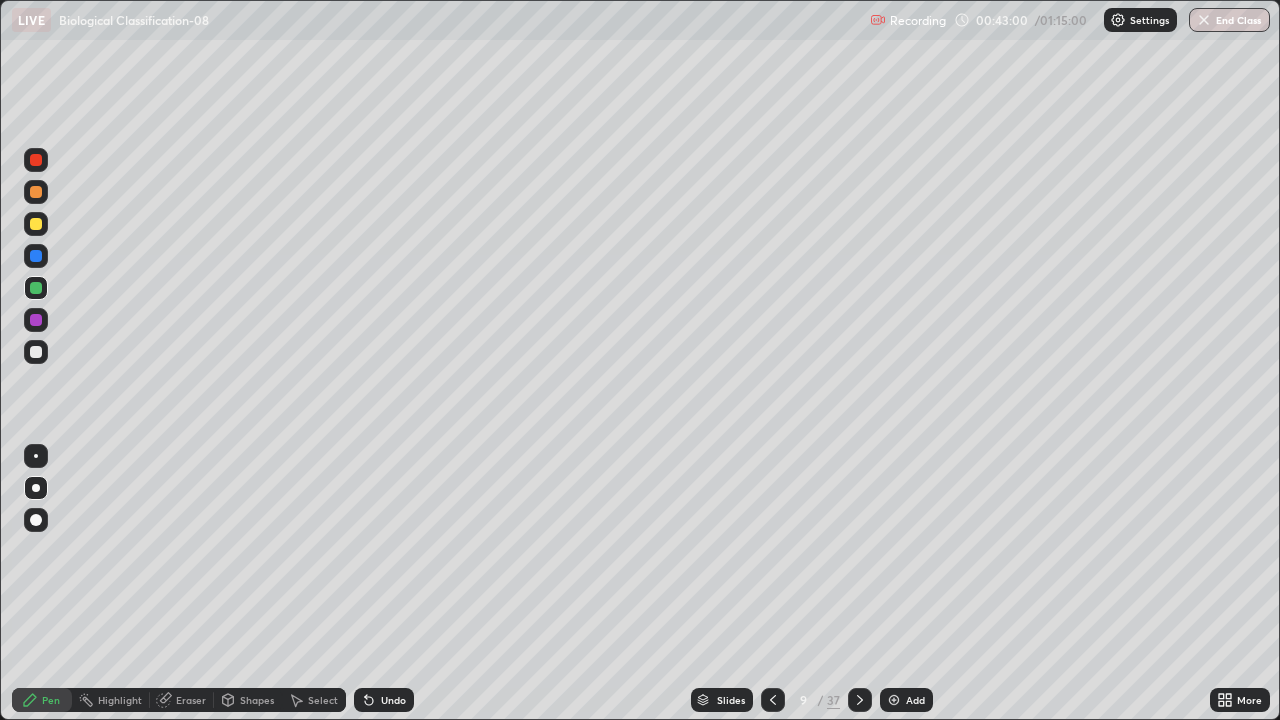 click at bounding box center (36, 352) 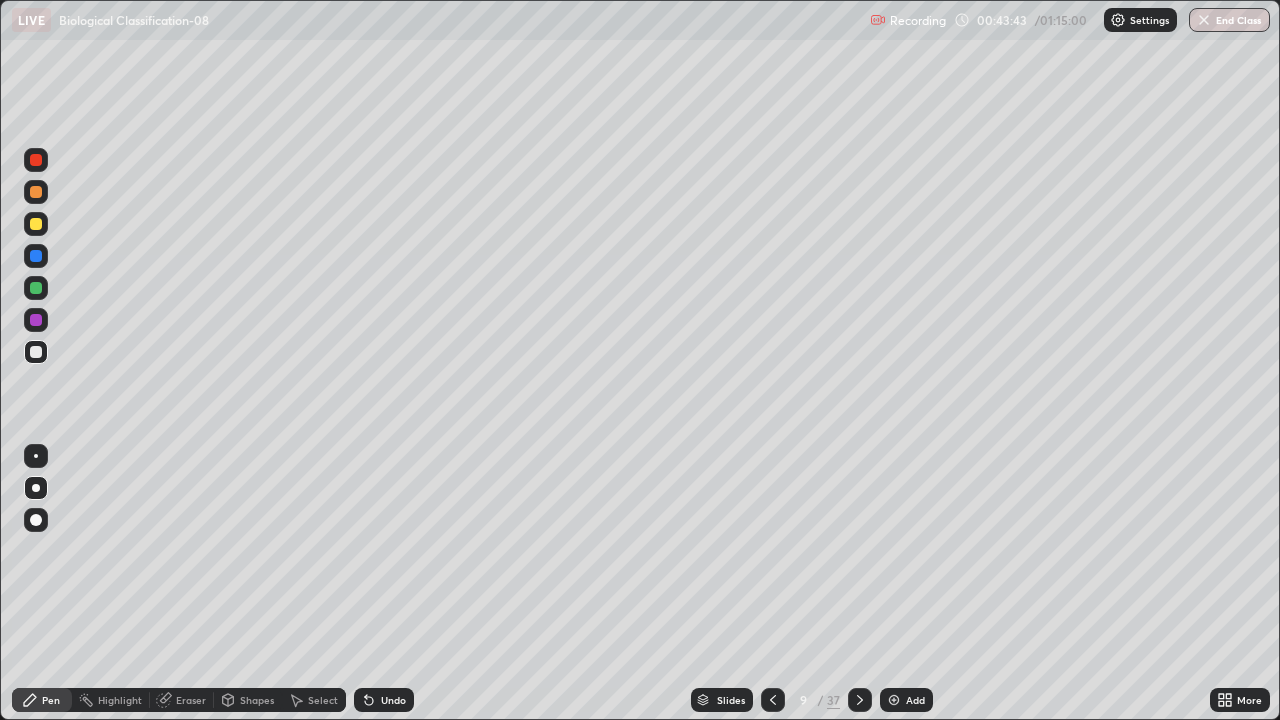 click at bounding box center (36, 288) 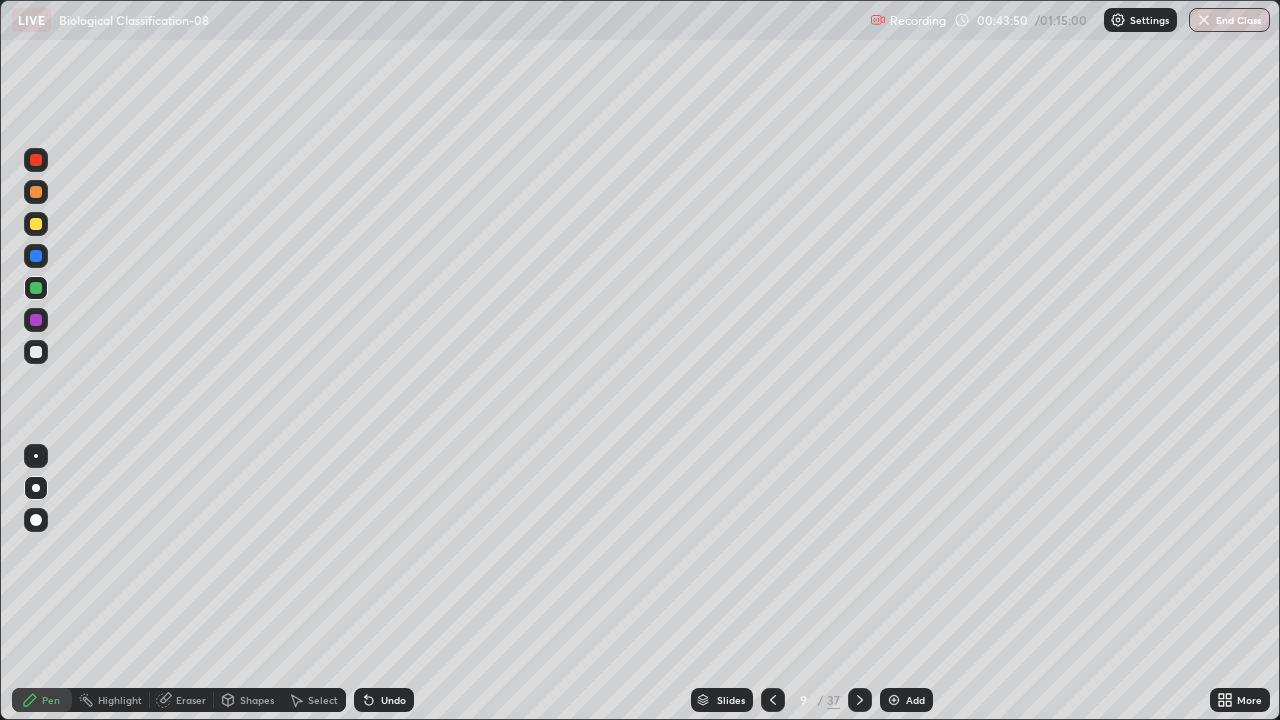 click at bounding box center (36, 352) 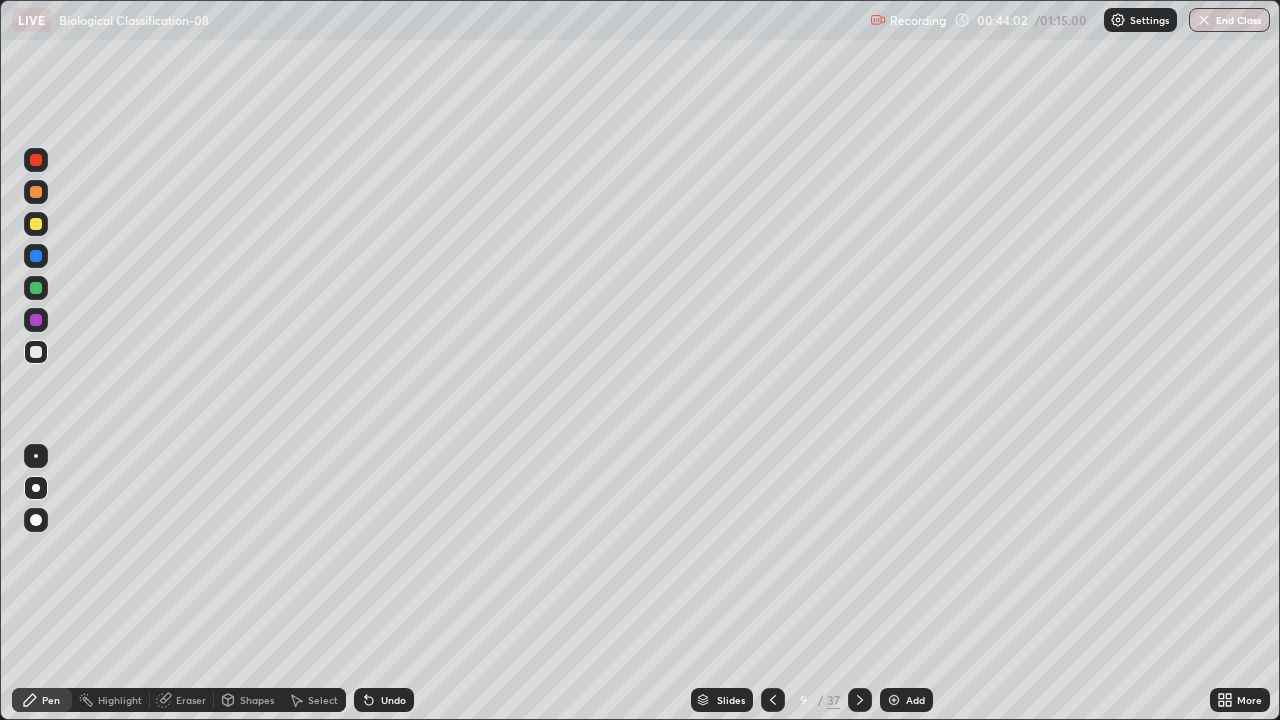 click on "Undo" at bounding box center [393, 700] 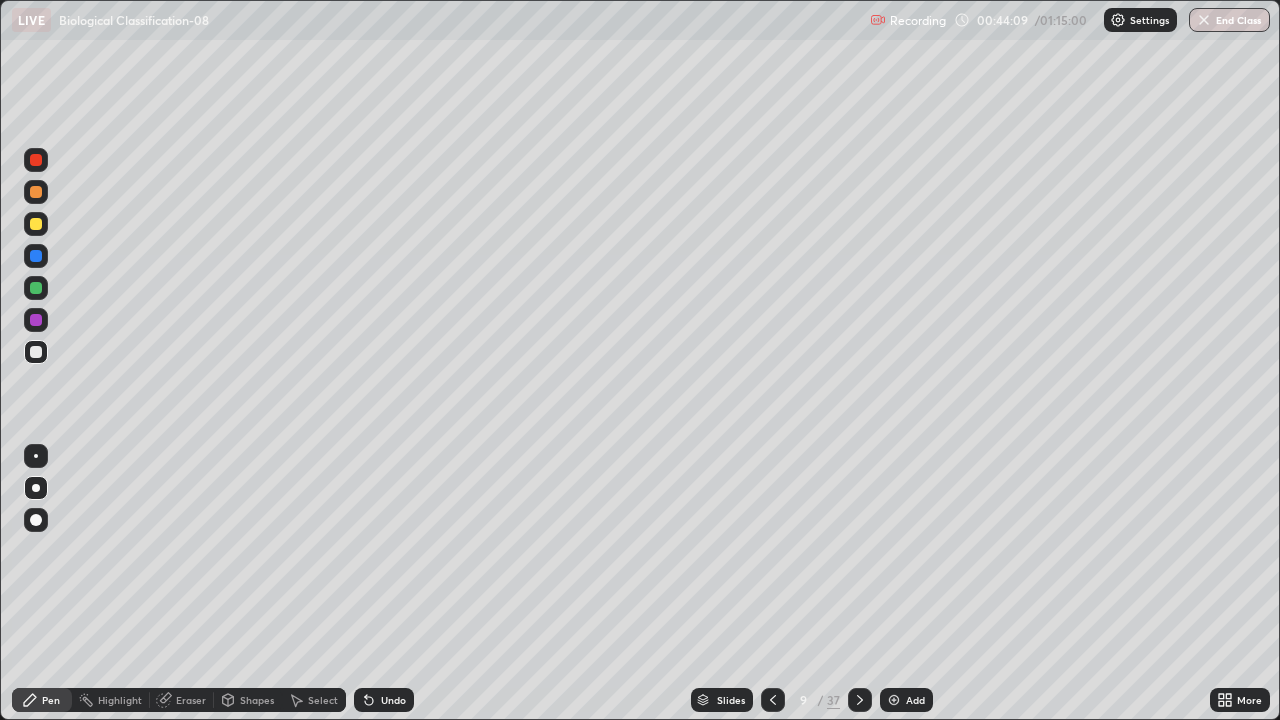 click at bounding box center [36, 288] 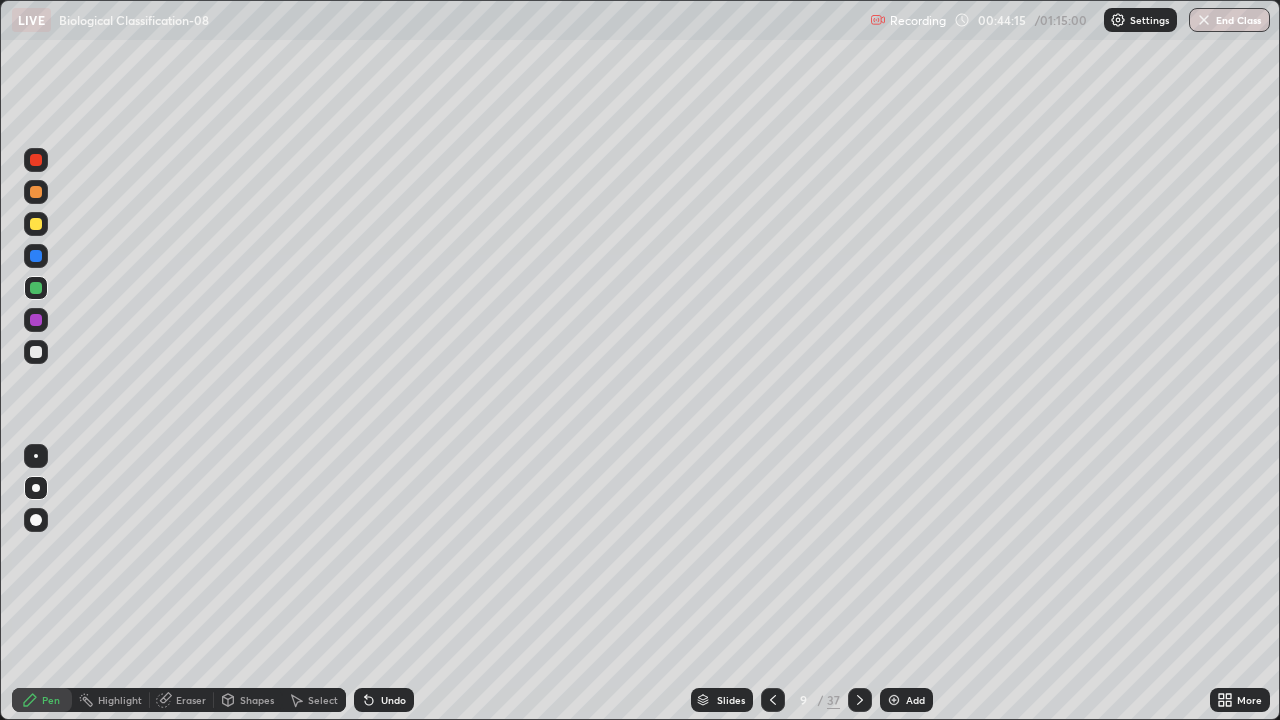 click on "Undo" at bounding box center [384, 700] 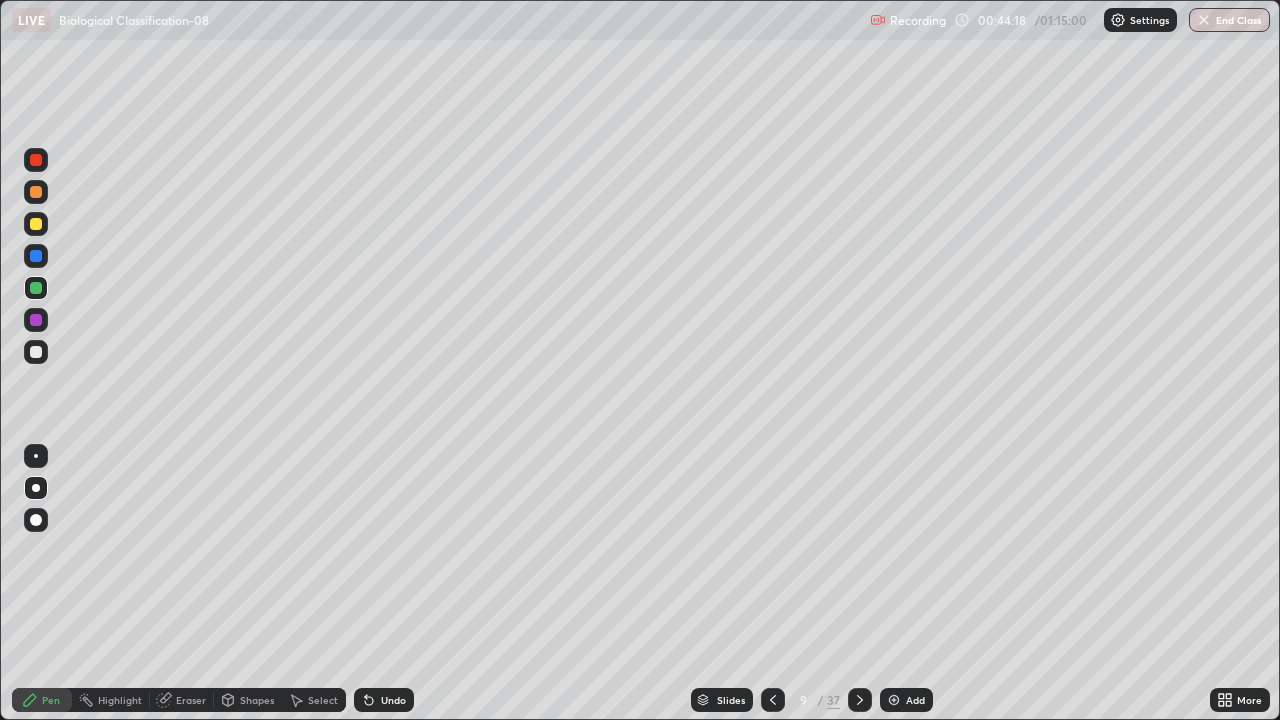 click at bounding box center [36, 352] 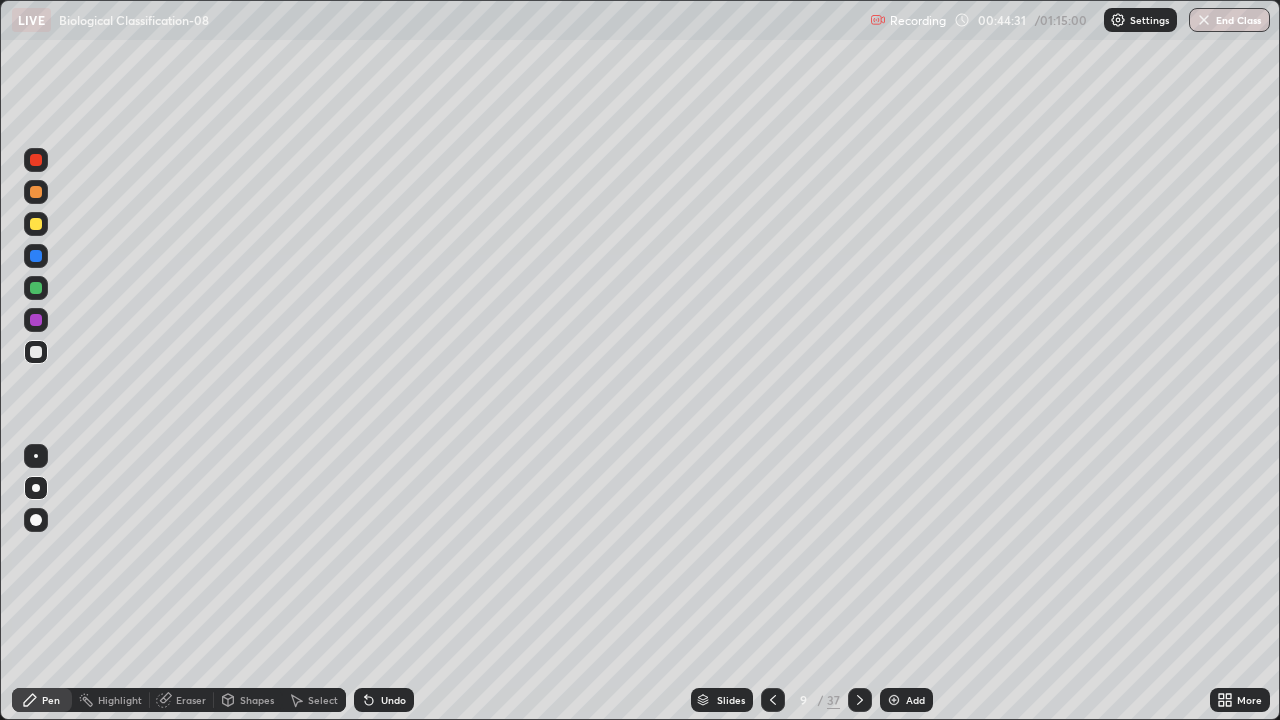 click on "Slides" at bounding box center [722, 700] 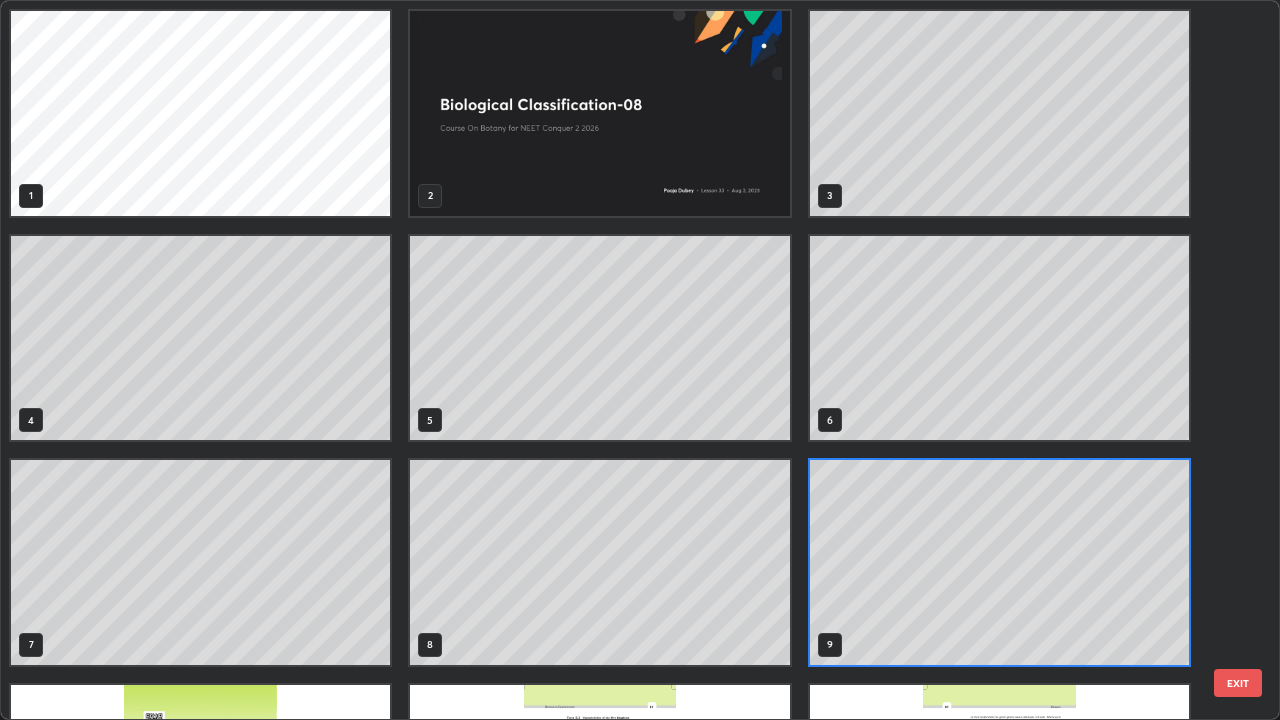 scroll, scrollTop: 7, scrollLeft: 11, axis: both 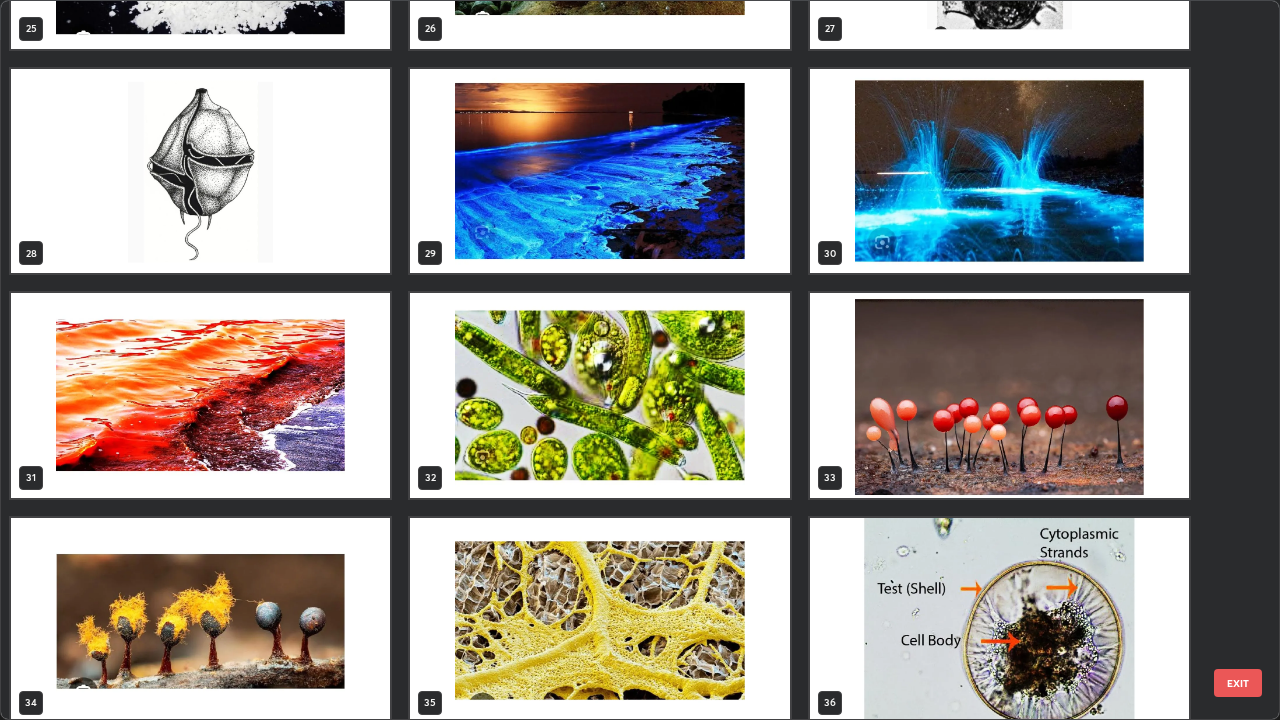 click at bounding box center (200, 395) 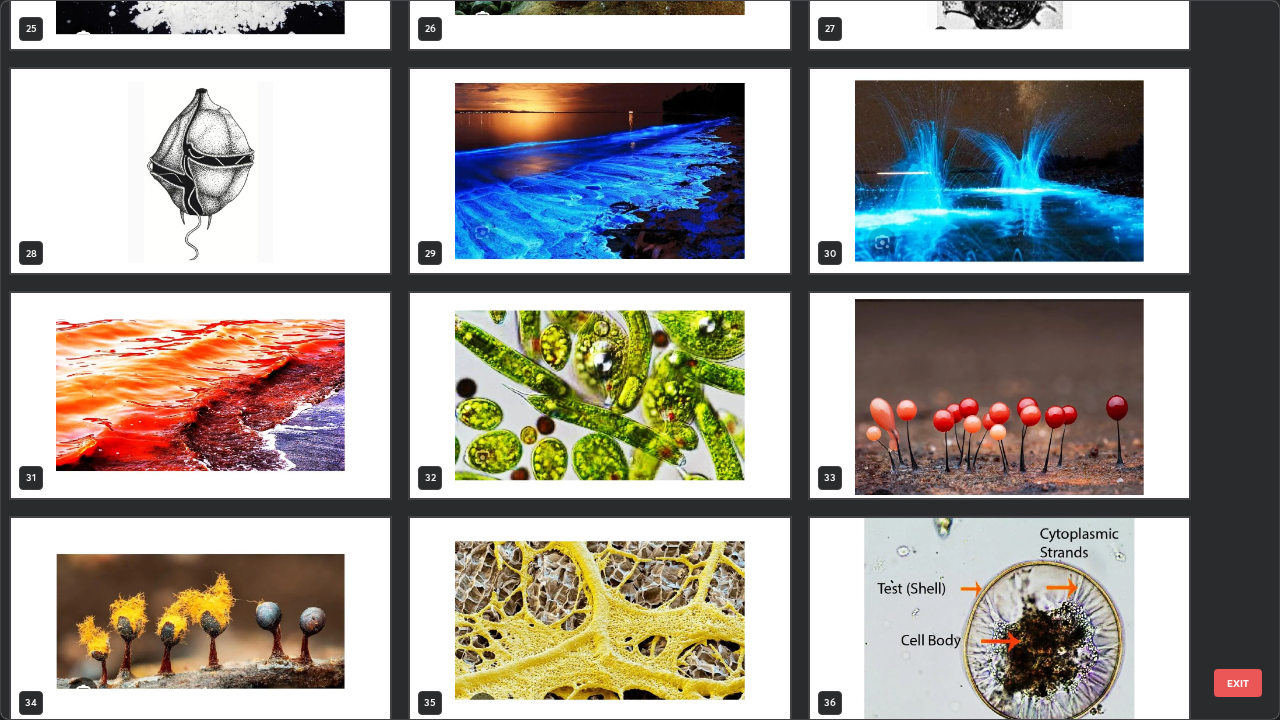 click at bounding box center (200, 395) 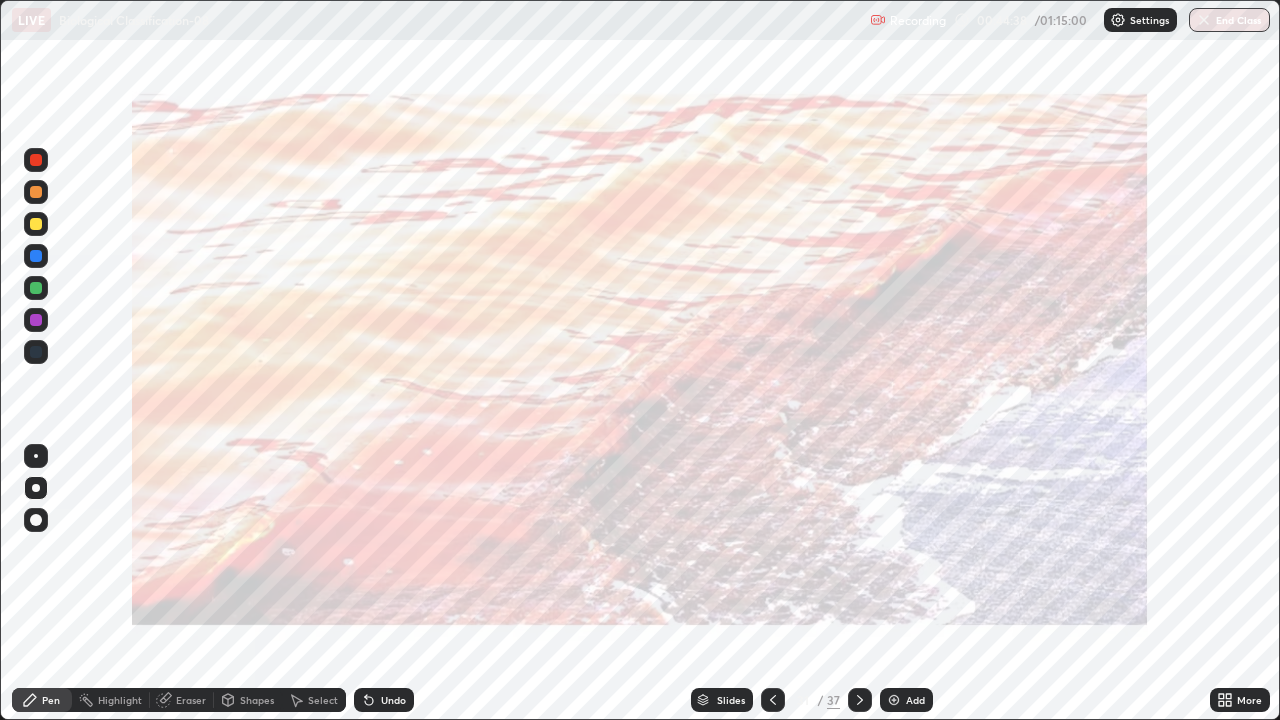 click at bounding box center [200, 395] 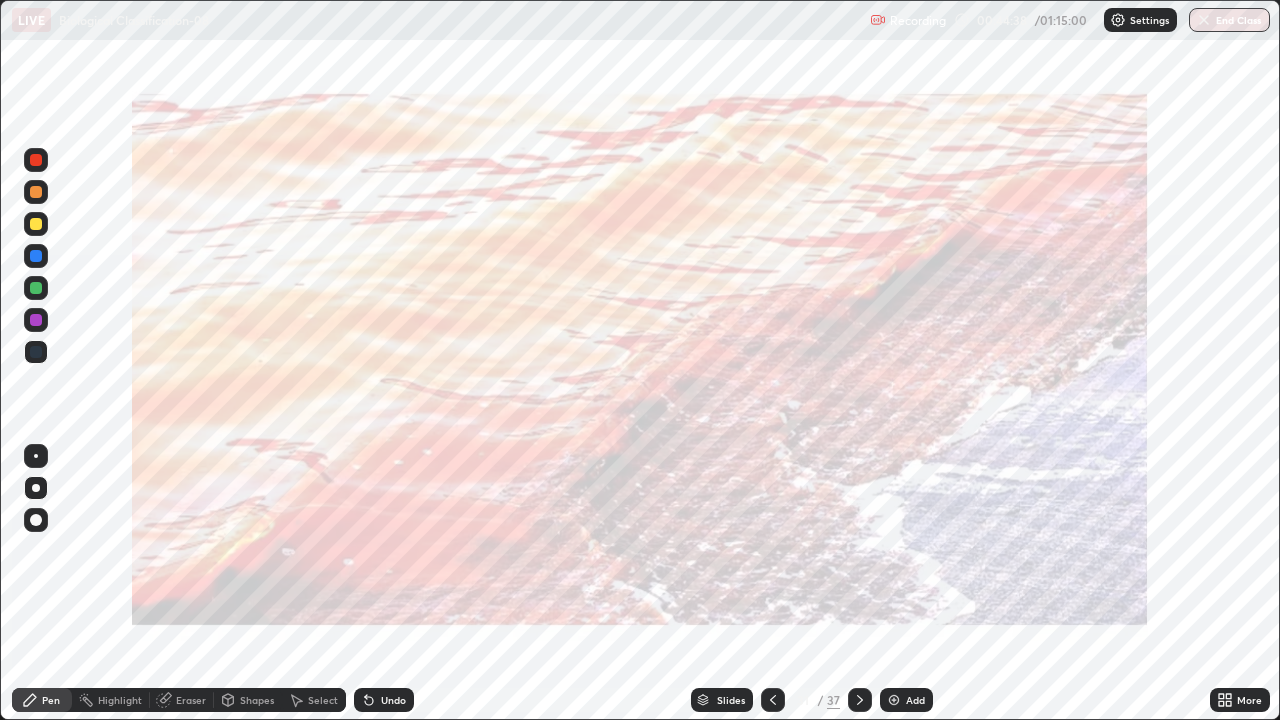 click at bounding box center (200, 395) 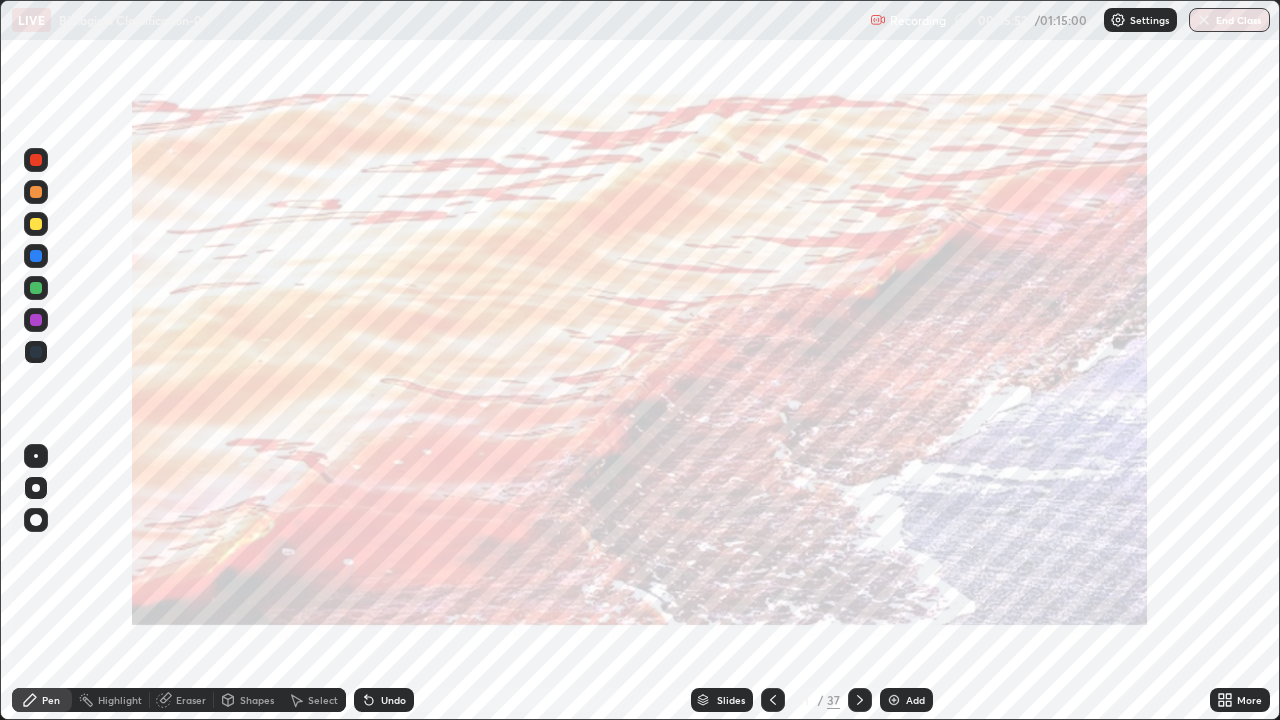 click 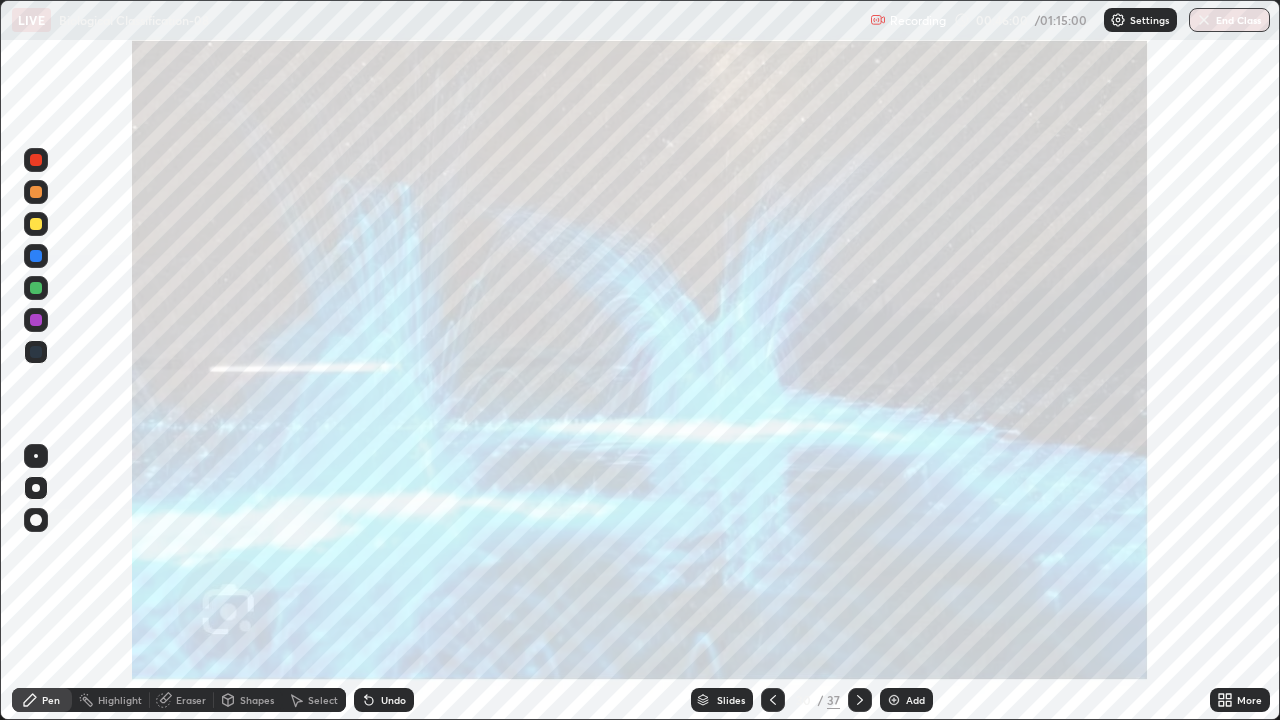 click 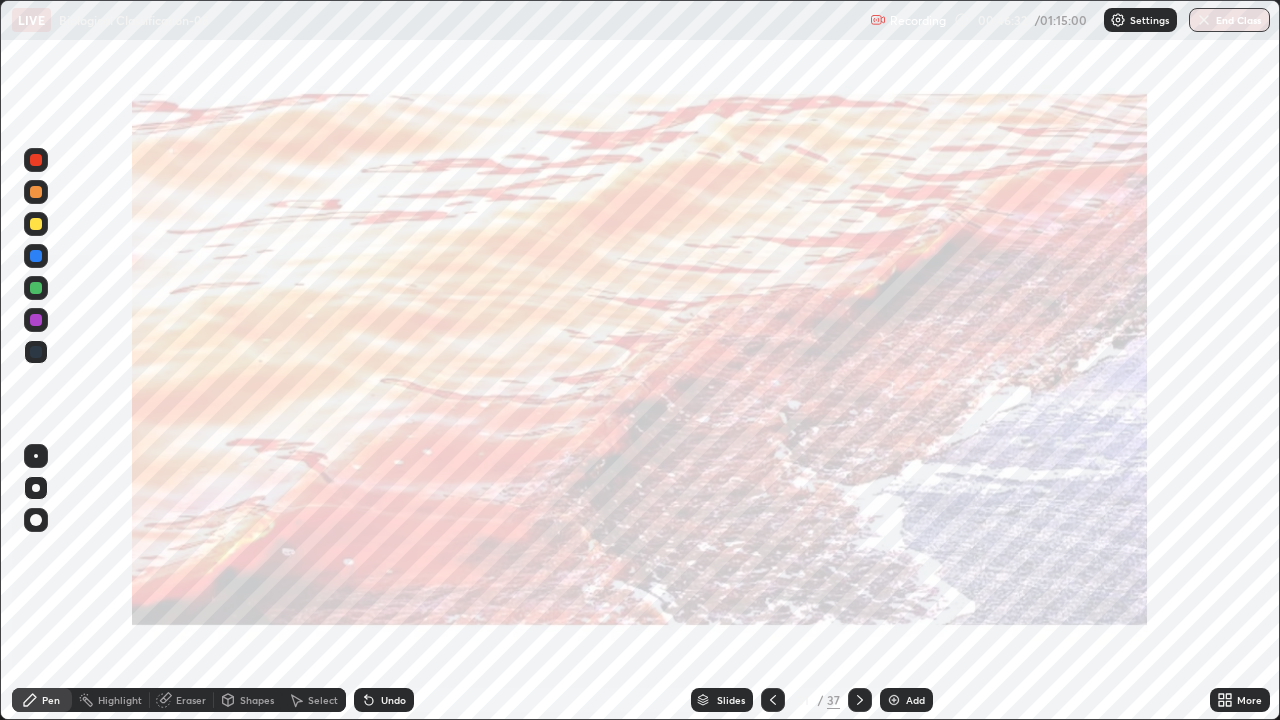 click on "Slides" at bounding box center [722, 700] 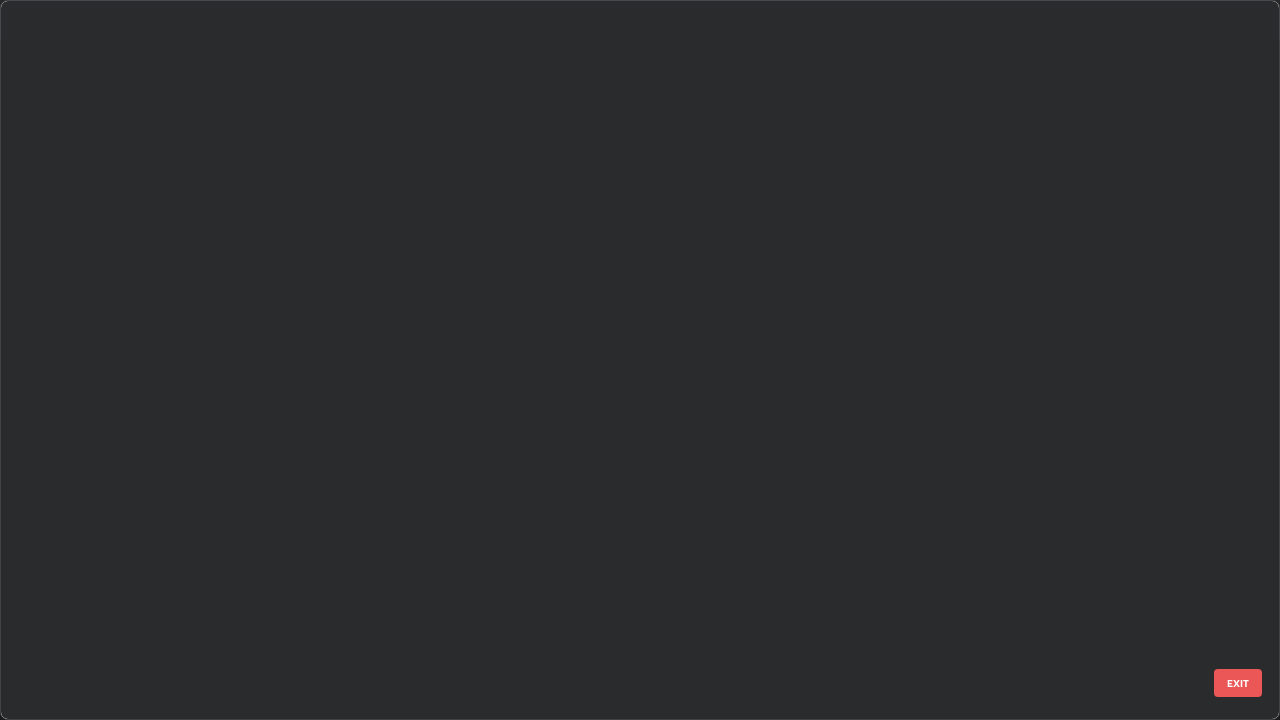 scroll, scrollTop: 1753, scrollLeft: 0, axis: vertical 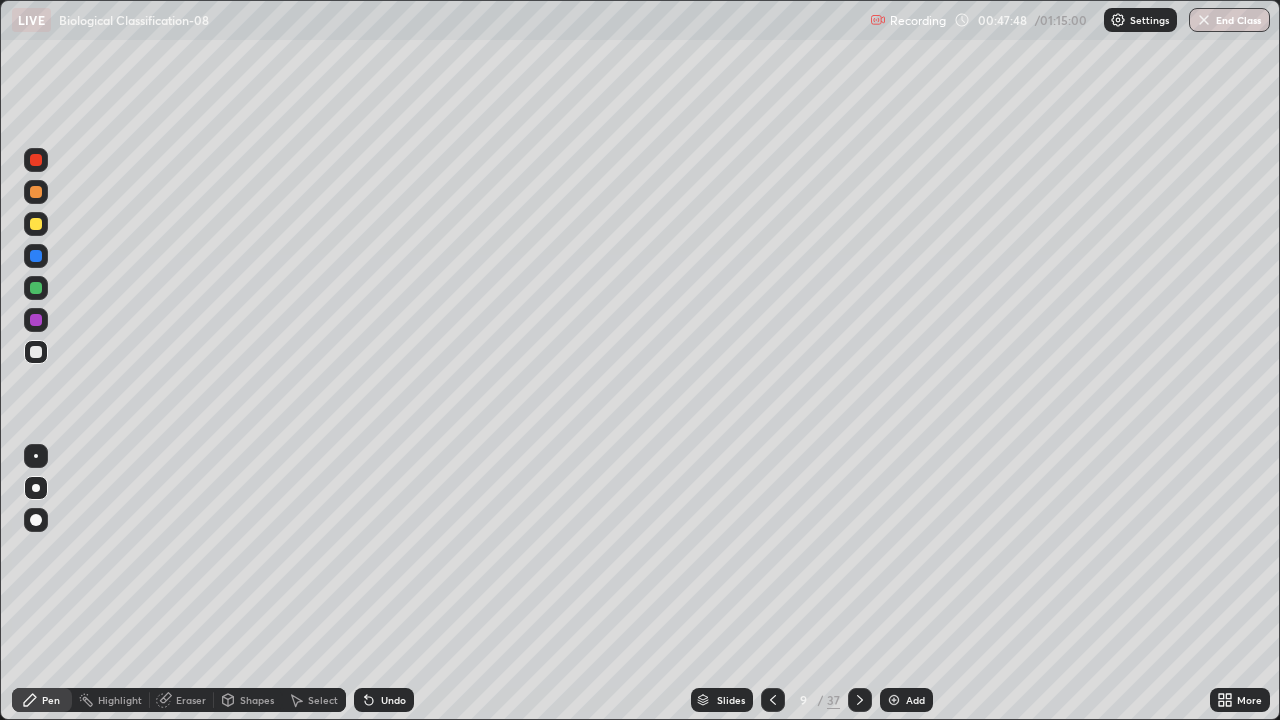 click on "Undo" at bounding box center (393, 700) 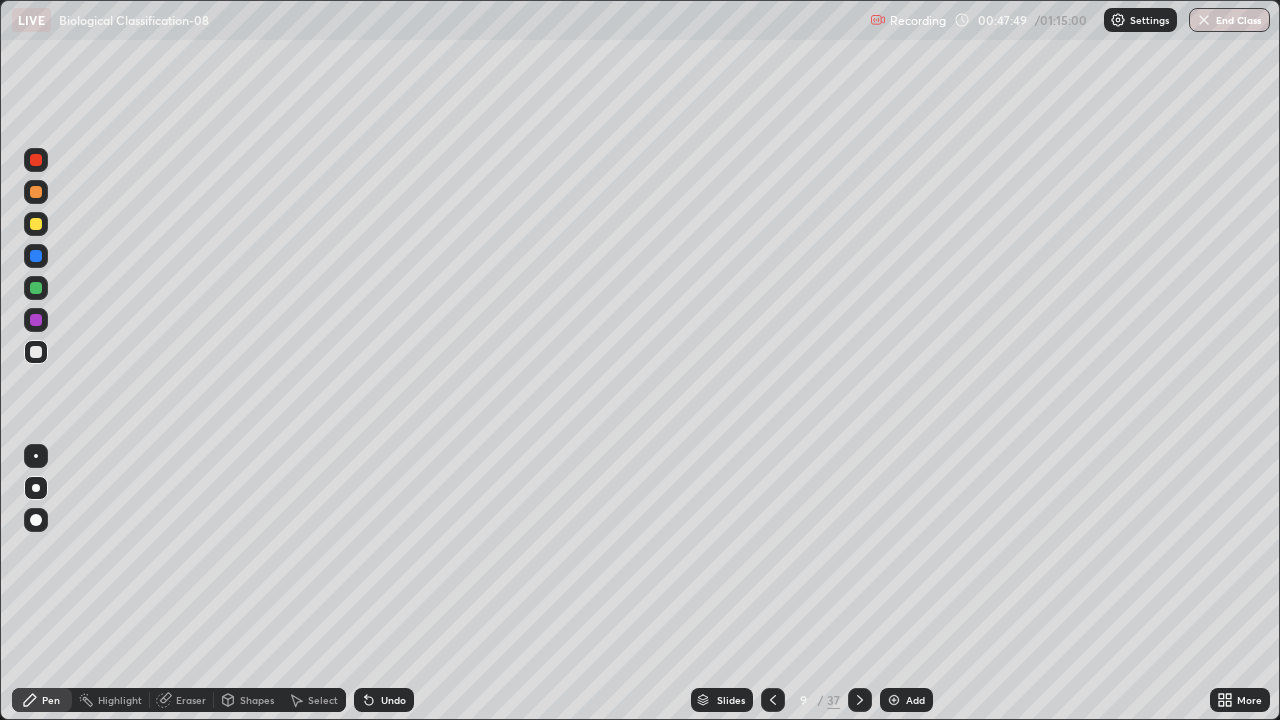 click on "Undo" at bounding box center (393, 700) 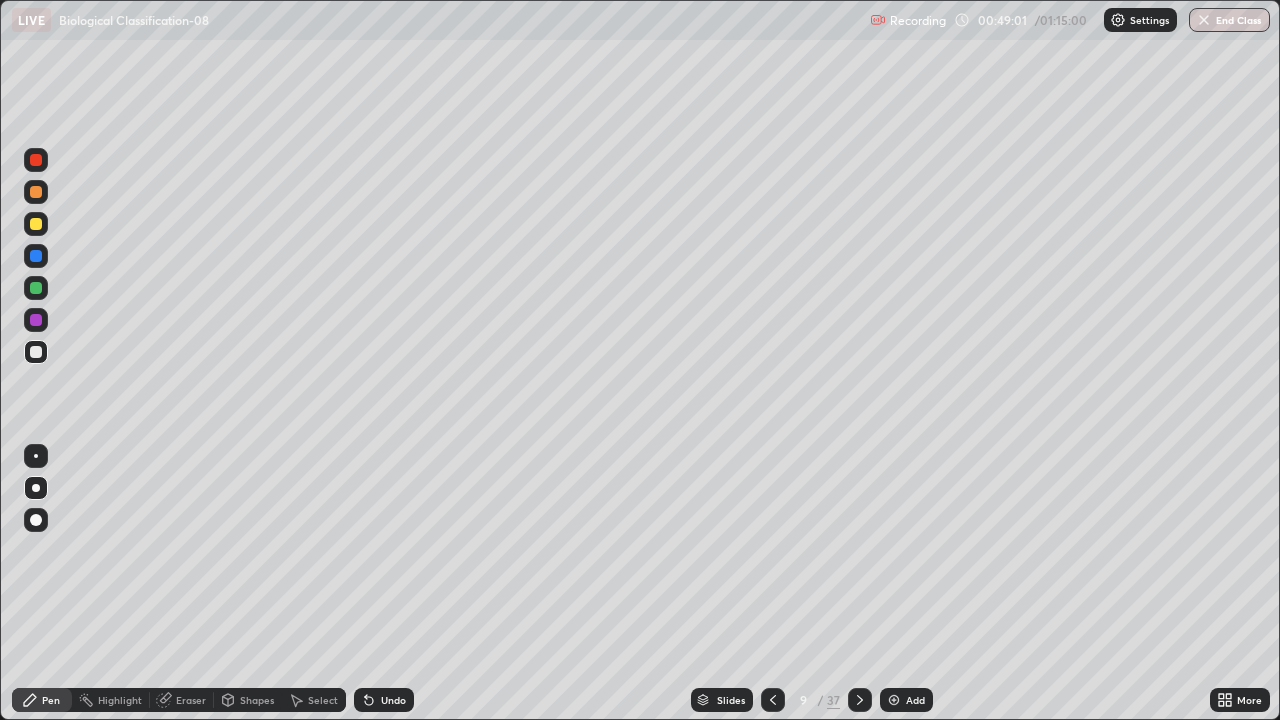 click at bounding box center (860, 700) 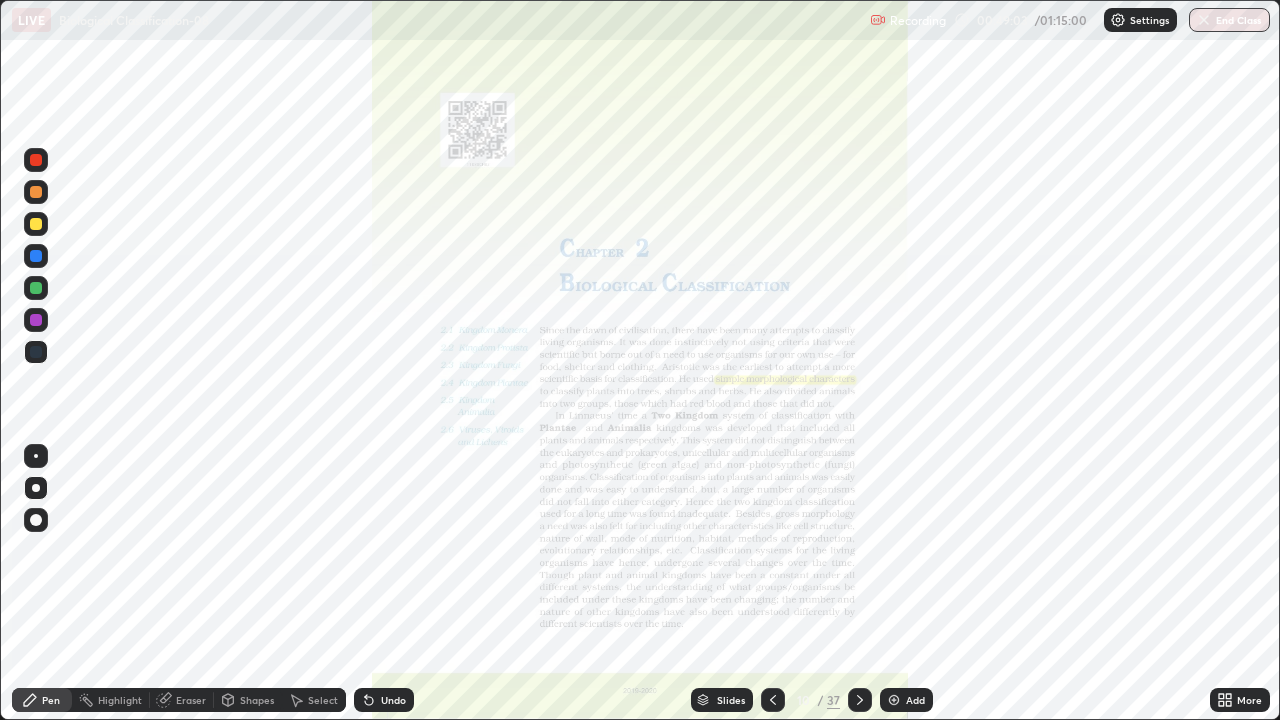 click on "Slides" at bounding box center (731, 700) 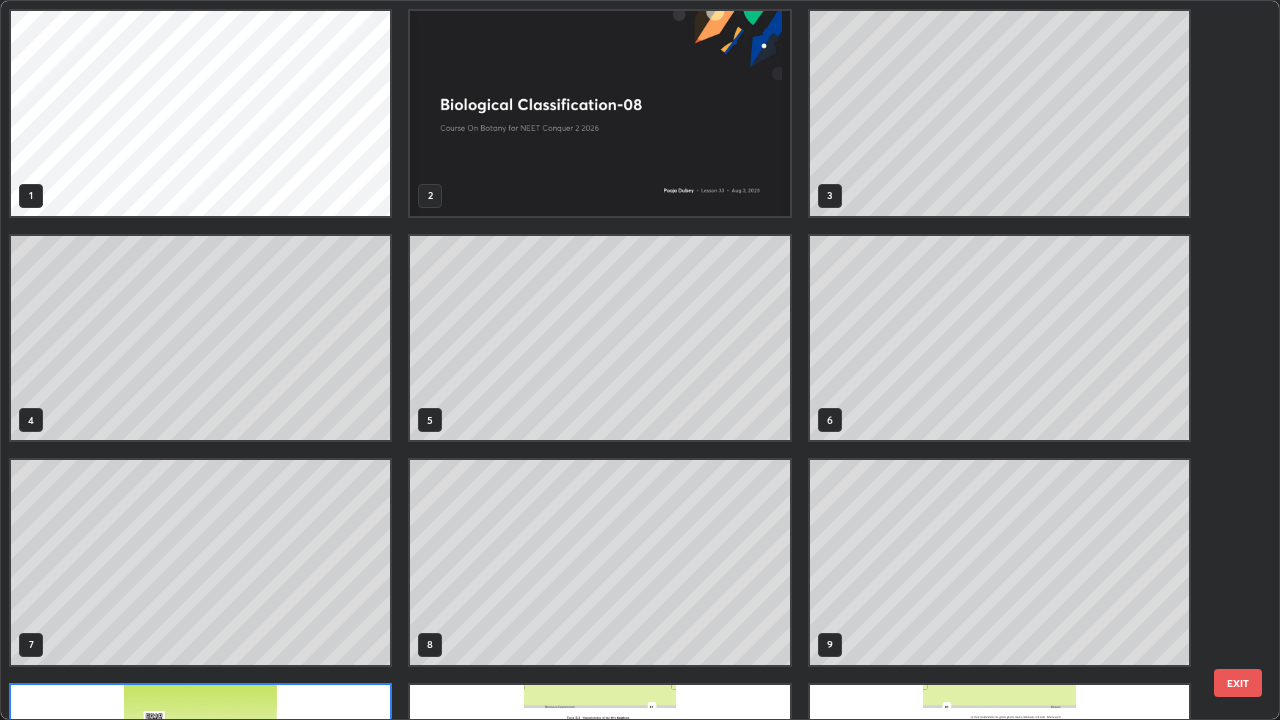 scroll, scrollTop: 180, scrollLeft: 0, axis: vertical 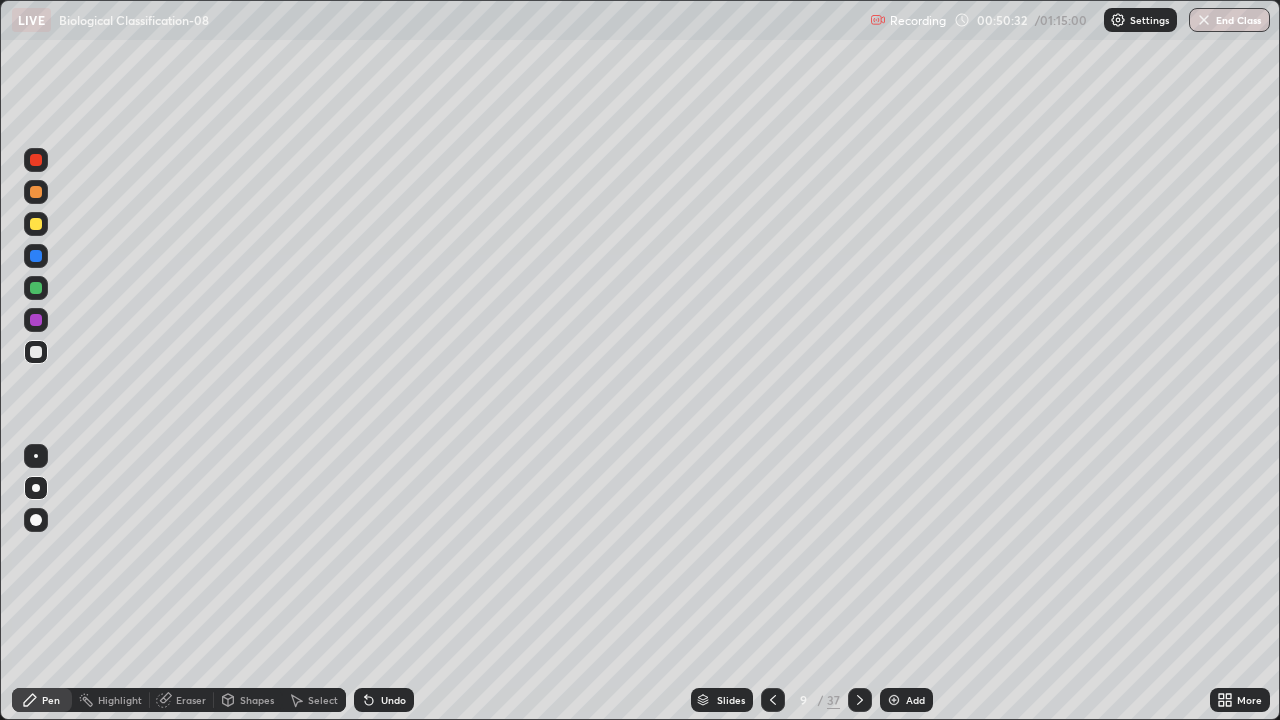 click at bounding box center (894, 700) 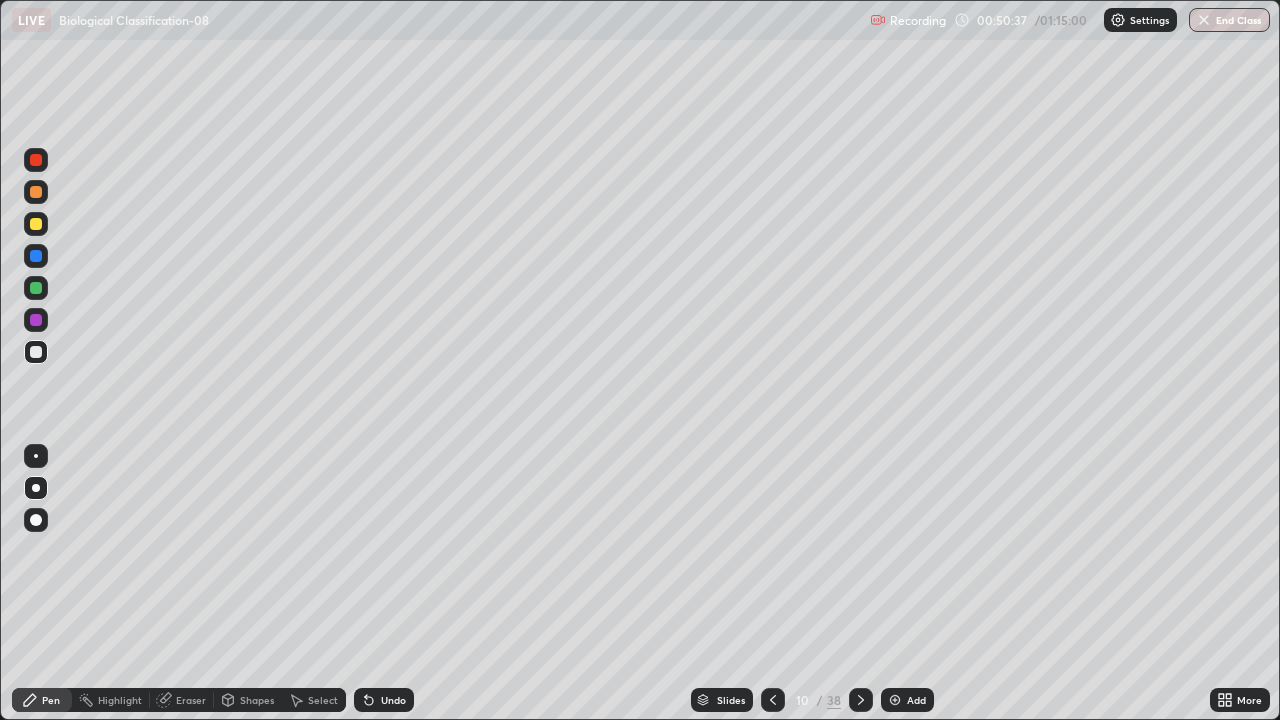 click at bounding box center [36, 288] 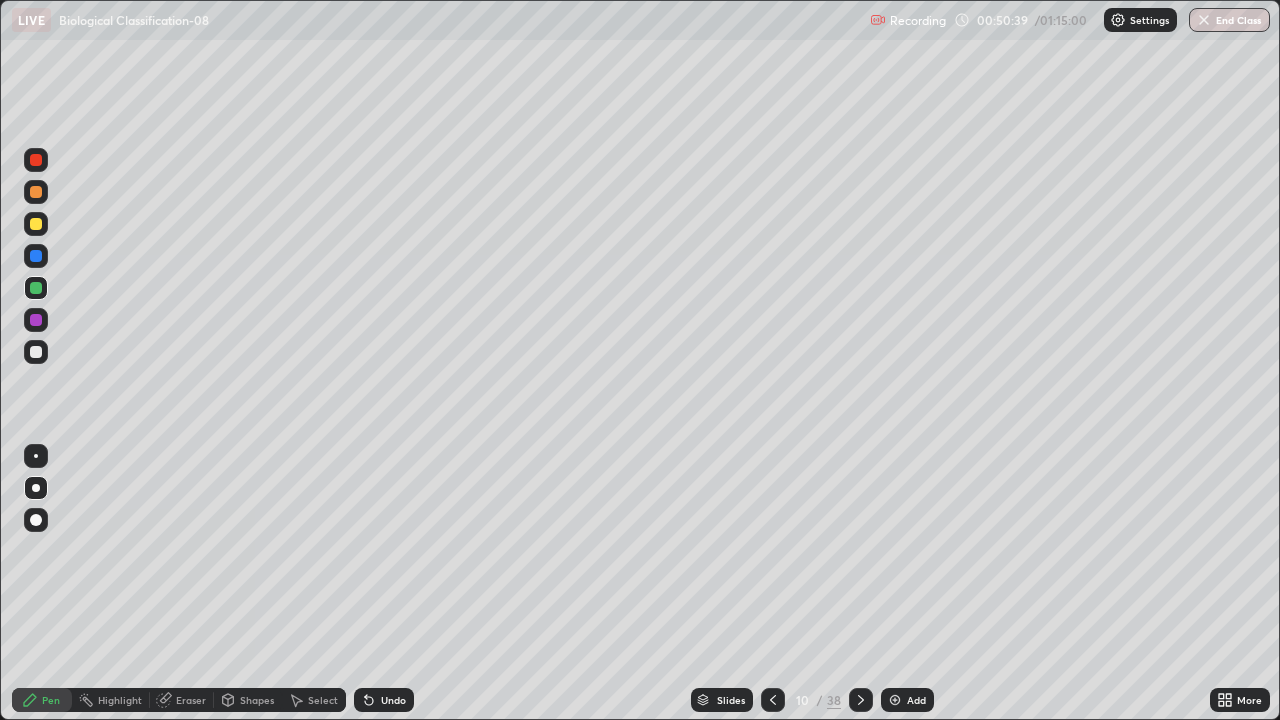 click on "Undo" at bounding box center [384, 700] 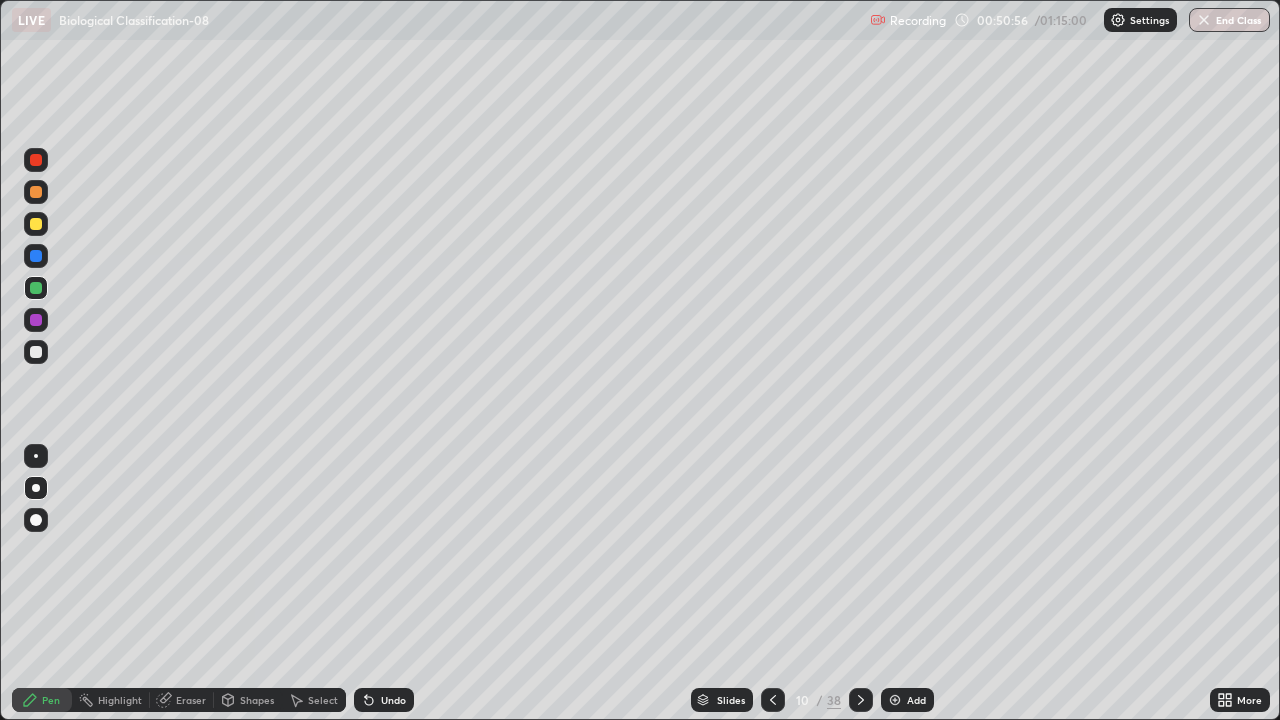 click at bounding box center (36, 352) 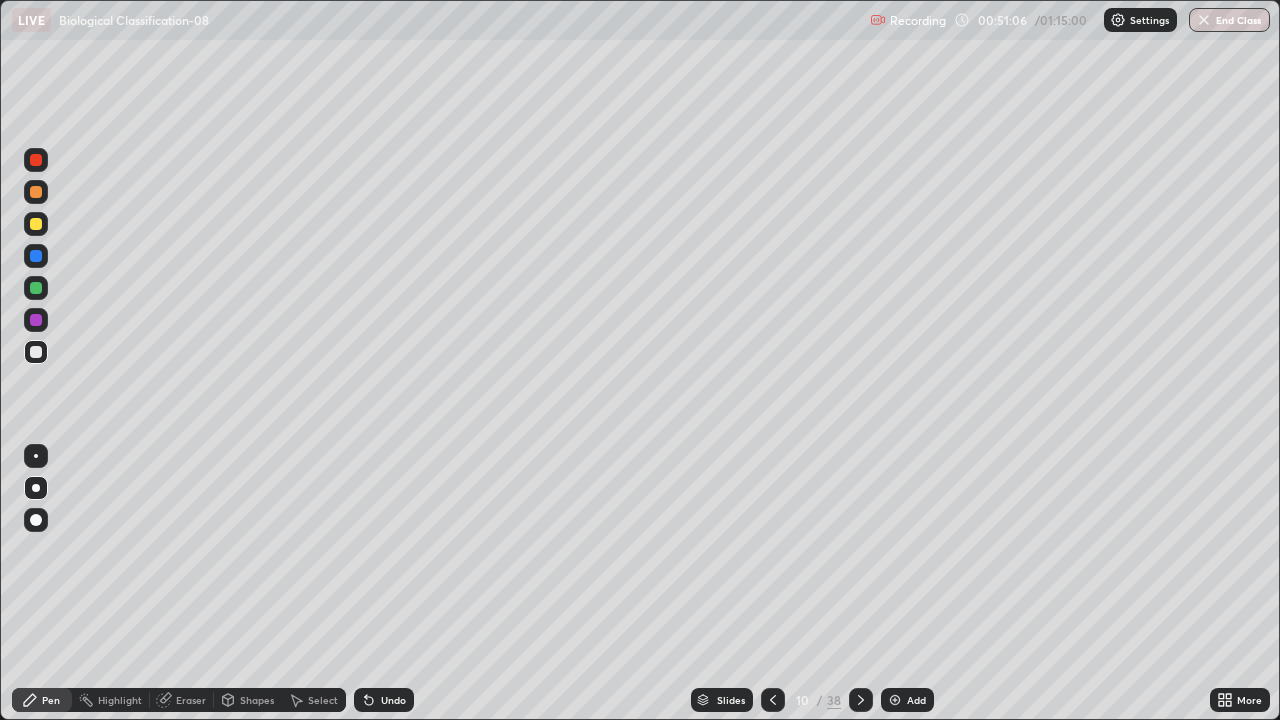click 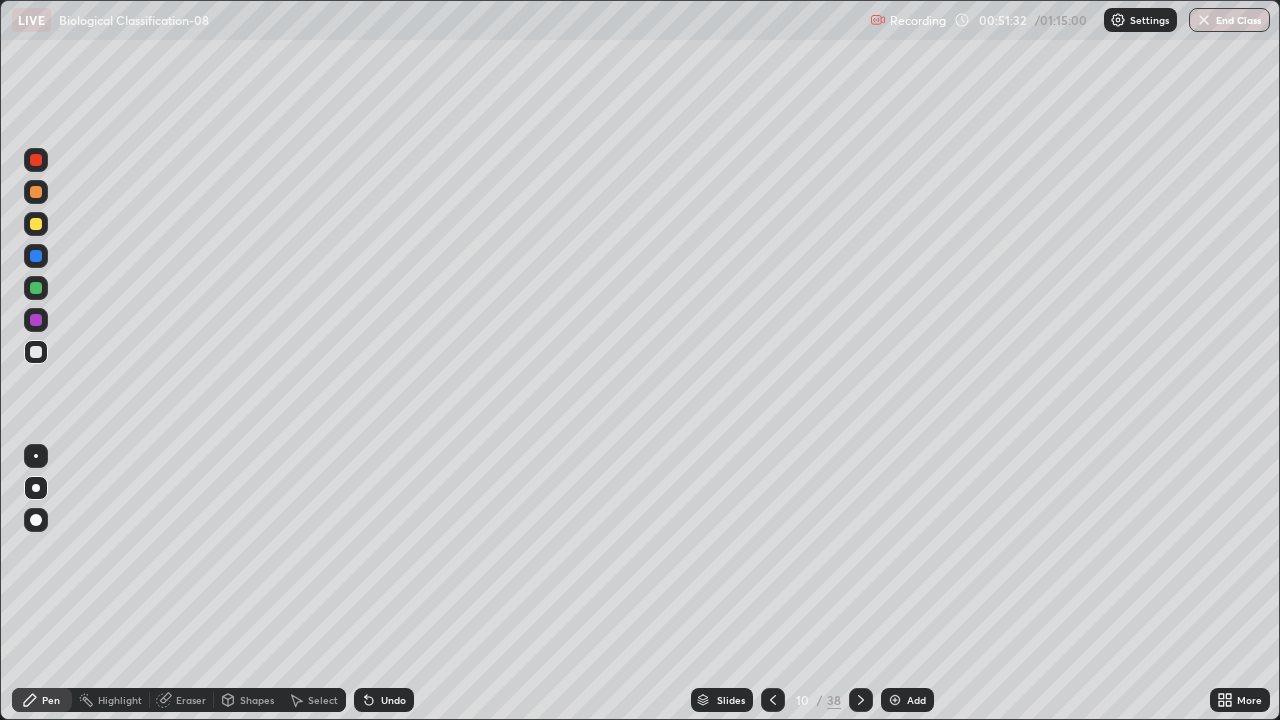 click 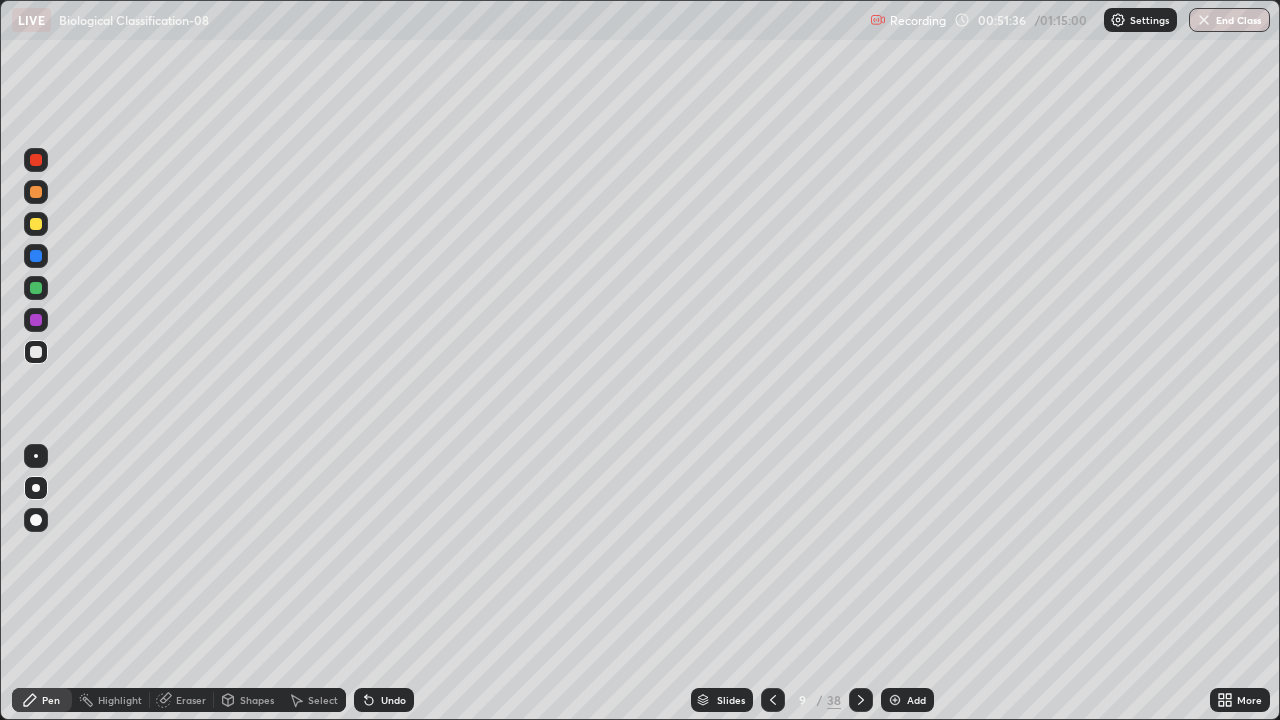 click at bounding box center [895, 700] 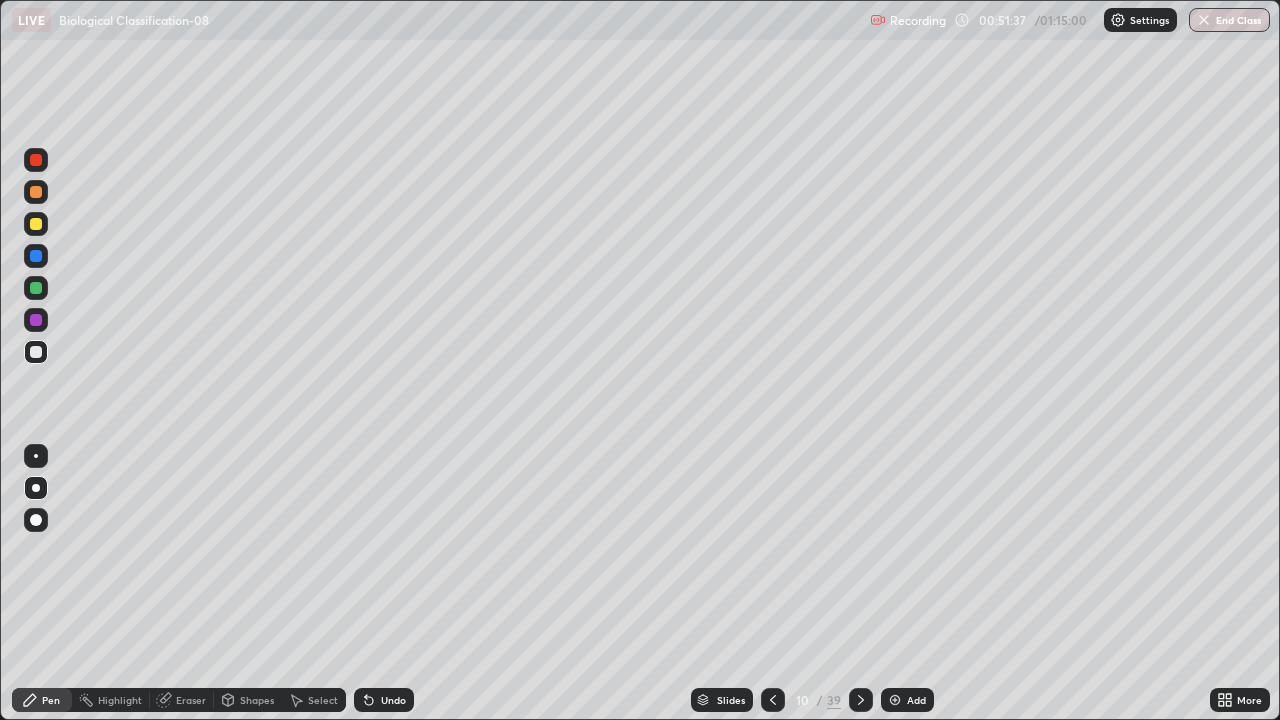 click at bounding box center [36, 288] 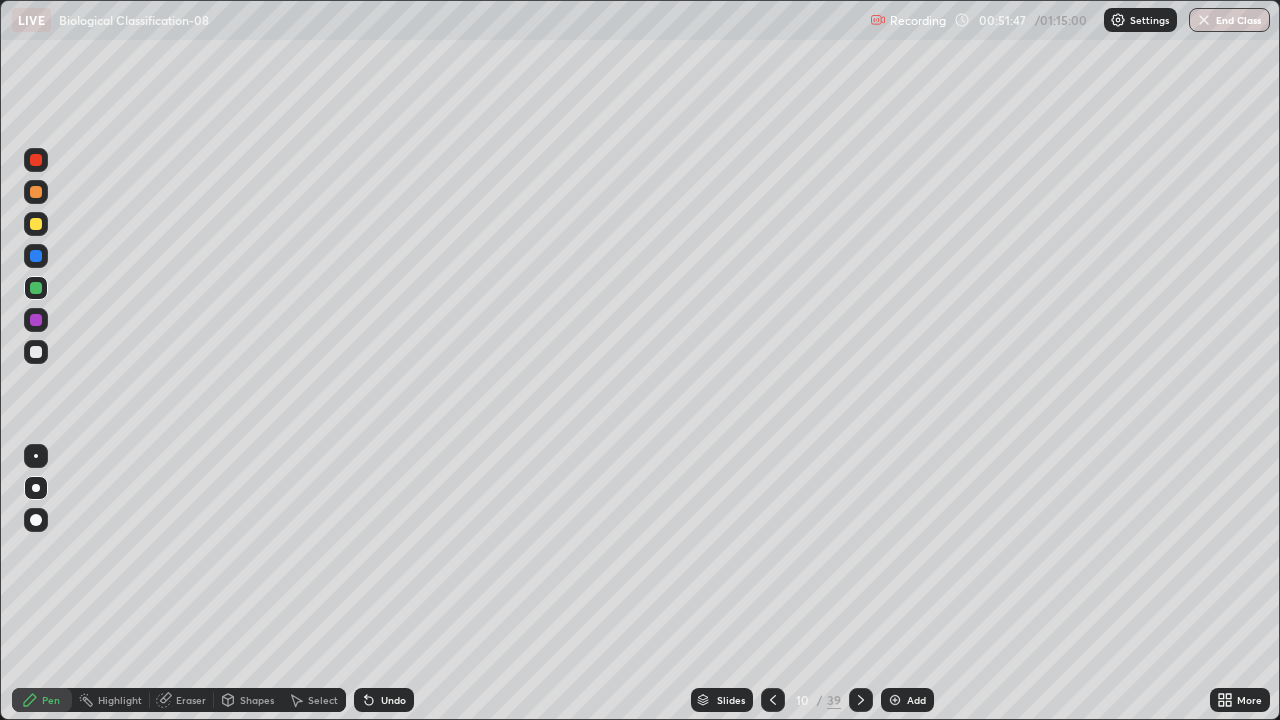 click on "Slides" at bounding box center (731, 700) 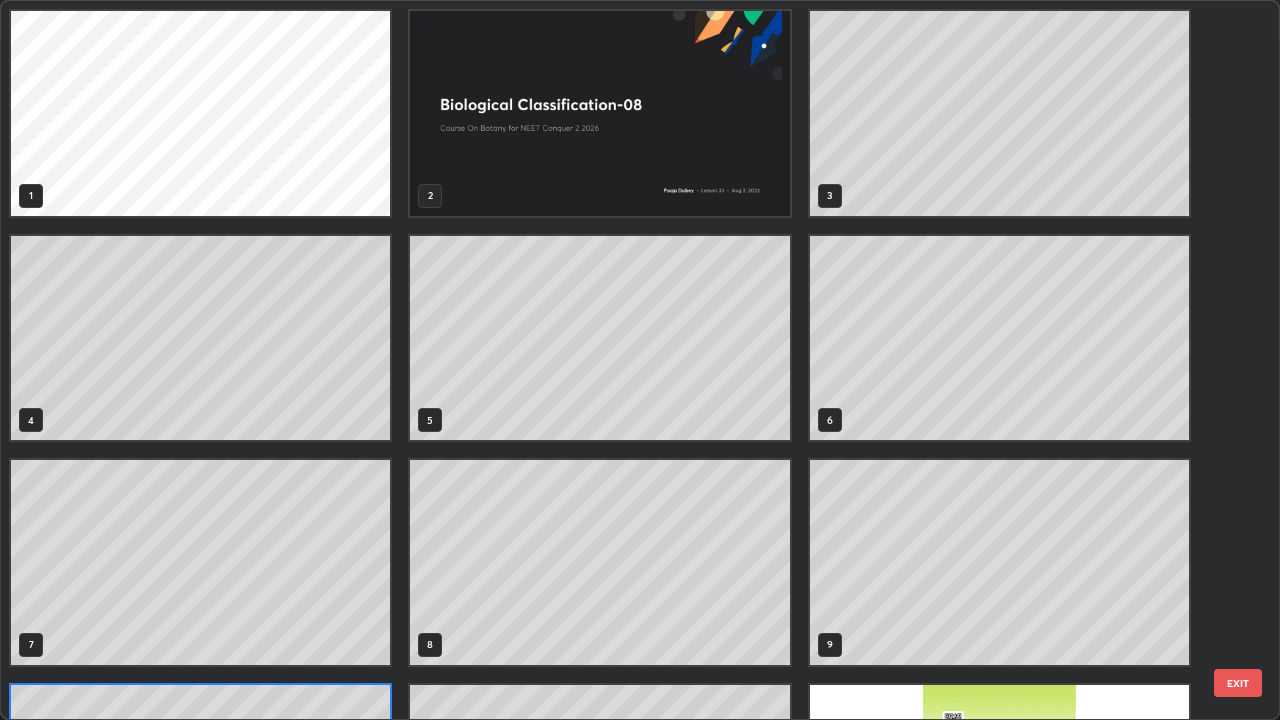 scroll, scrollTop: 180, scrollLeft: 0, axis: vertical 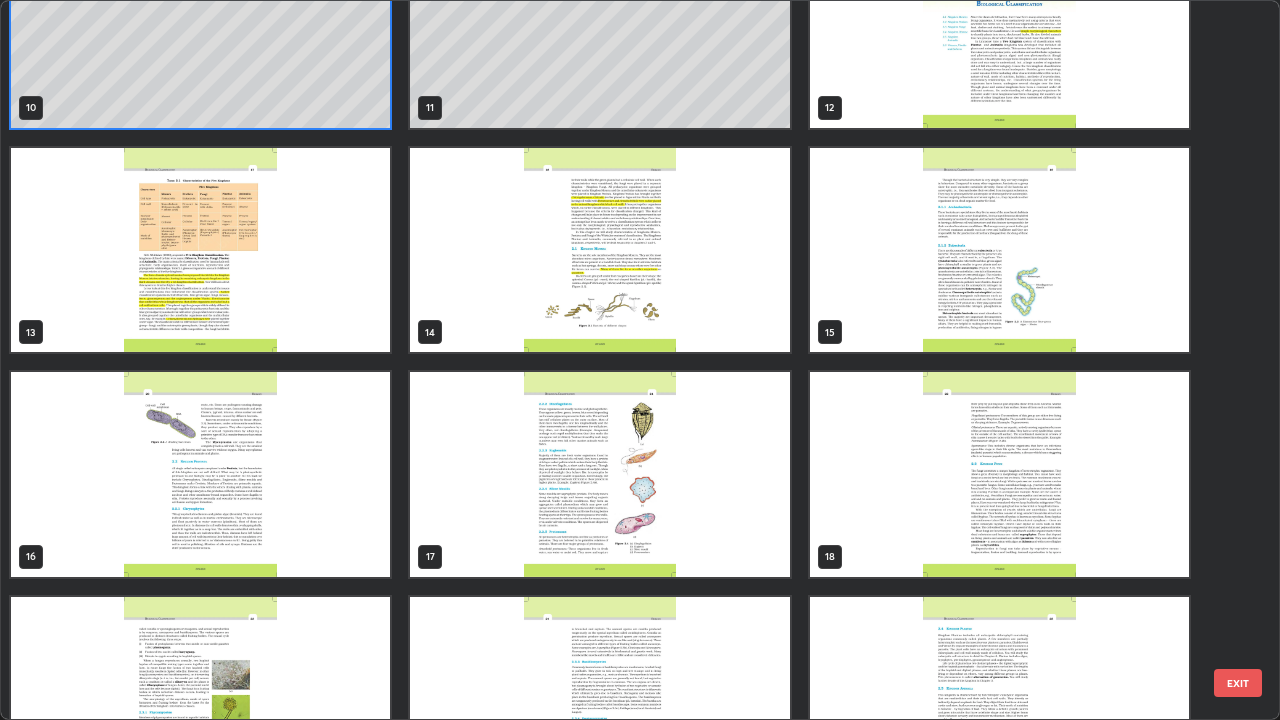 click at bounding box center (599, 474) 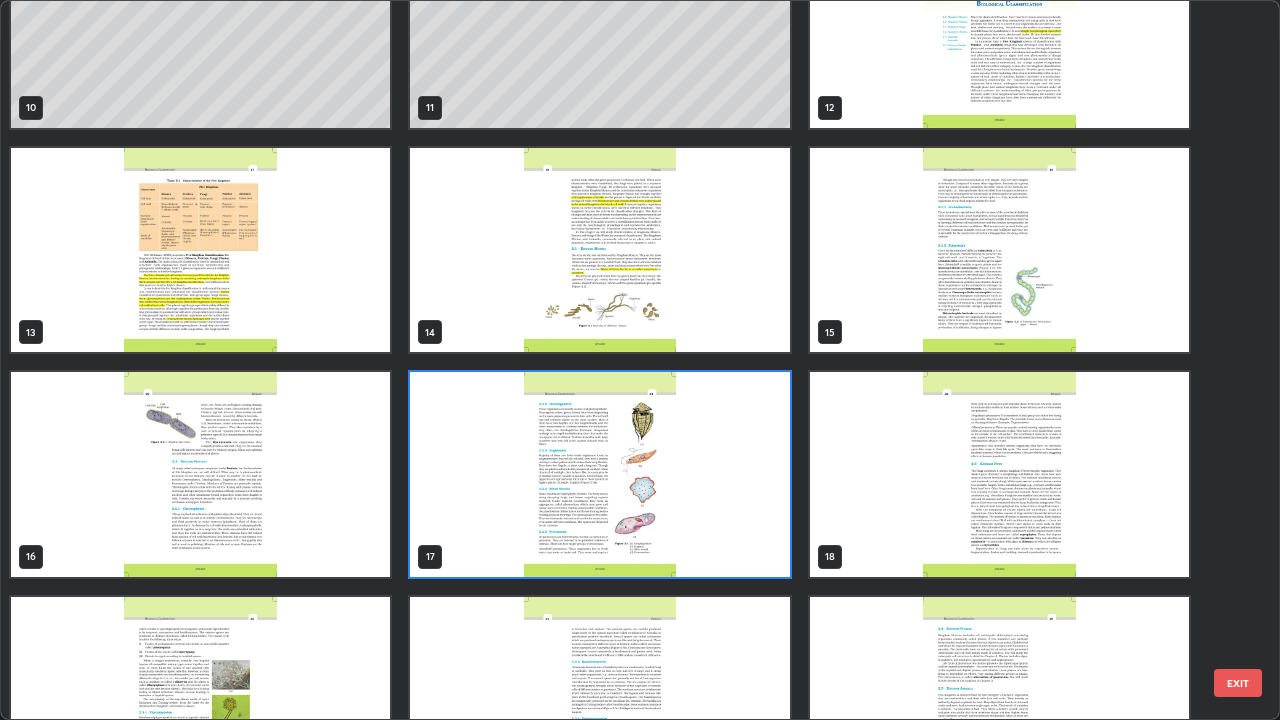 click at bounding box center [599, 474] 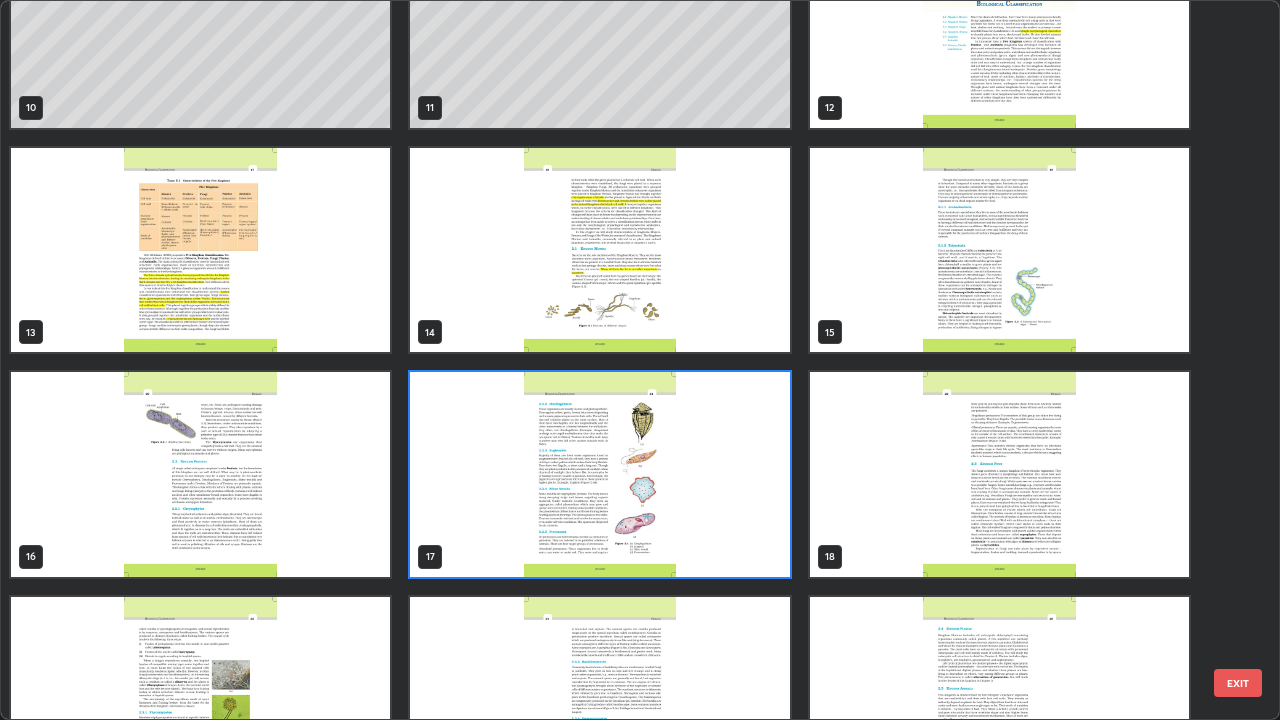 click at bounding box center [599, 474] 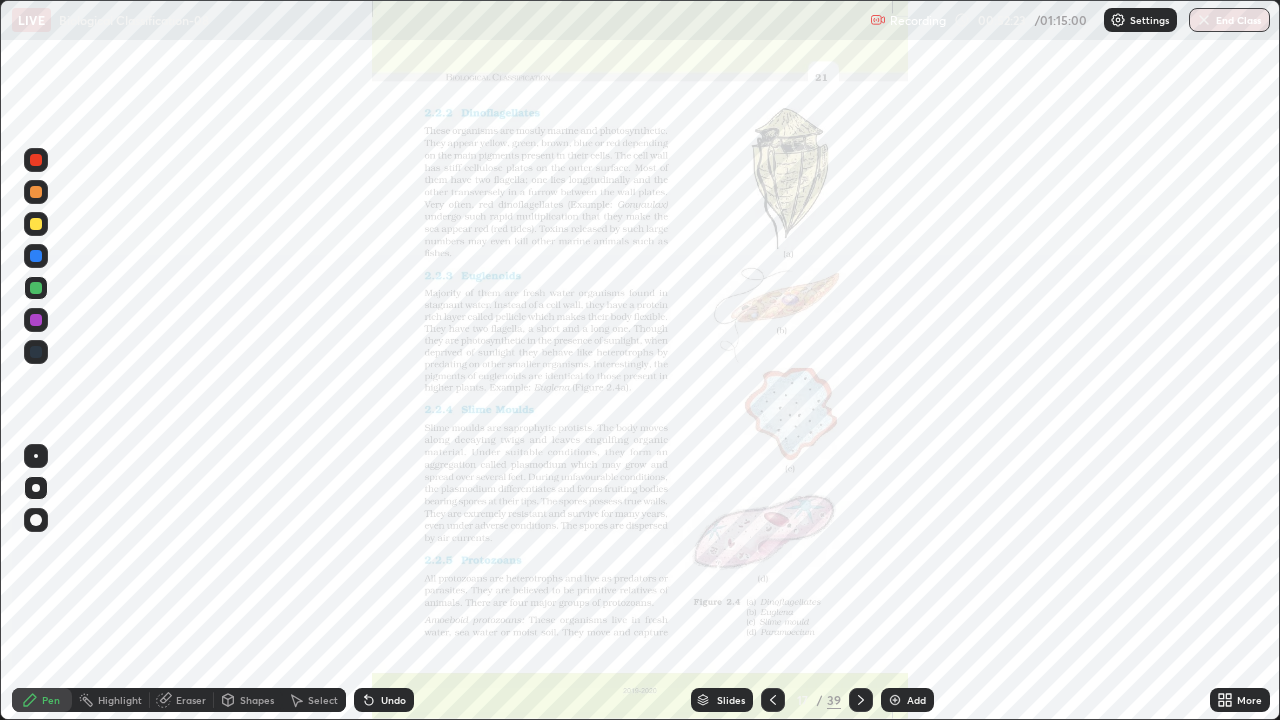 click 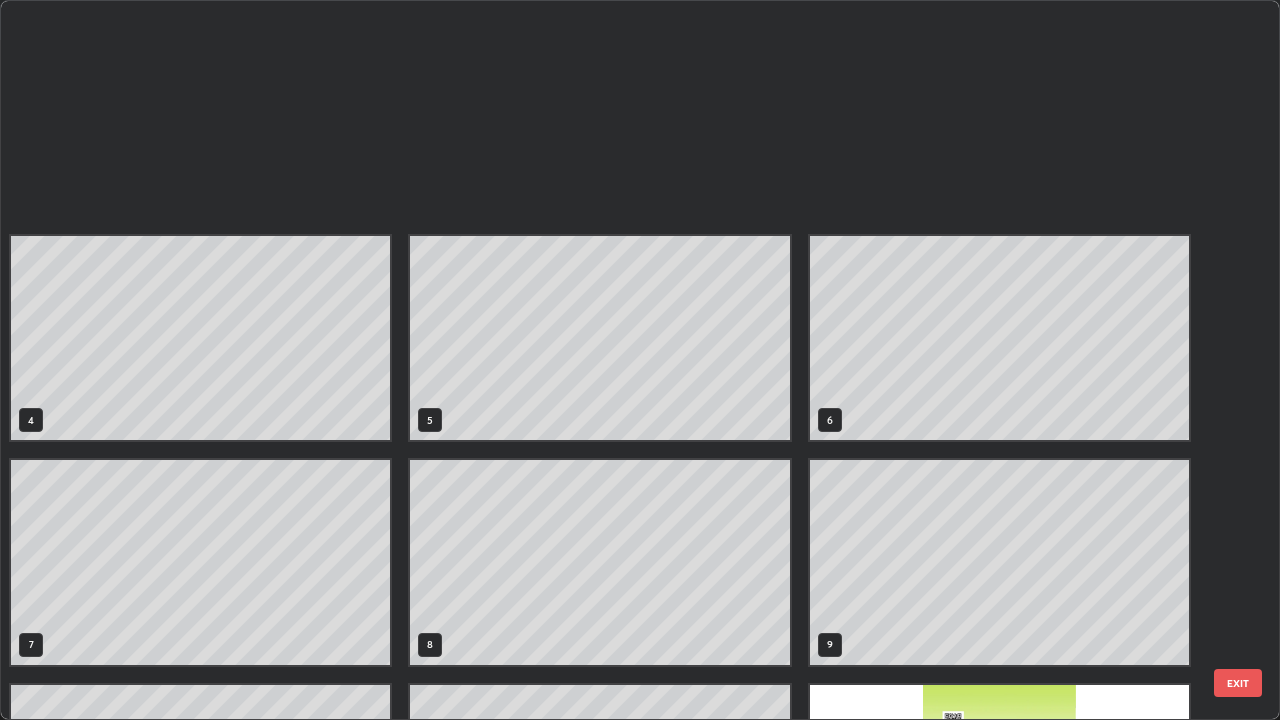 scroll, scrollTop: 629, scrollLeft: 0, axis: vertical 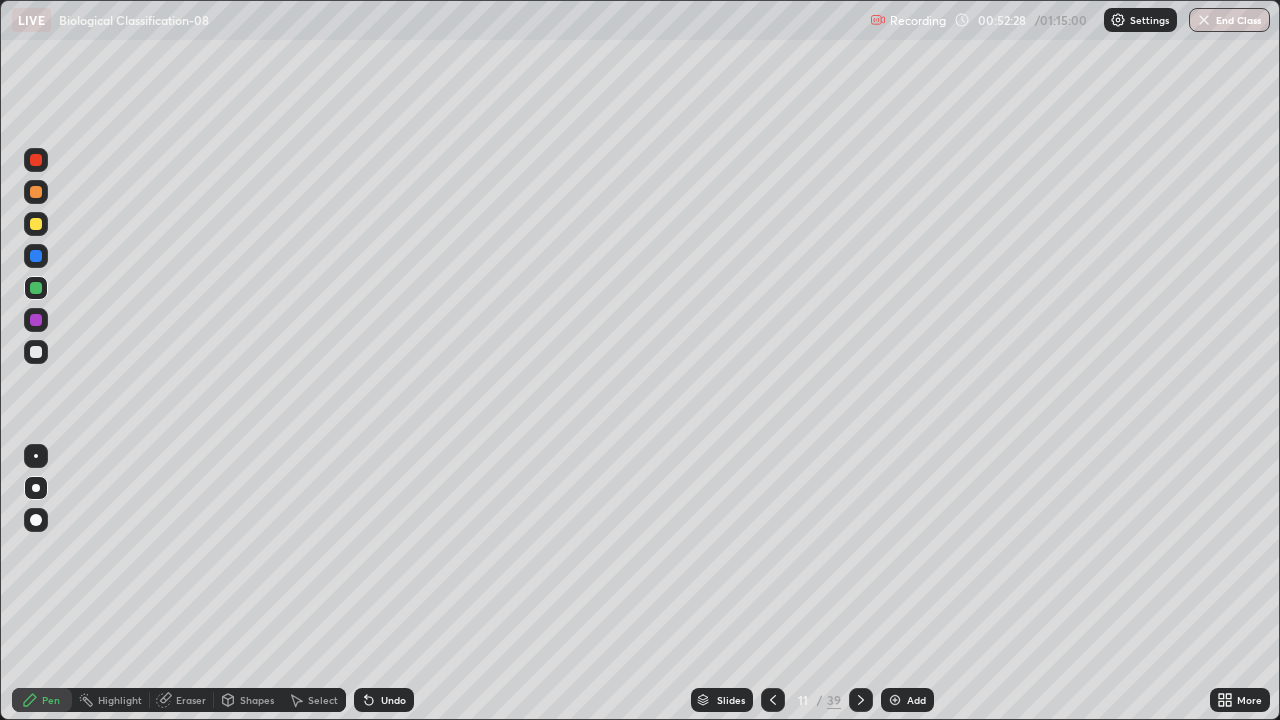 click 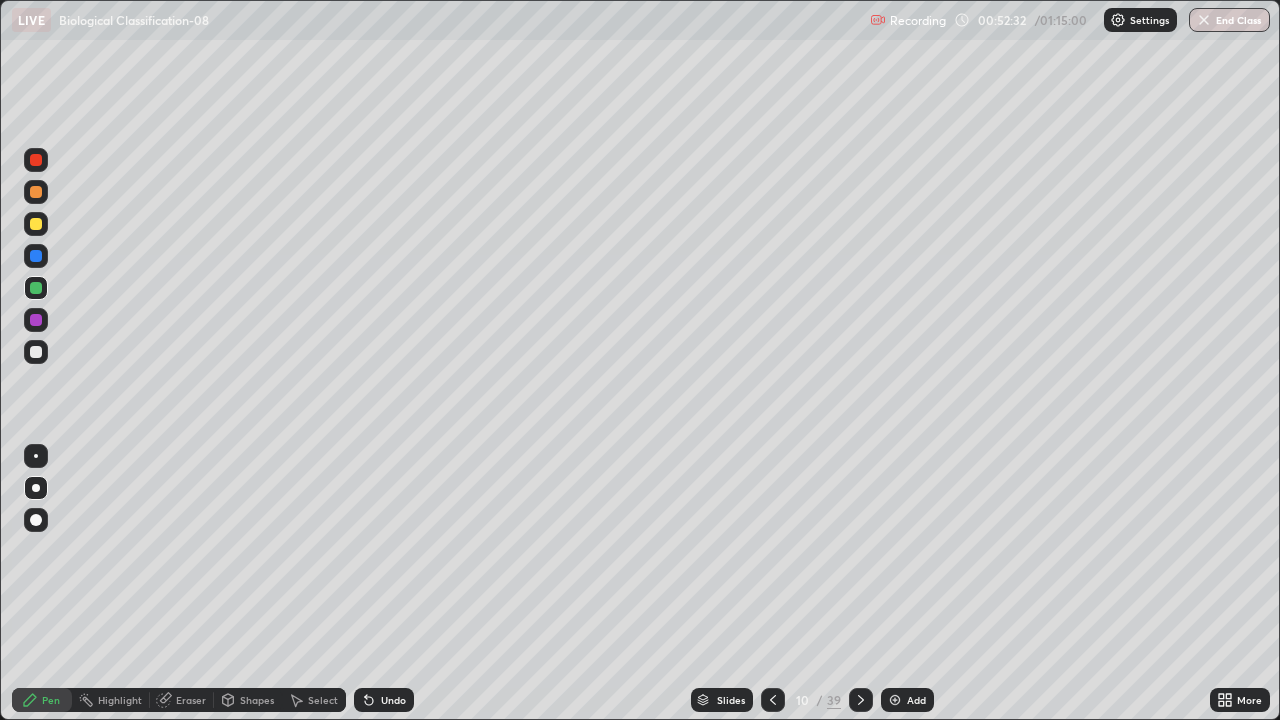 click at bounding box center (36, 352) 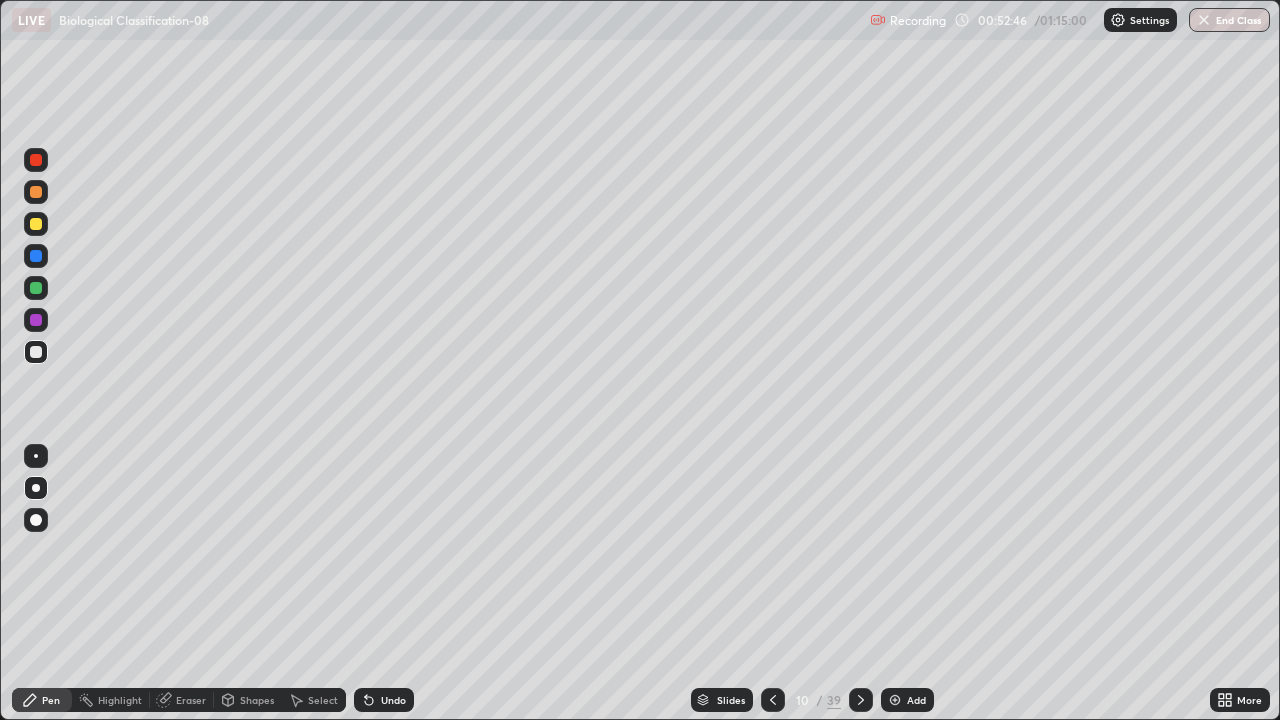 click 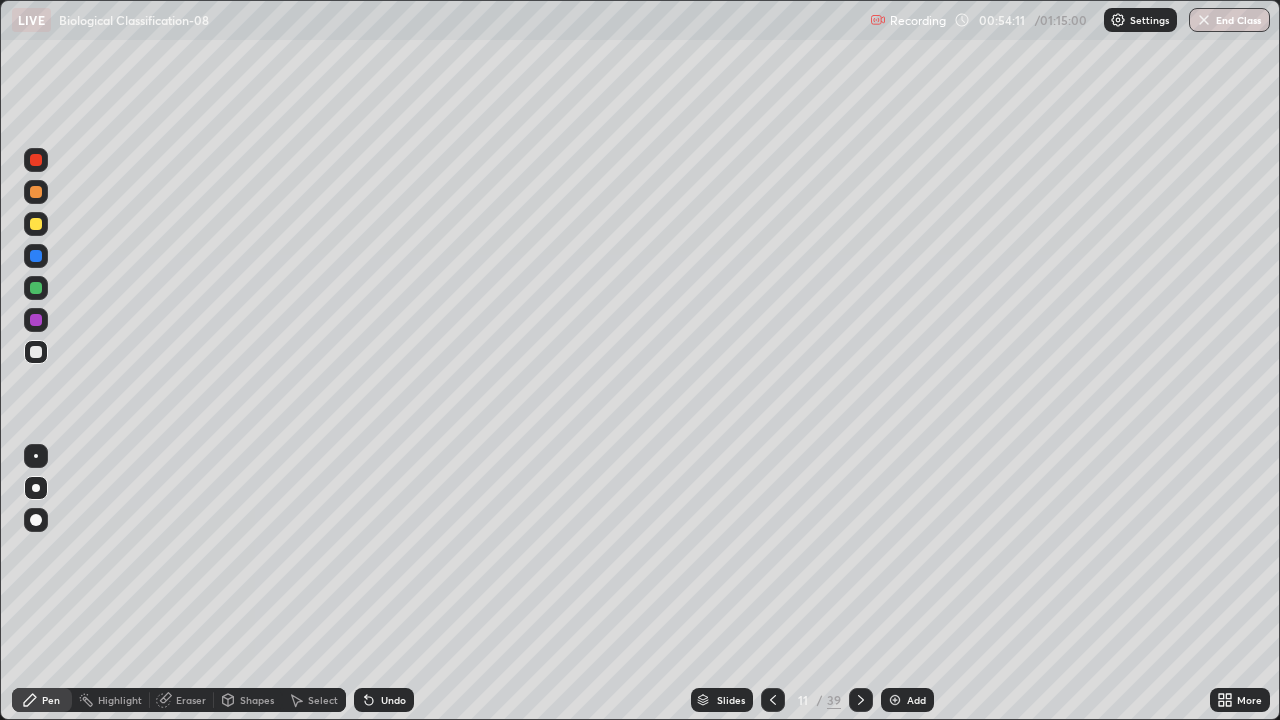 click 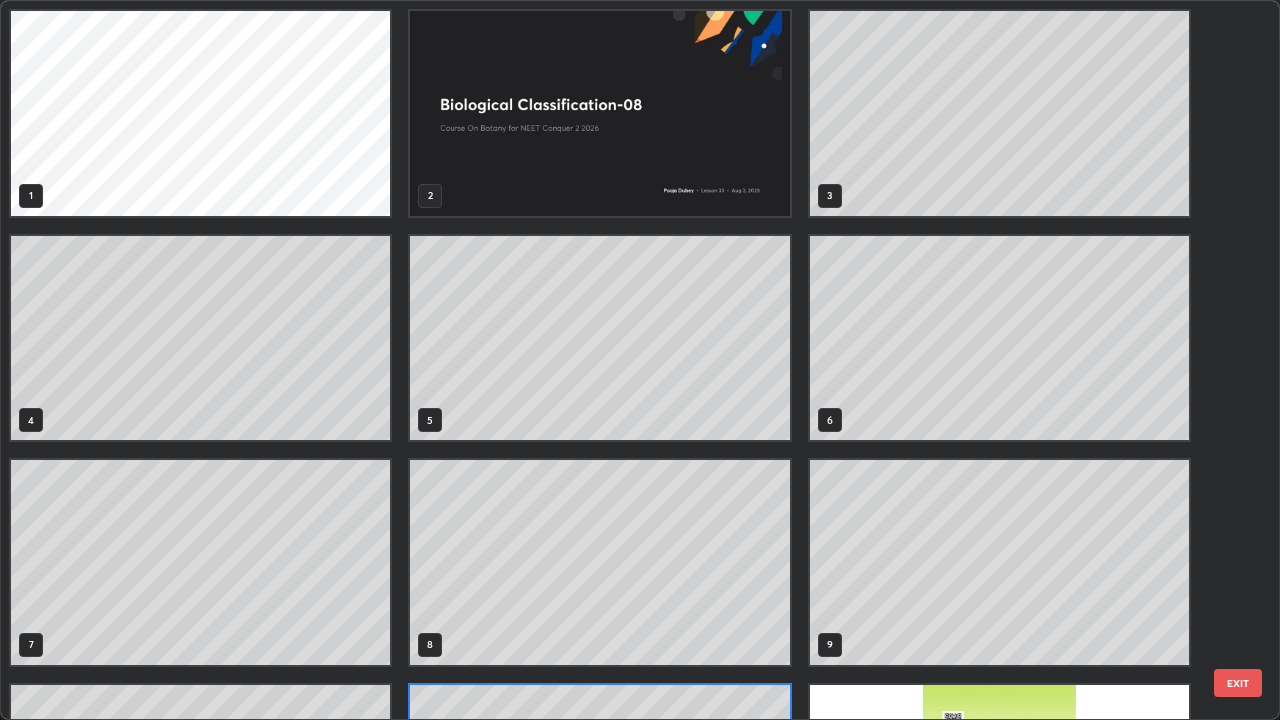scroll, scrollTop: 180, scrollLeft: 0, axis: vertical 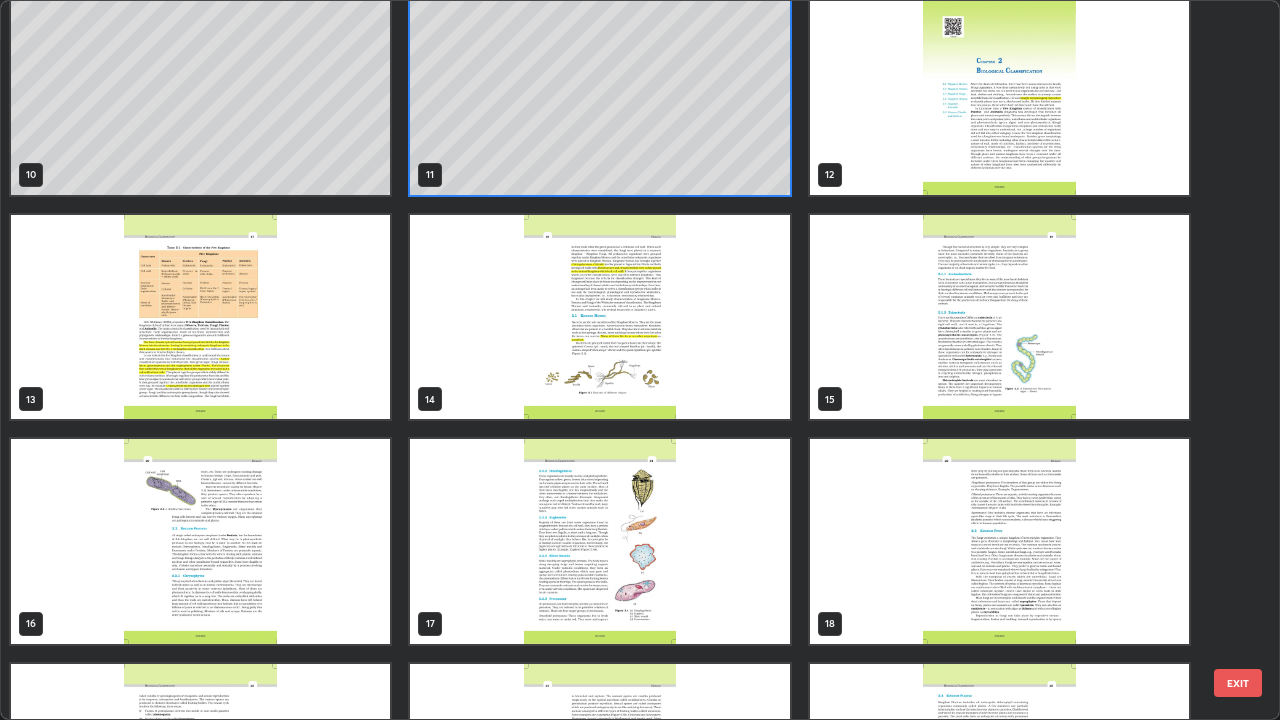 click at bounding box center [599, 541] 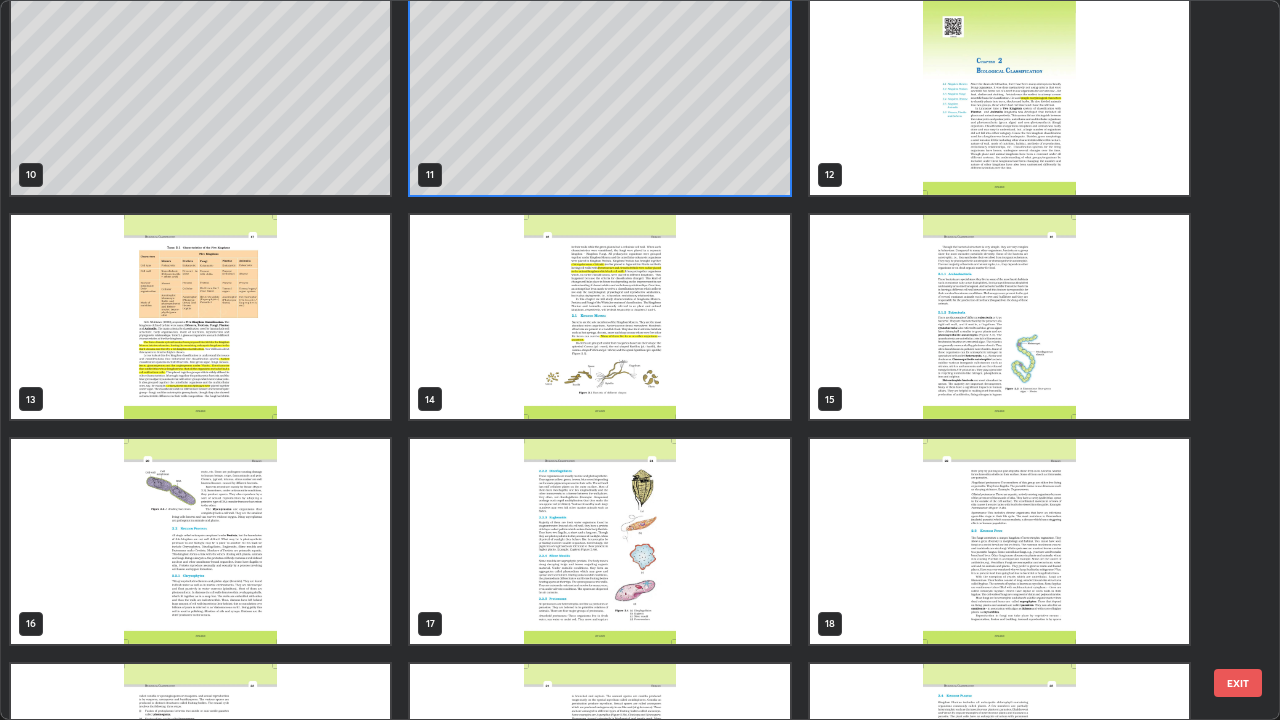 click at bounding box center (599, 541) 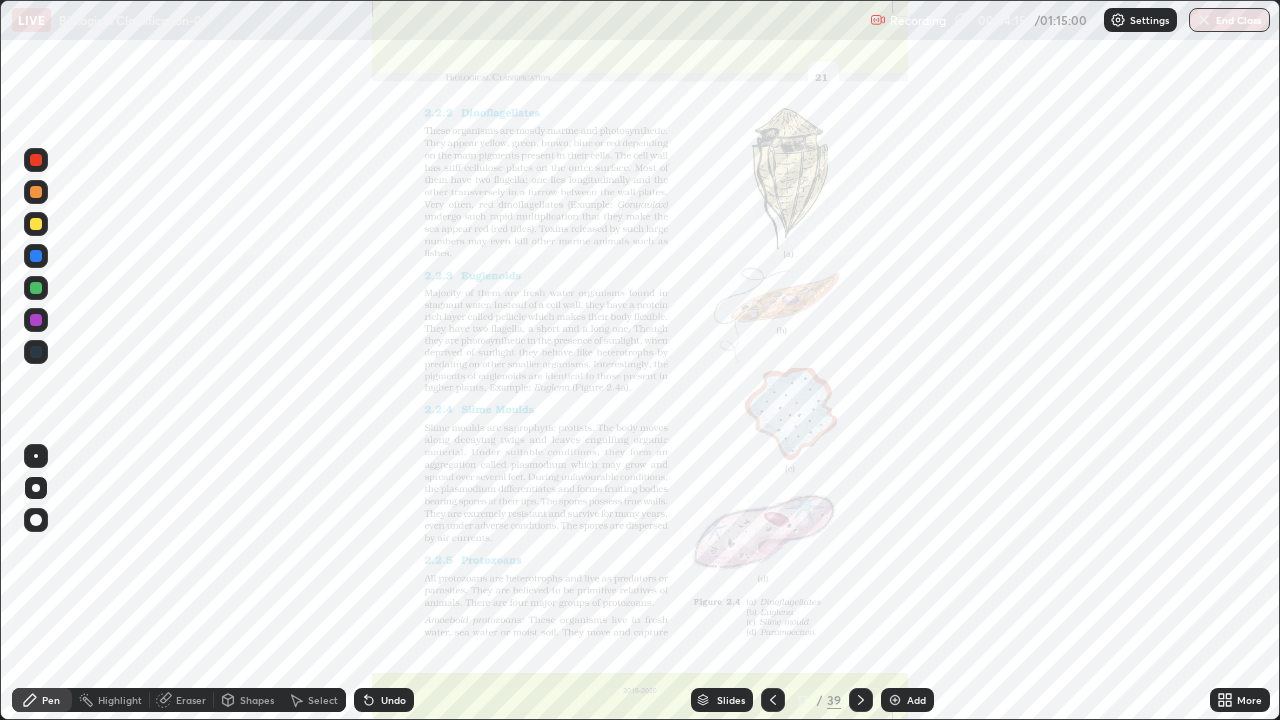 click at bounding box center (599, 541) 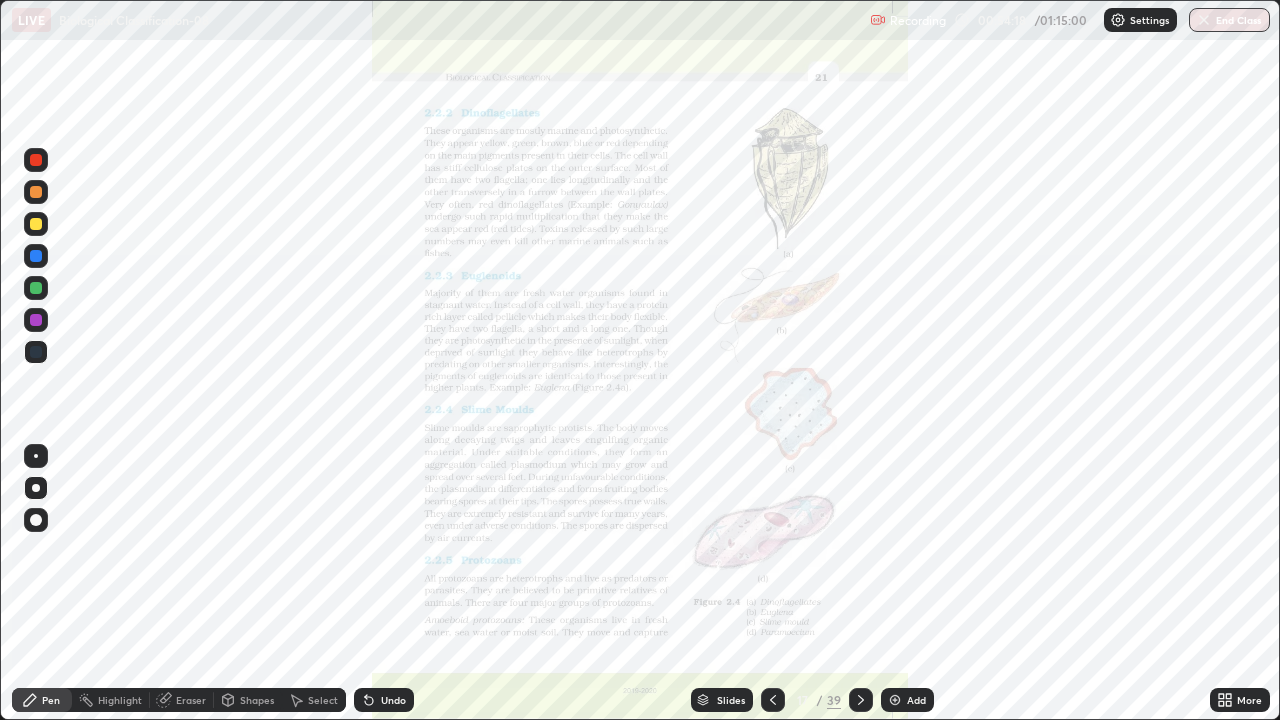 click on "Undo" at bounding box center [384, 700] 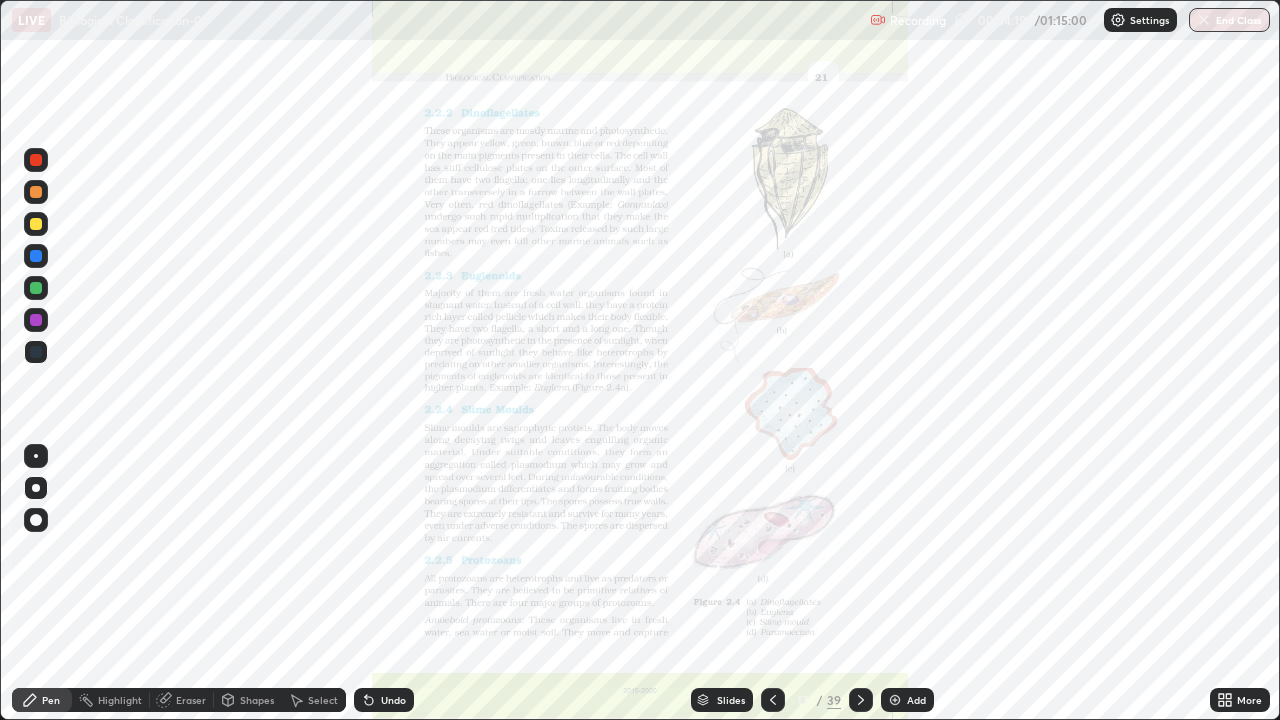click on "Undo" at bounding box center (393, 700) 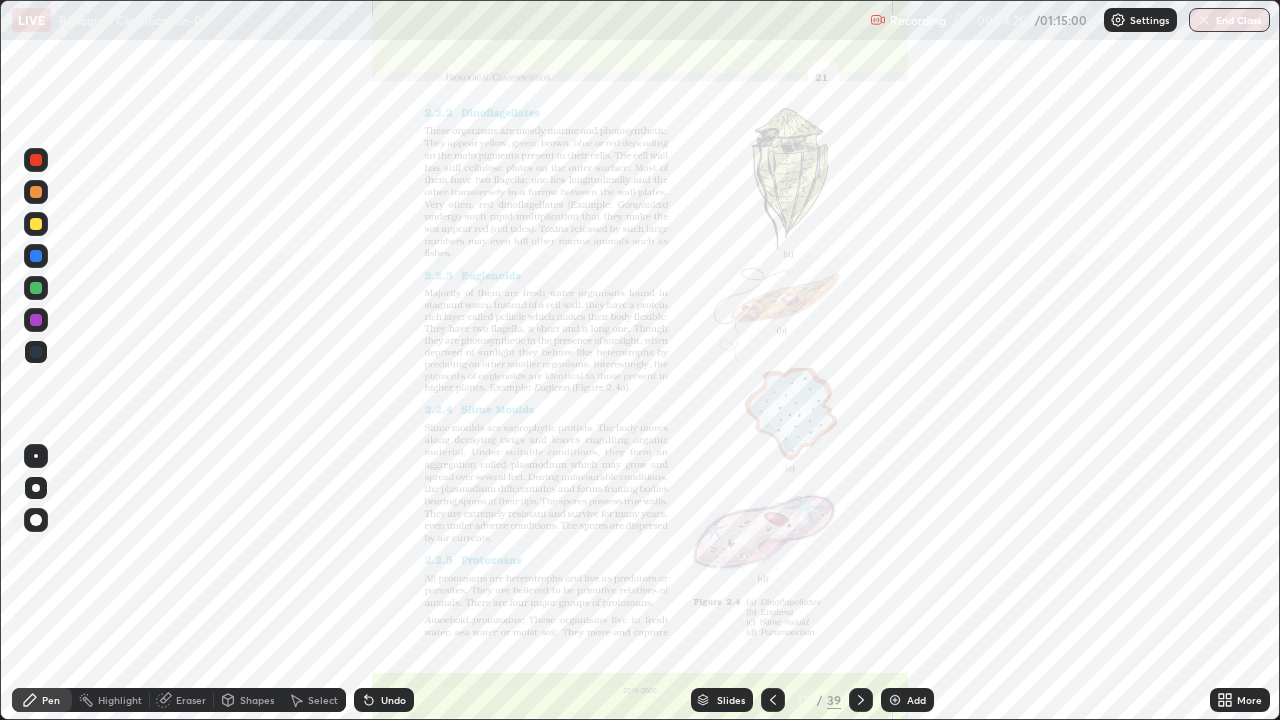 click on "Undo" at bounding box center (393, 700) 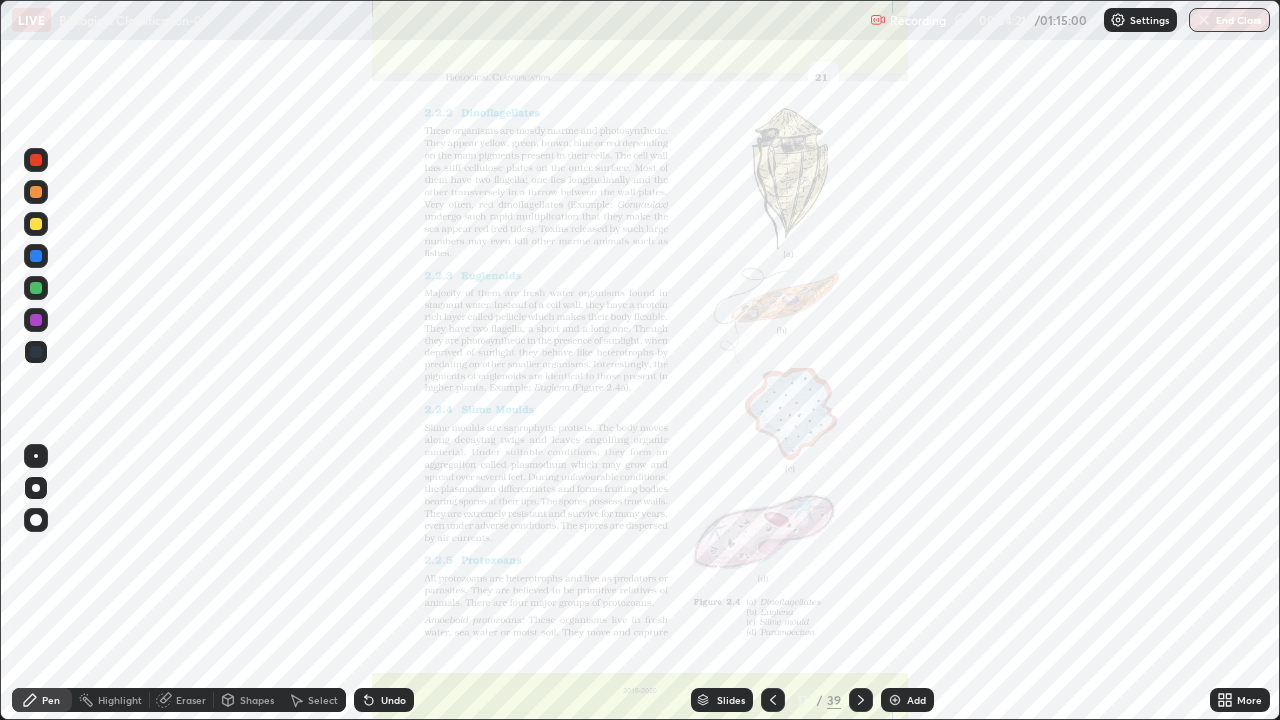 click on "Undo" at bounding box center (393, 700) 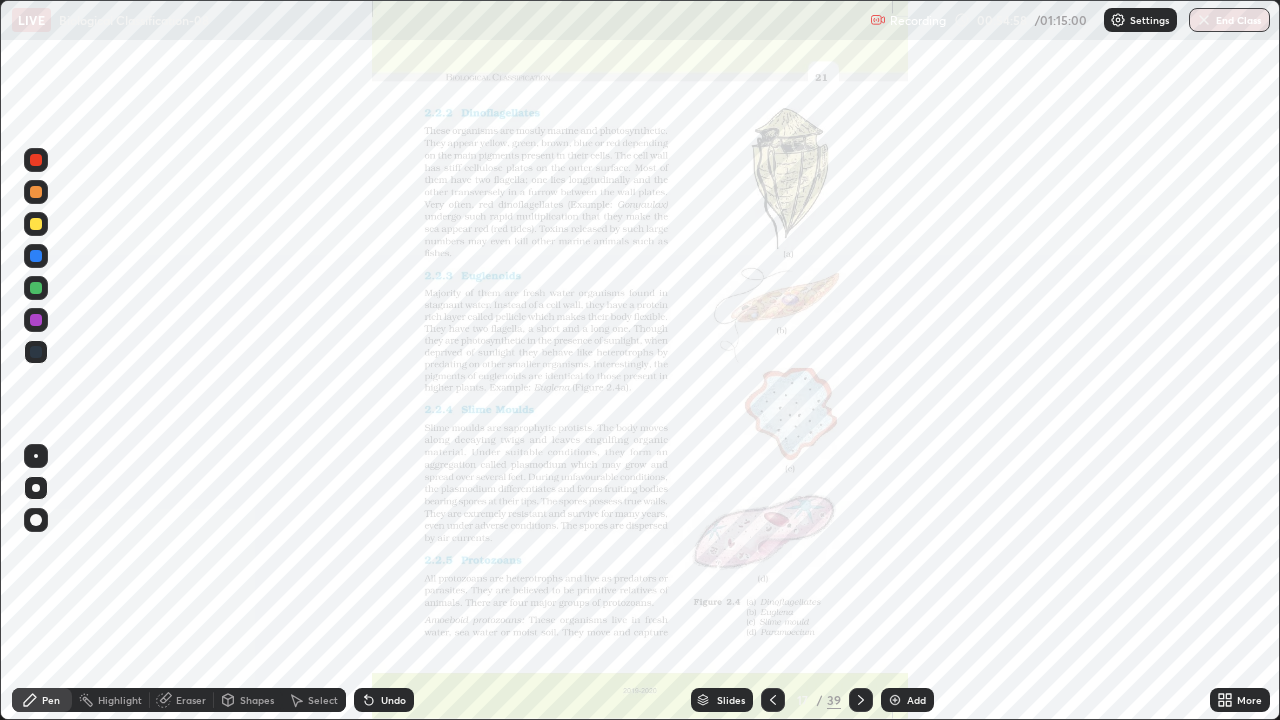click 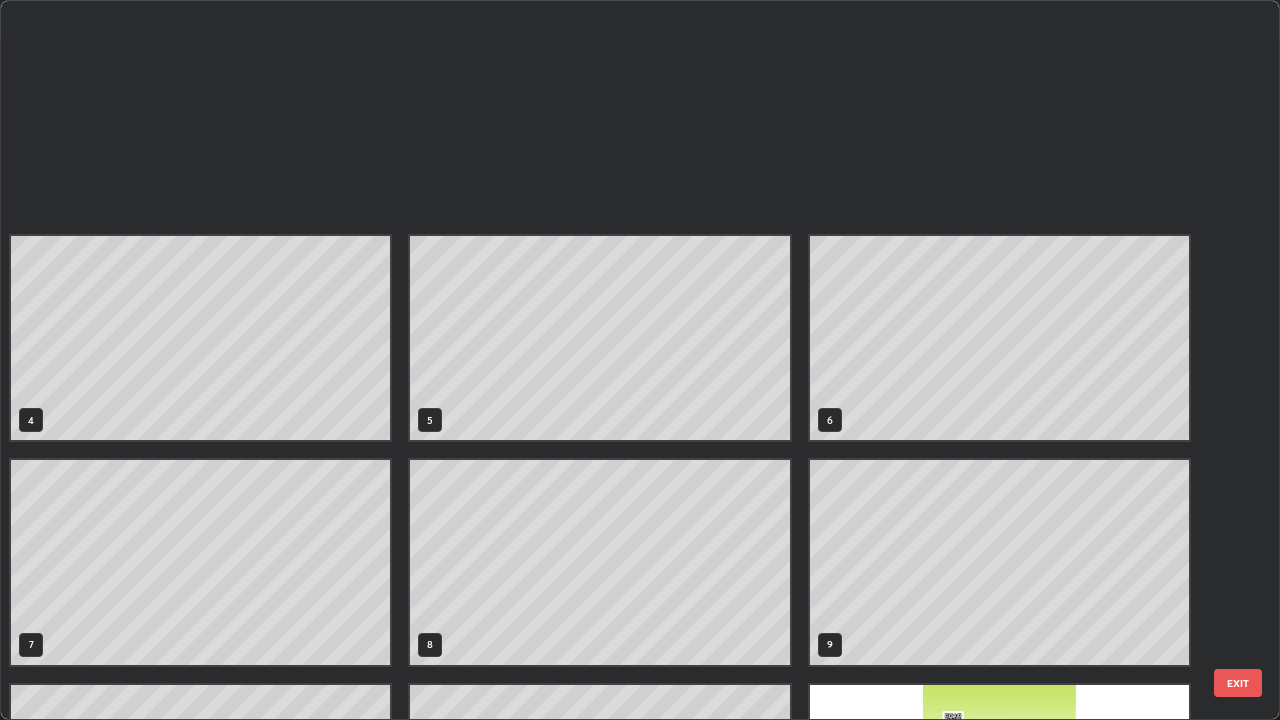scroll, scrollTop: 629, scrollLeft: 0, axis: vertical 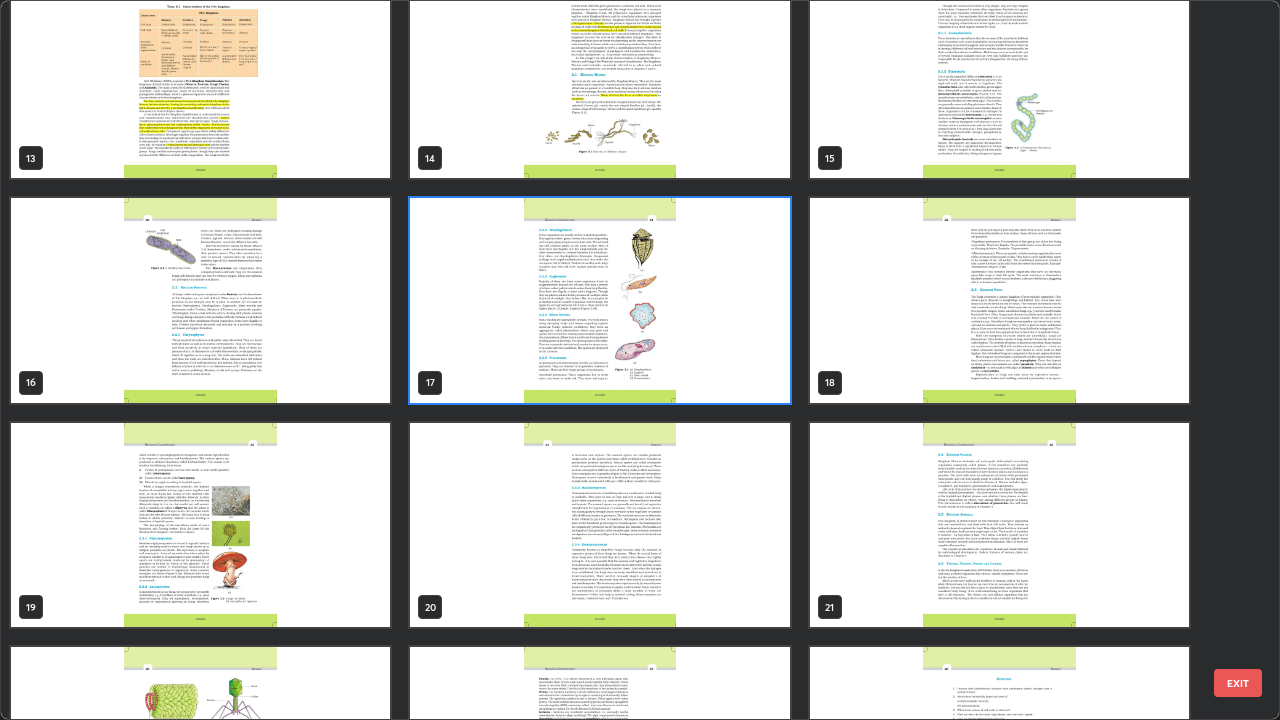click at bounding box center [599, 300] 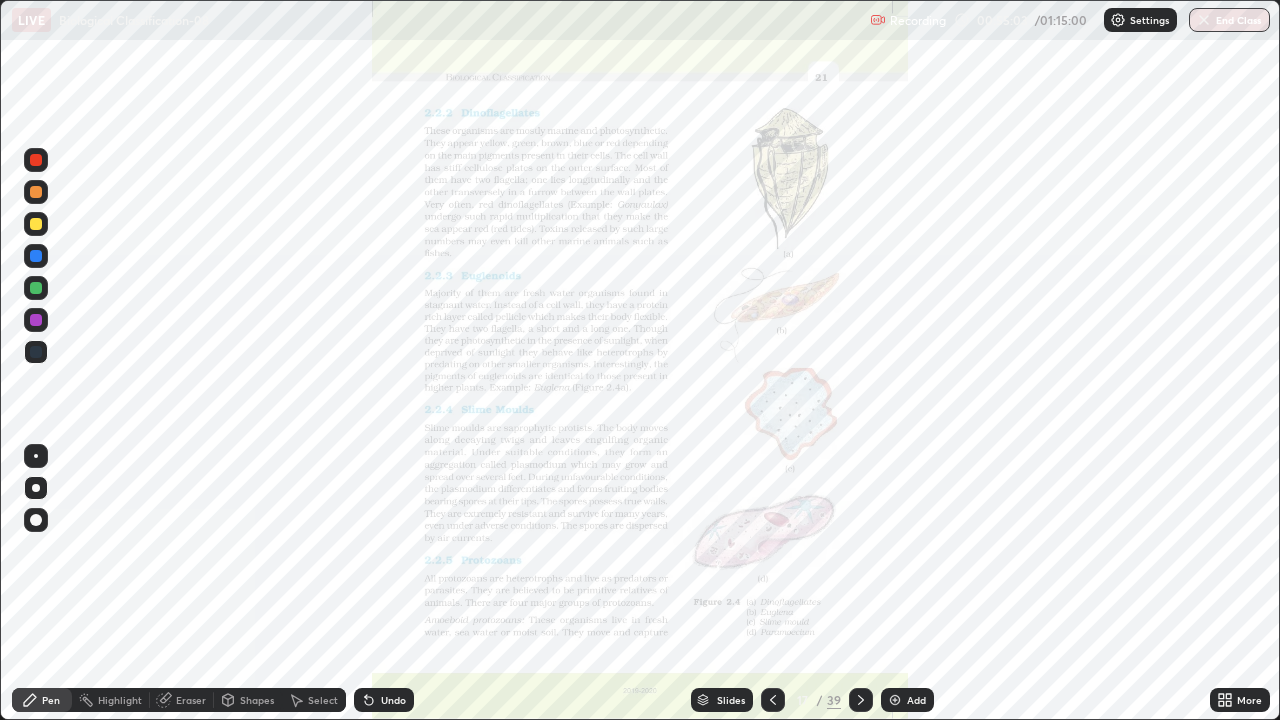 click at bounding box center (599, 300) 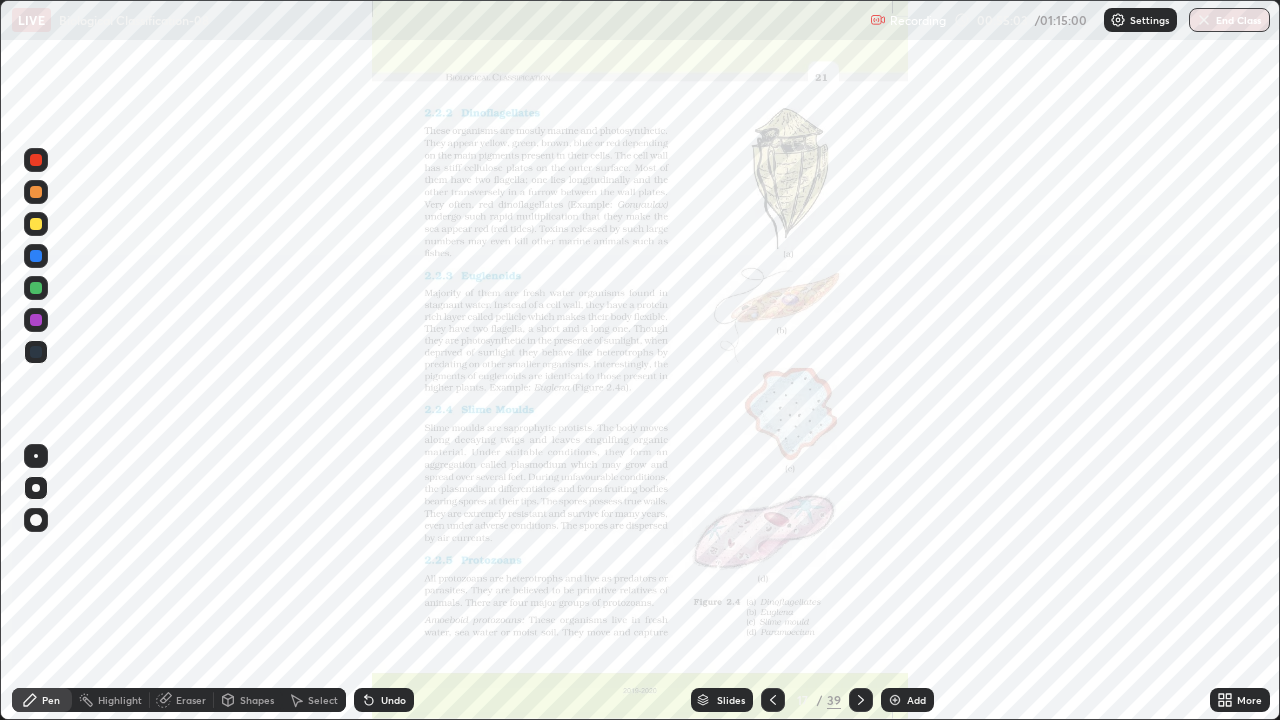 click at bounding box center [599, 300] 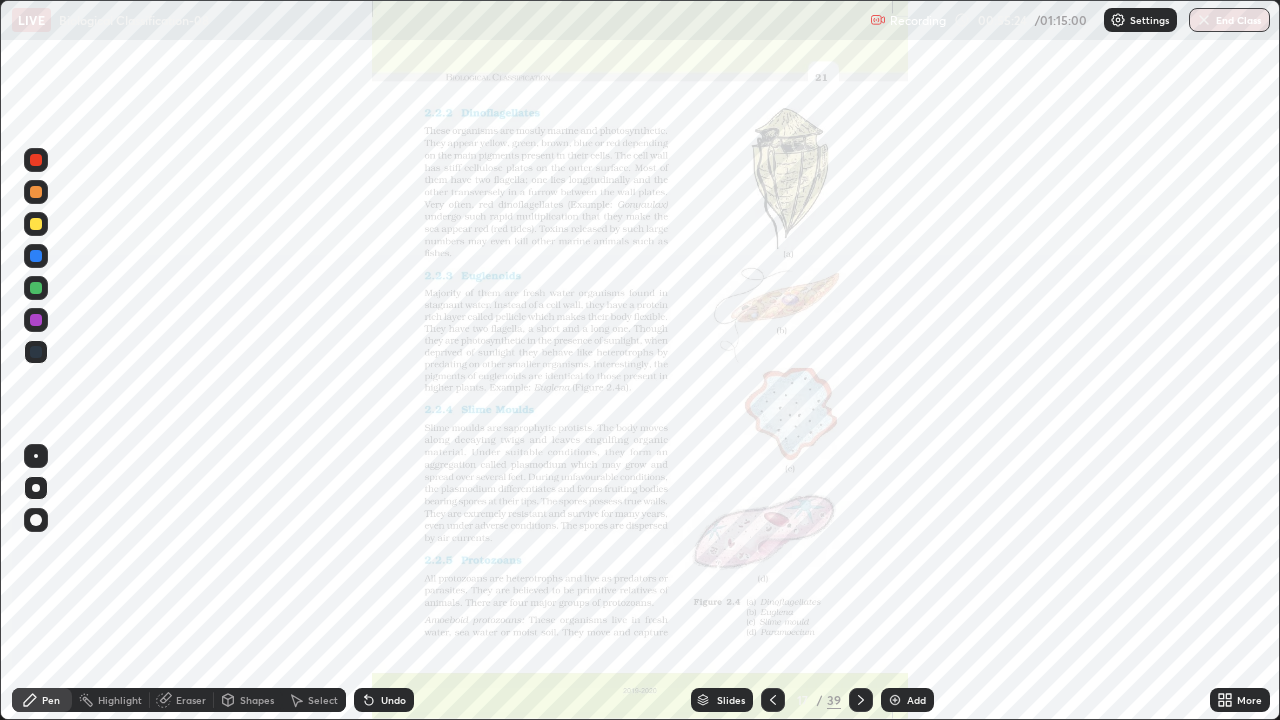 click on "Slides" at bounding box center (722, 700) 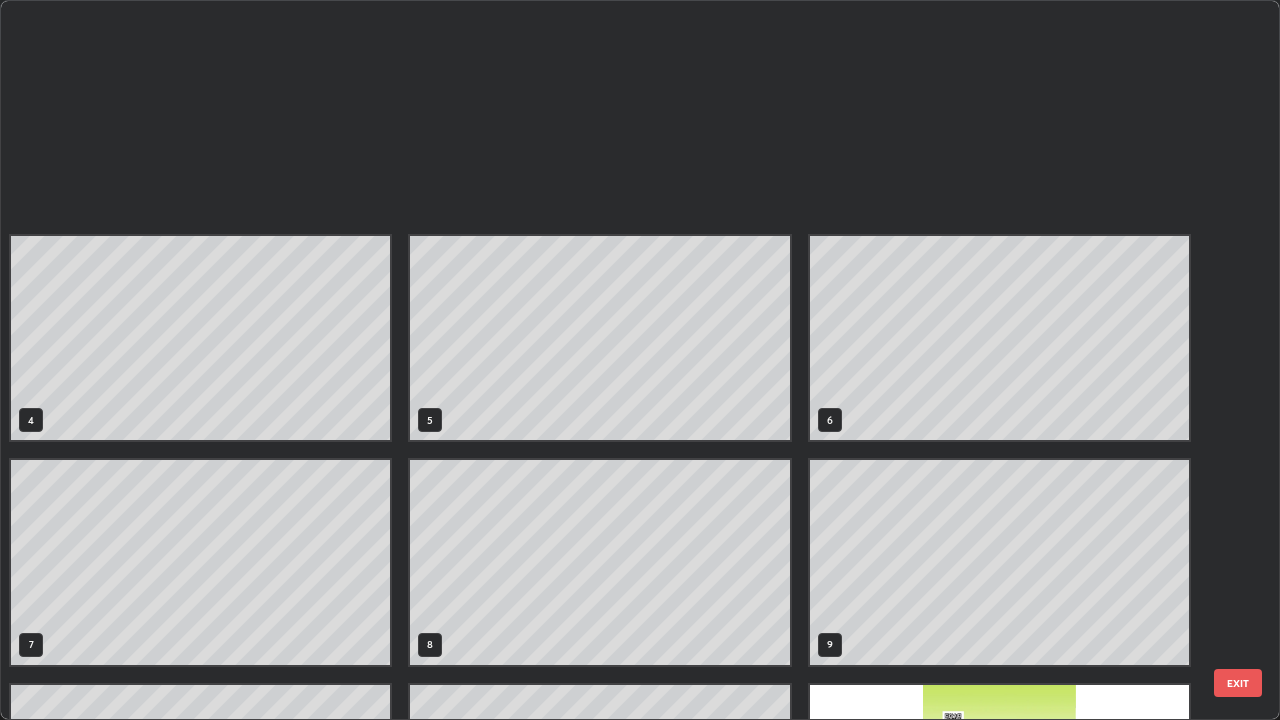 scroll, scrollTop: 629, scrollLeft: 0, axis: vertical 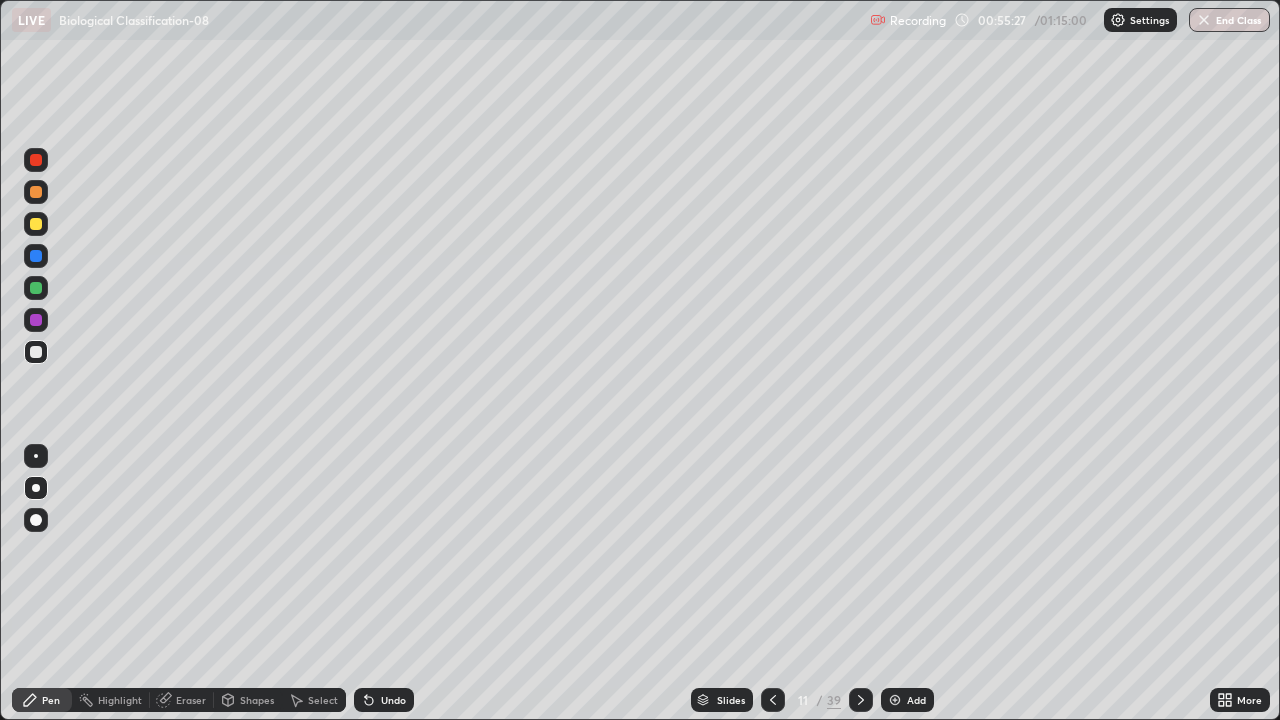 click at bounding box center (895, 700) 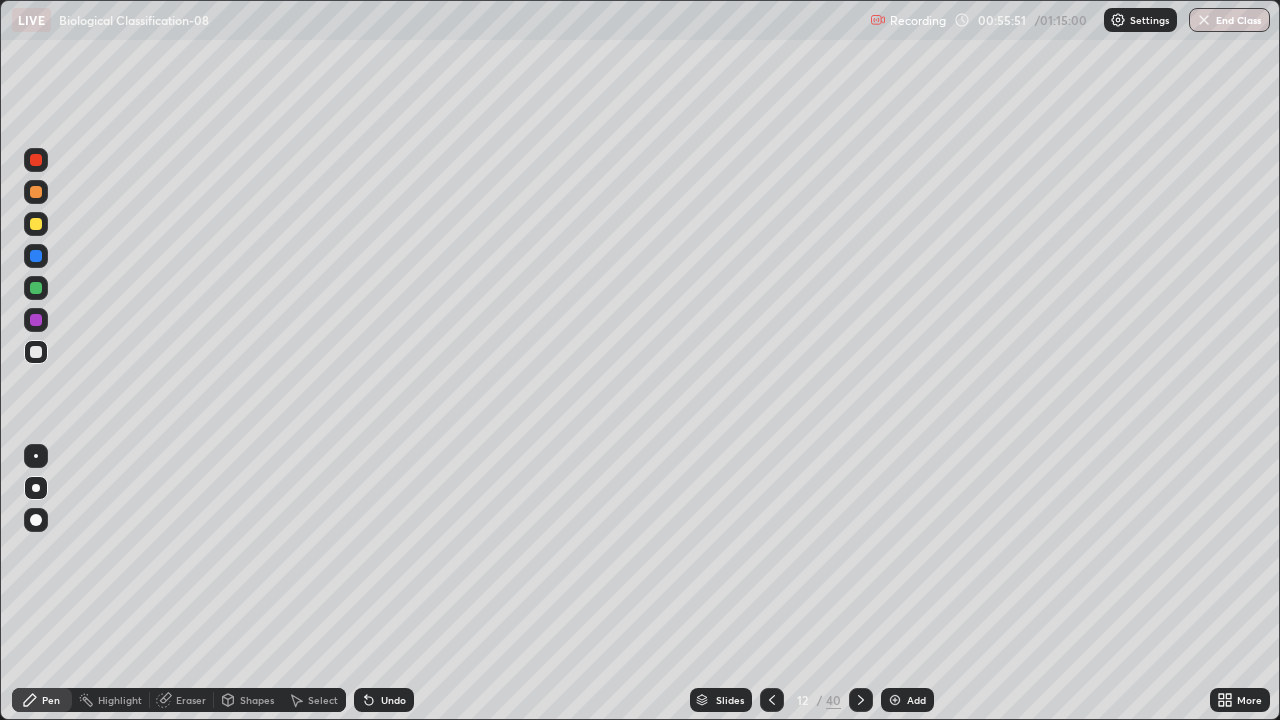 click at bounding box center [36, 288] 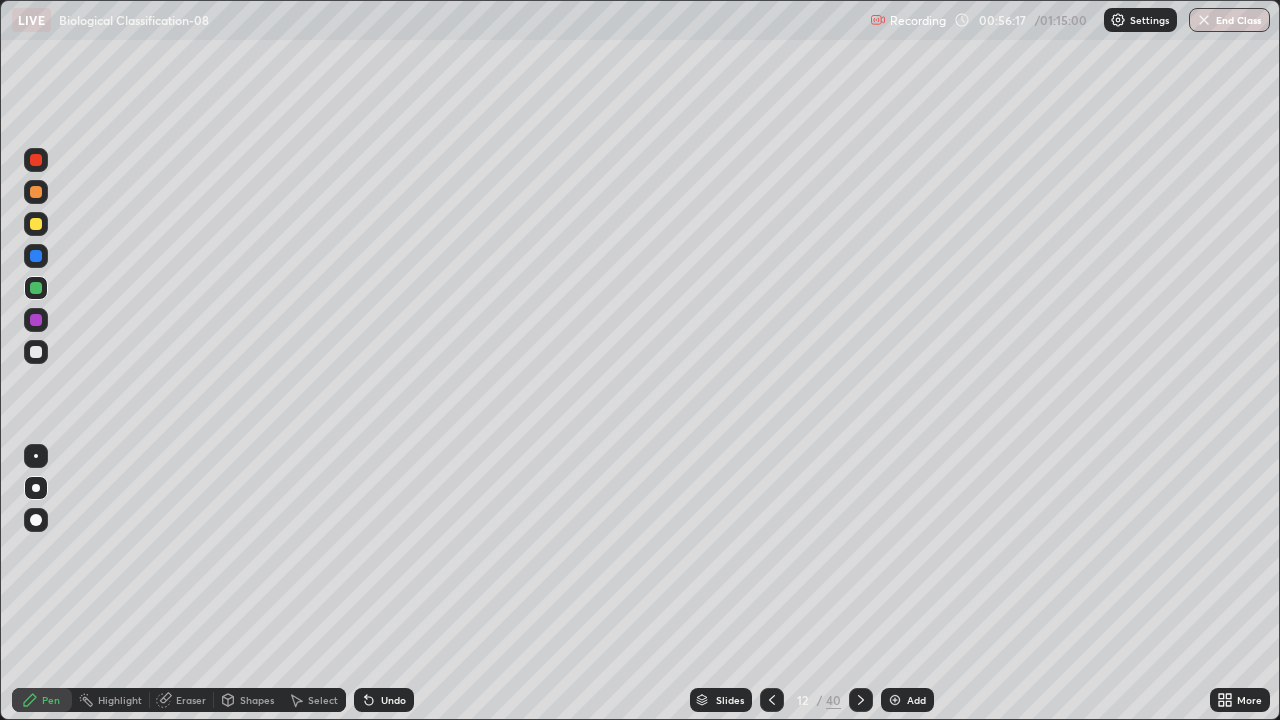 click at bounding box center [36, 256] 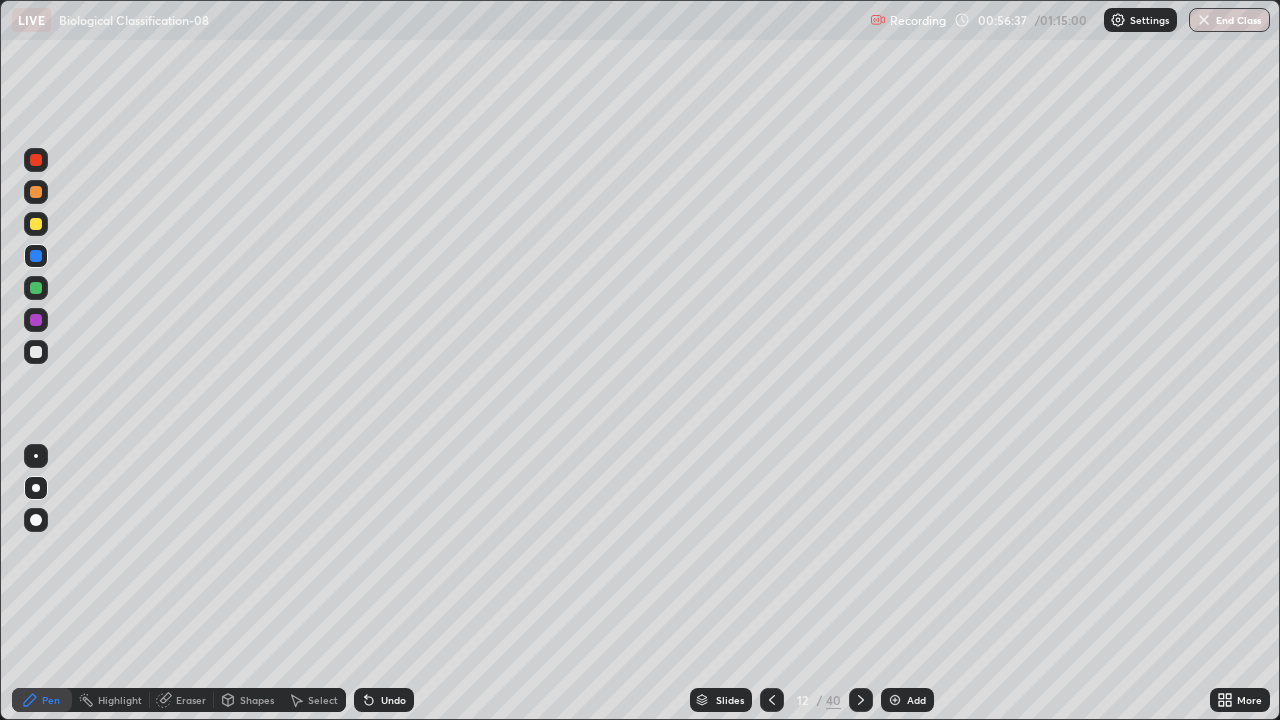 click at bounding box center (36, 288) 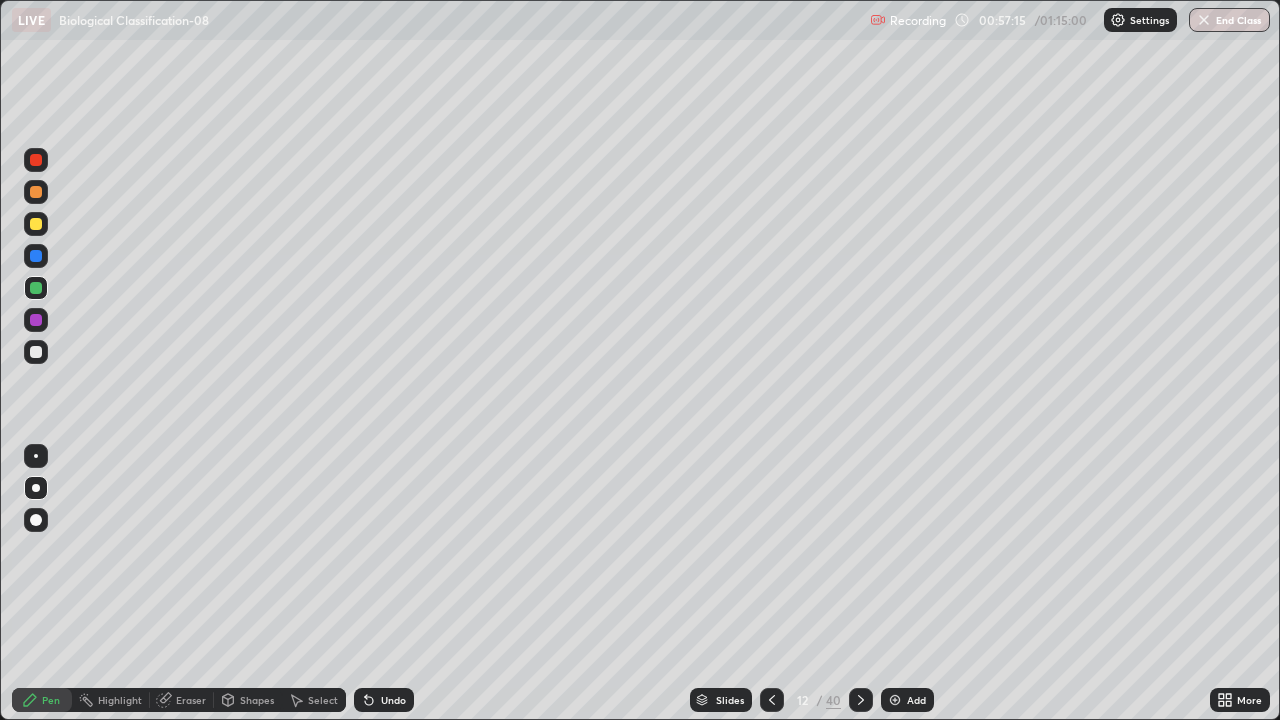 click at bounding box center (36, 160) 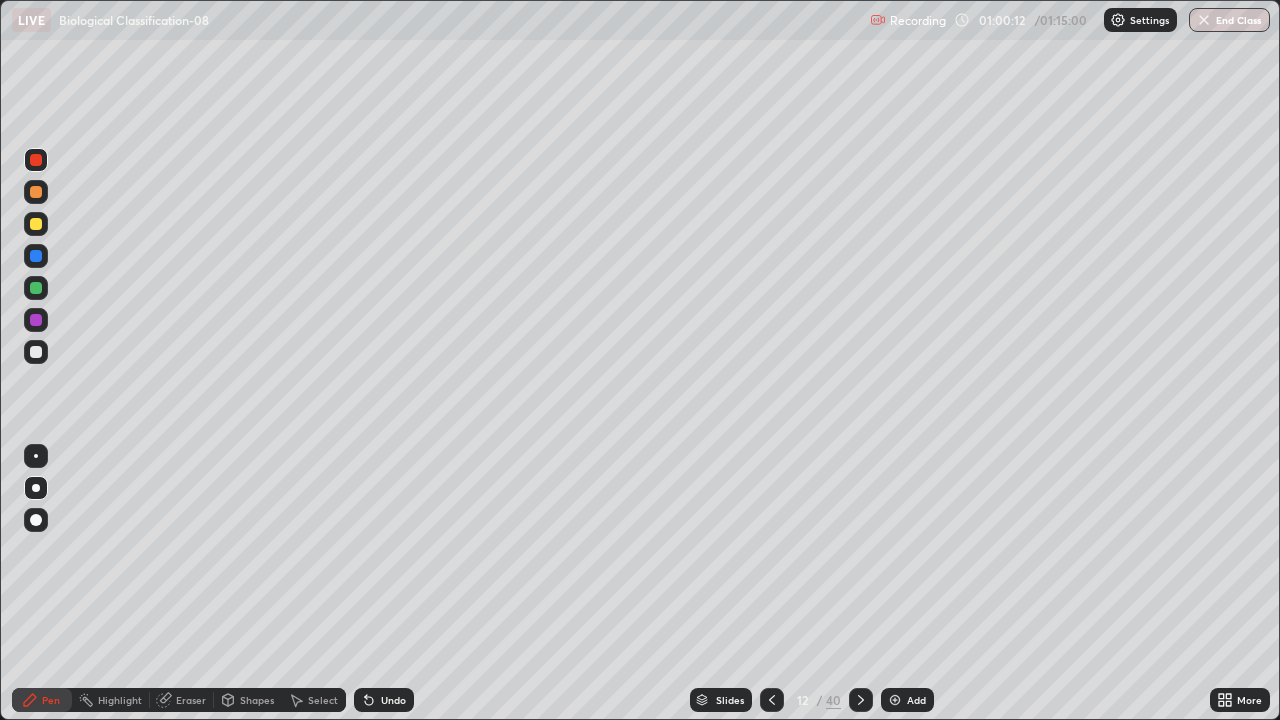 click 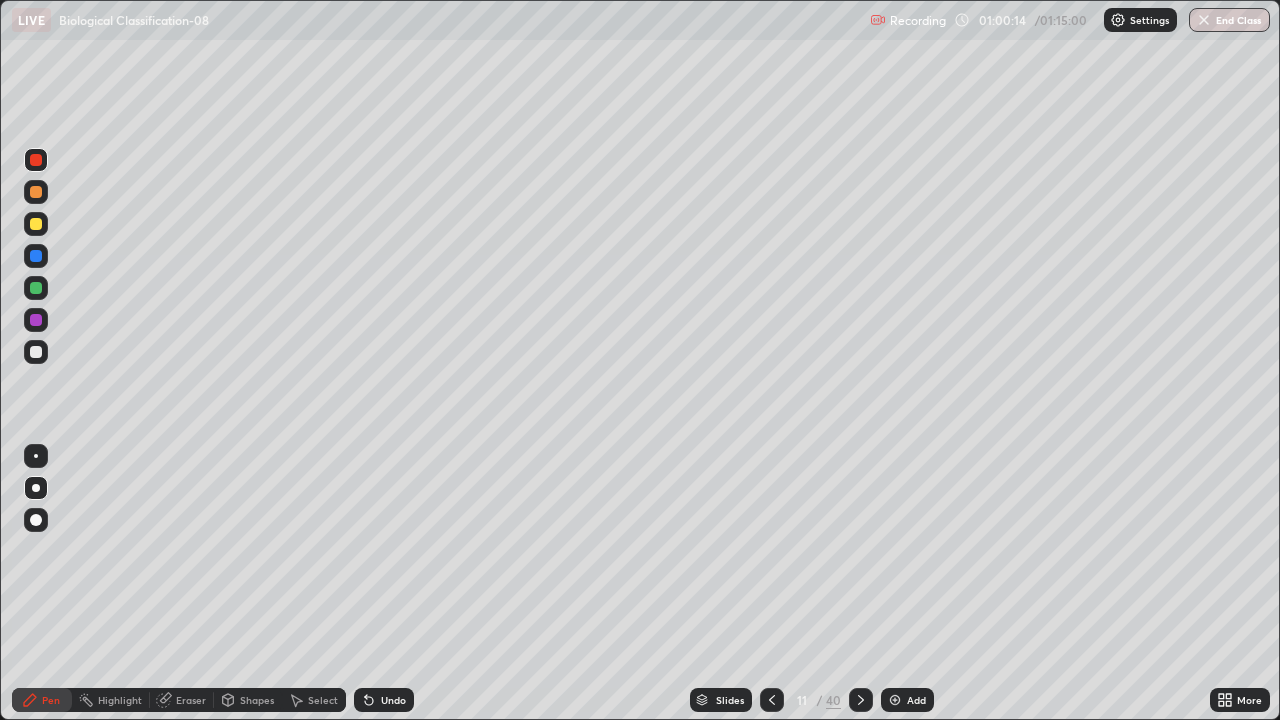 click at bounding box center (36, 352) 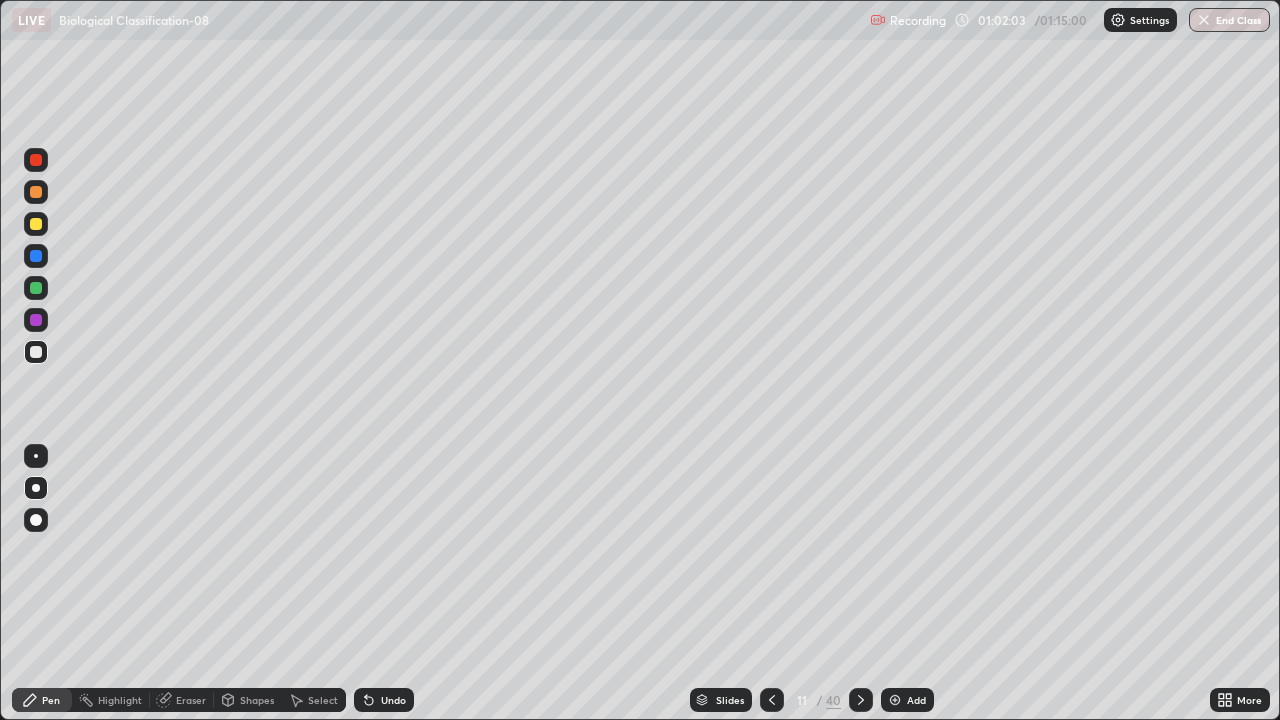 click 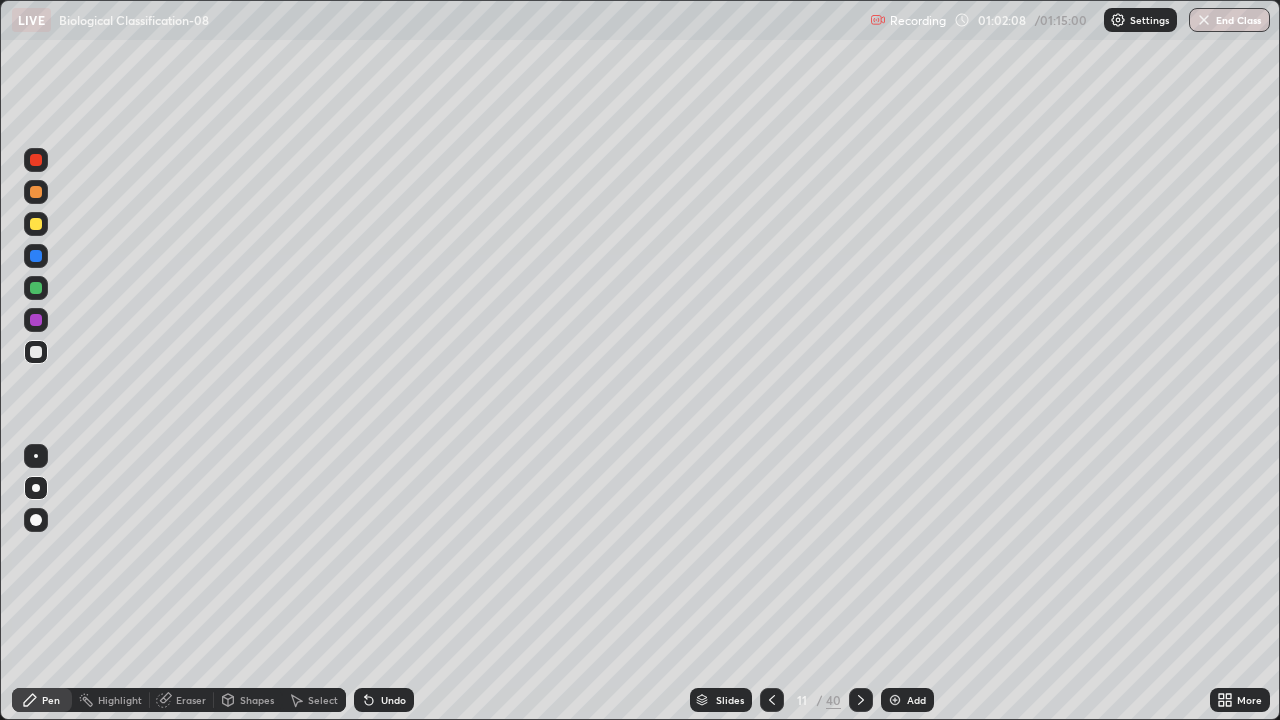click 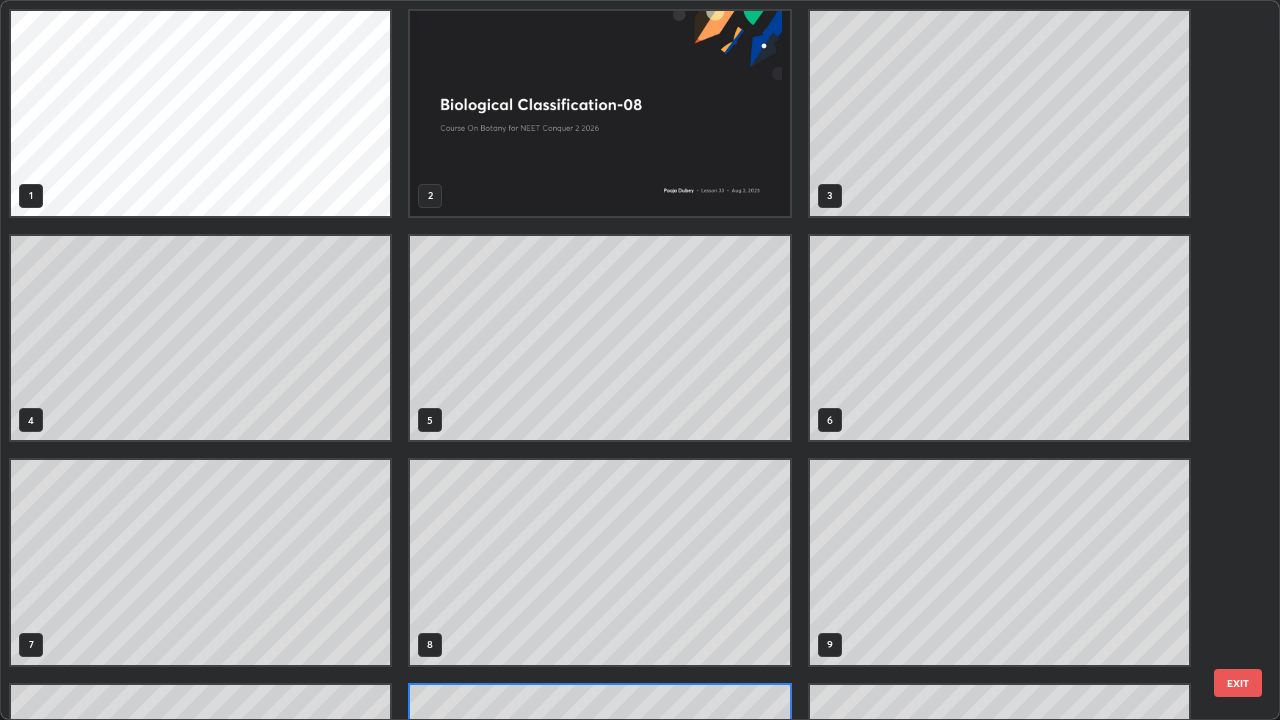 scroll, scrollTop: 180, scrollLeft: 0, axis: vertical 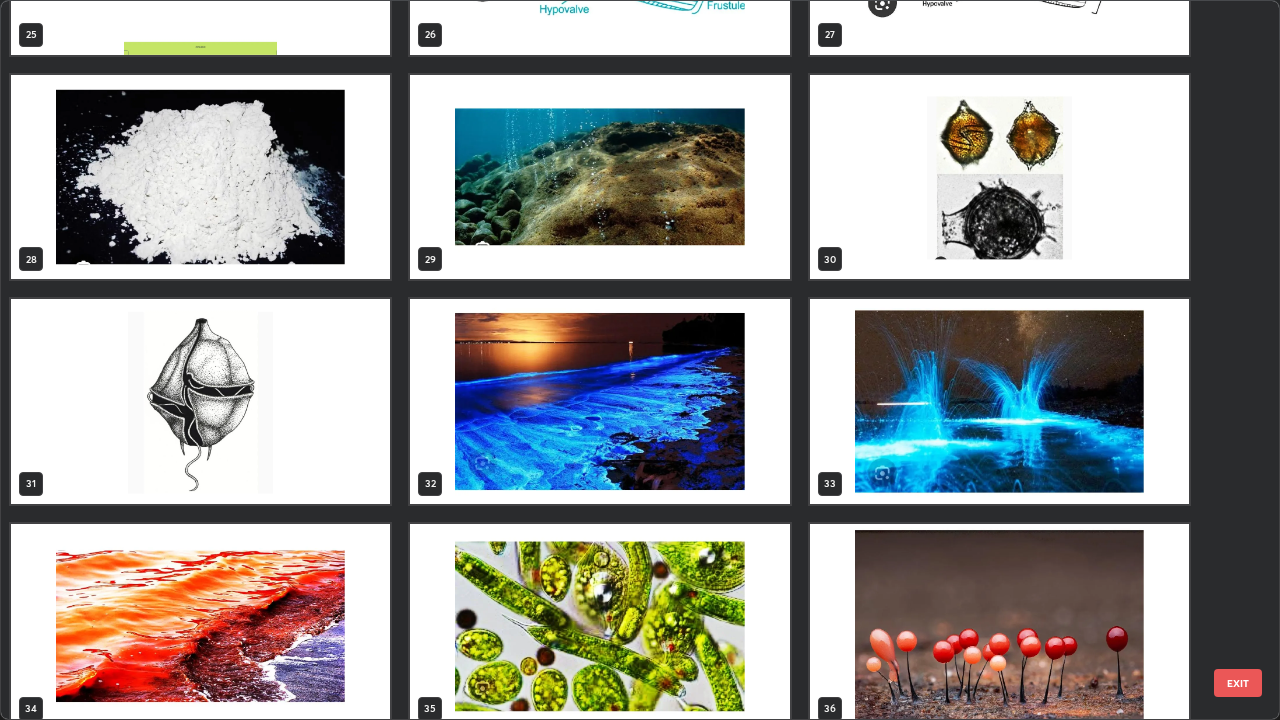 click at bounding box center [599, 626] 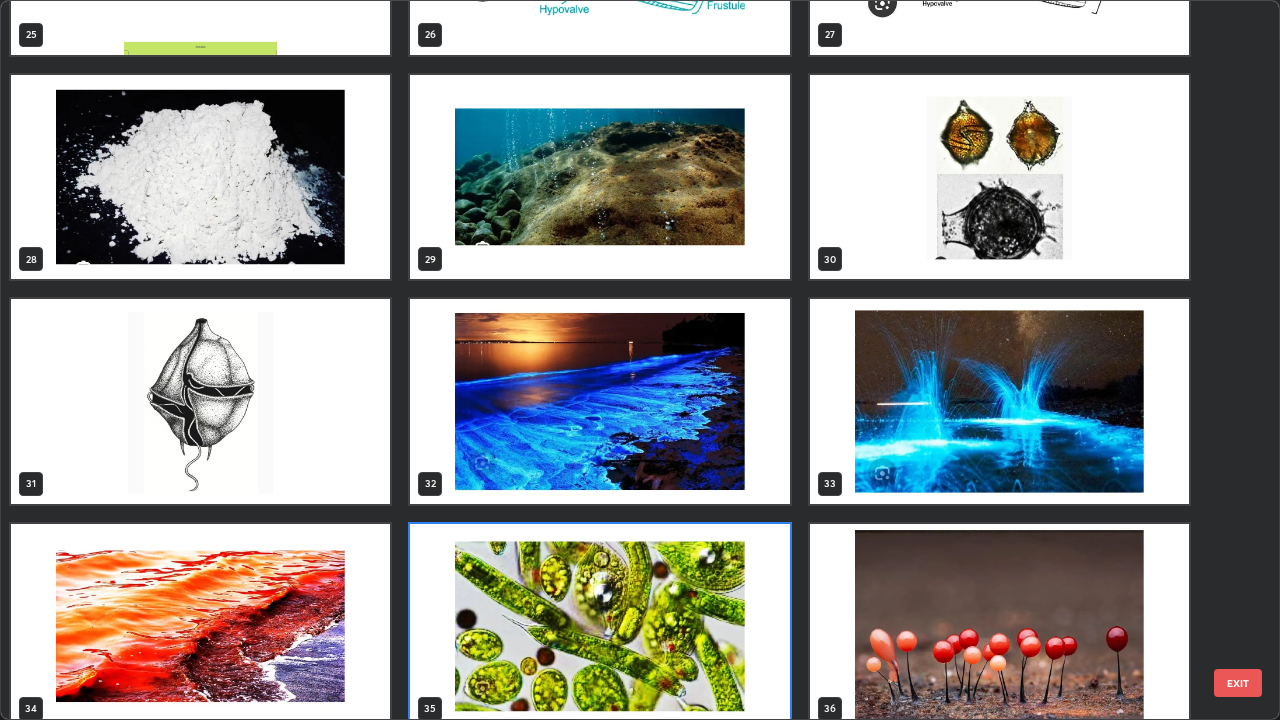 scroll, scrollTop: 1977, scrollLeft: 0, axis: vertical 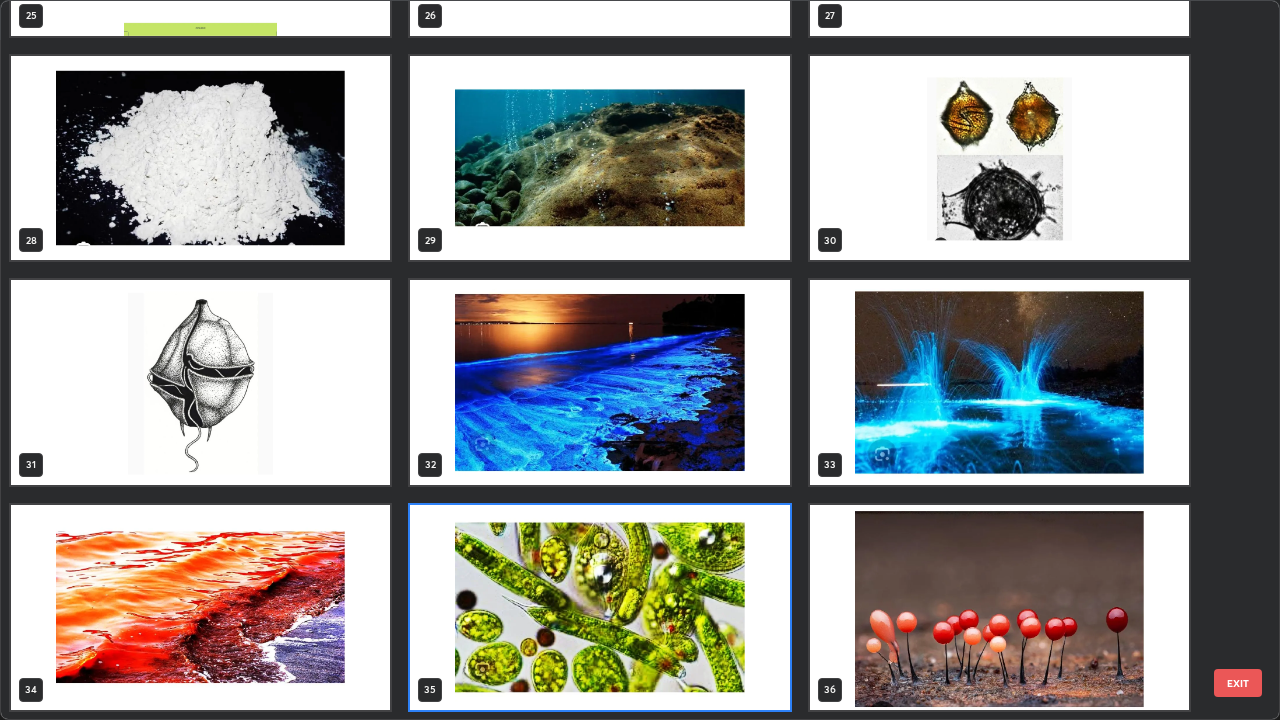 click at bounding box center (599, 607) 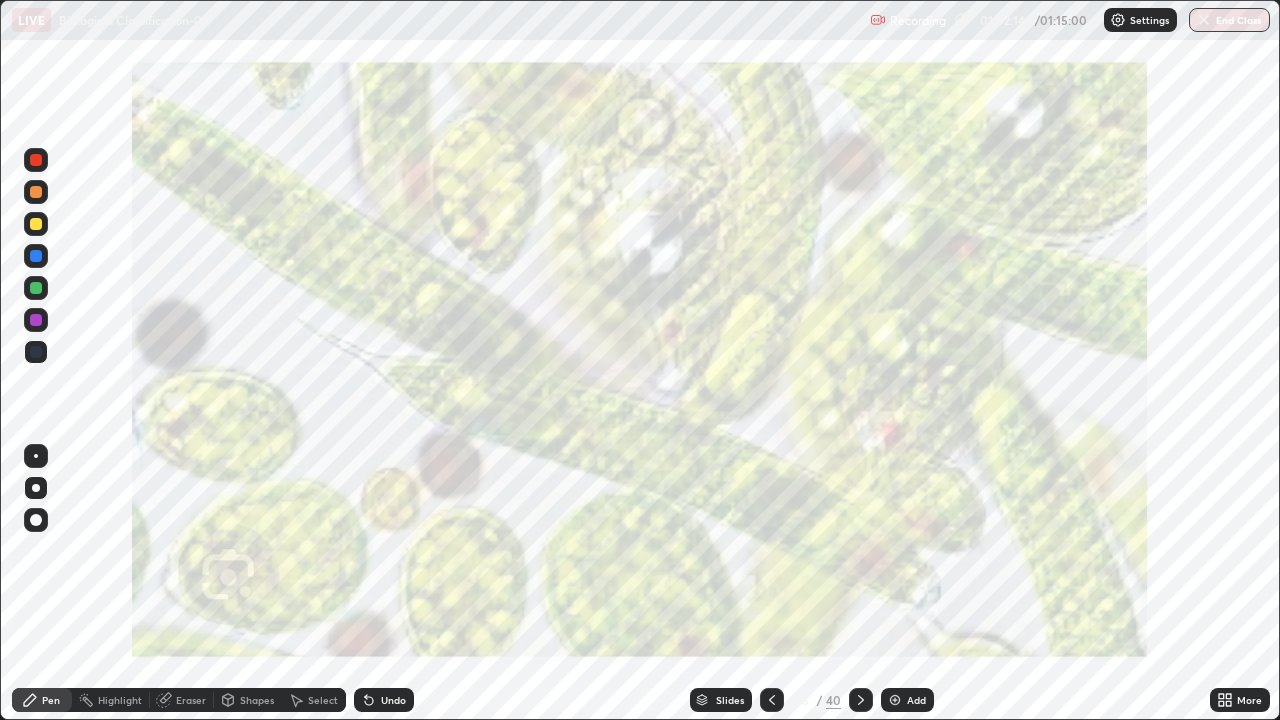 click at bounding box center (599, 607) 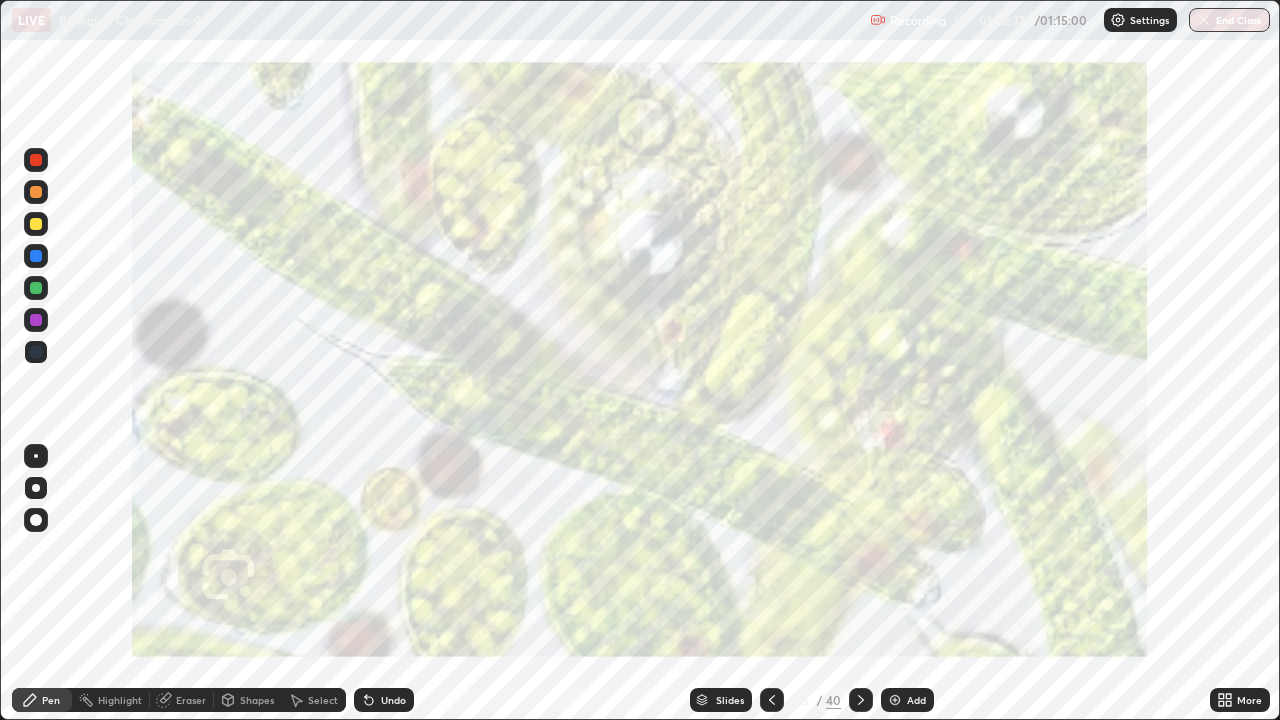 click 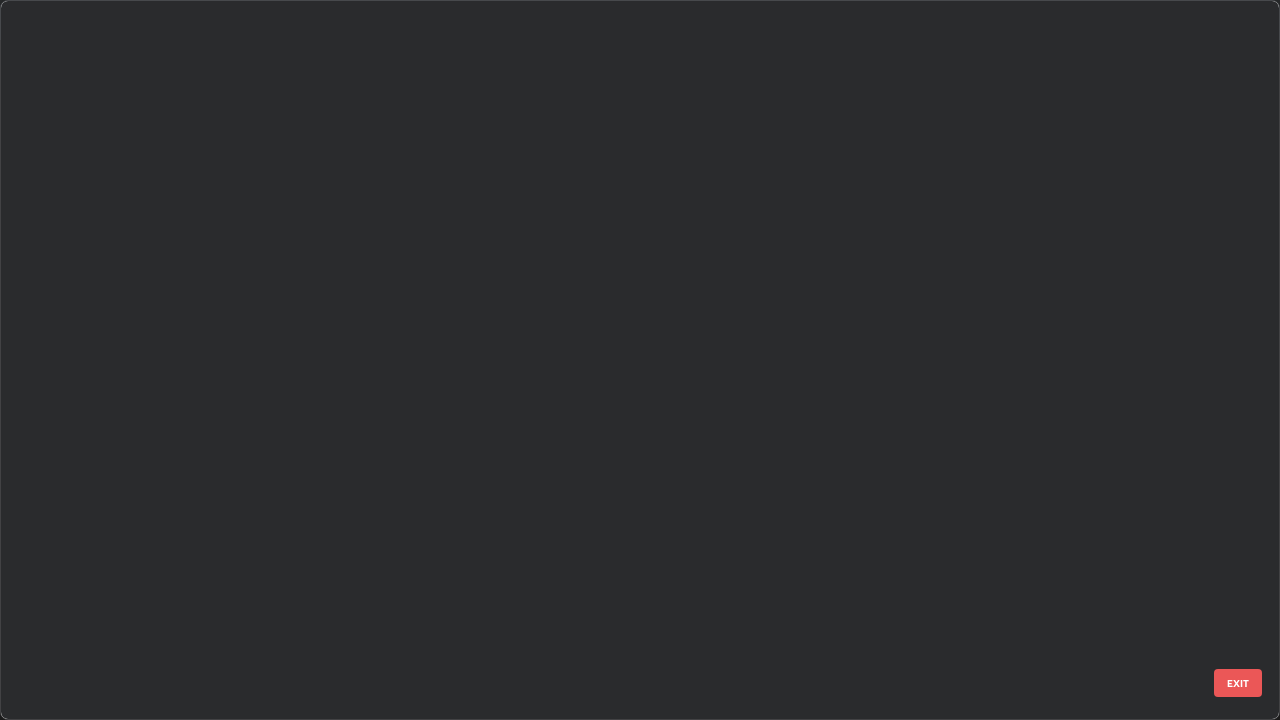scroll, scrollTop: 1977, scrollLeft: 0, axis: vertical 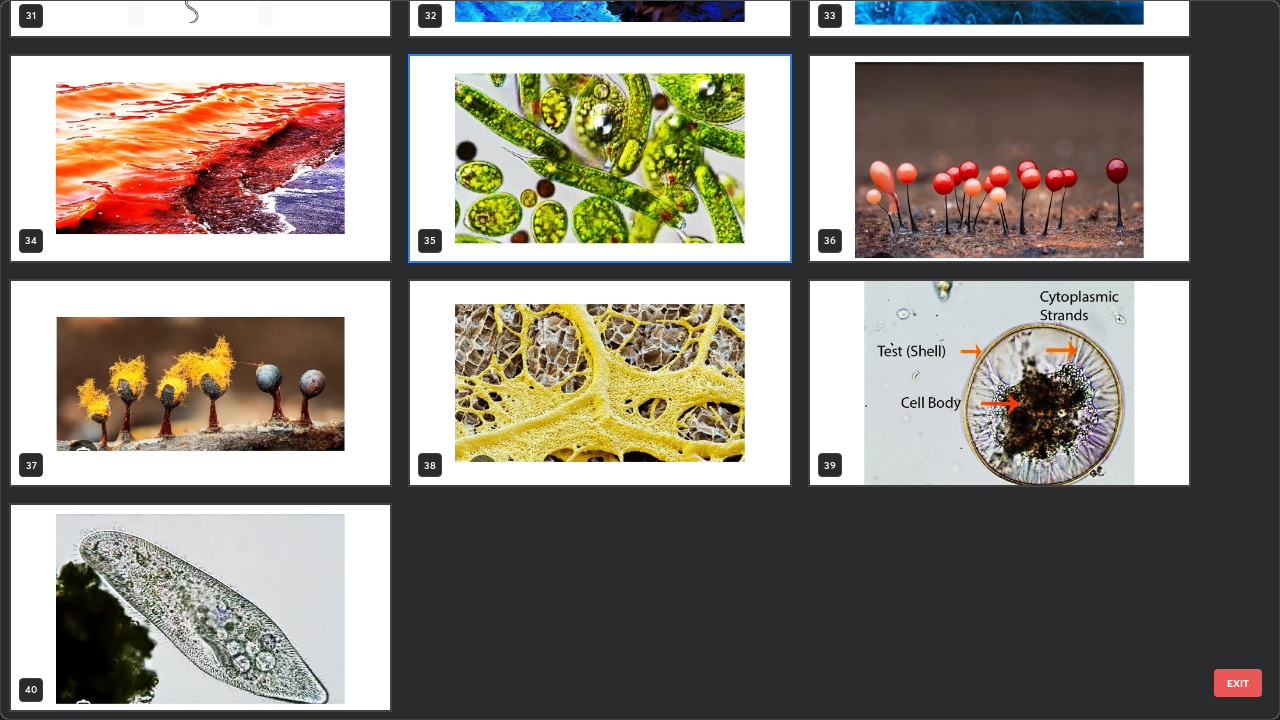 click at bounding box center (200, 607) 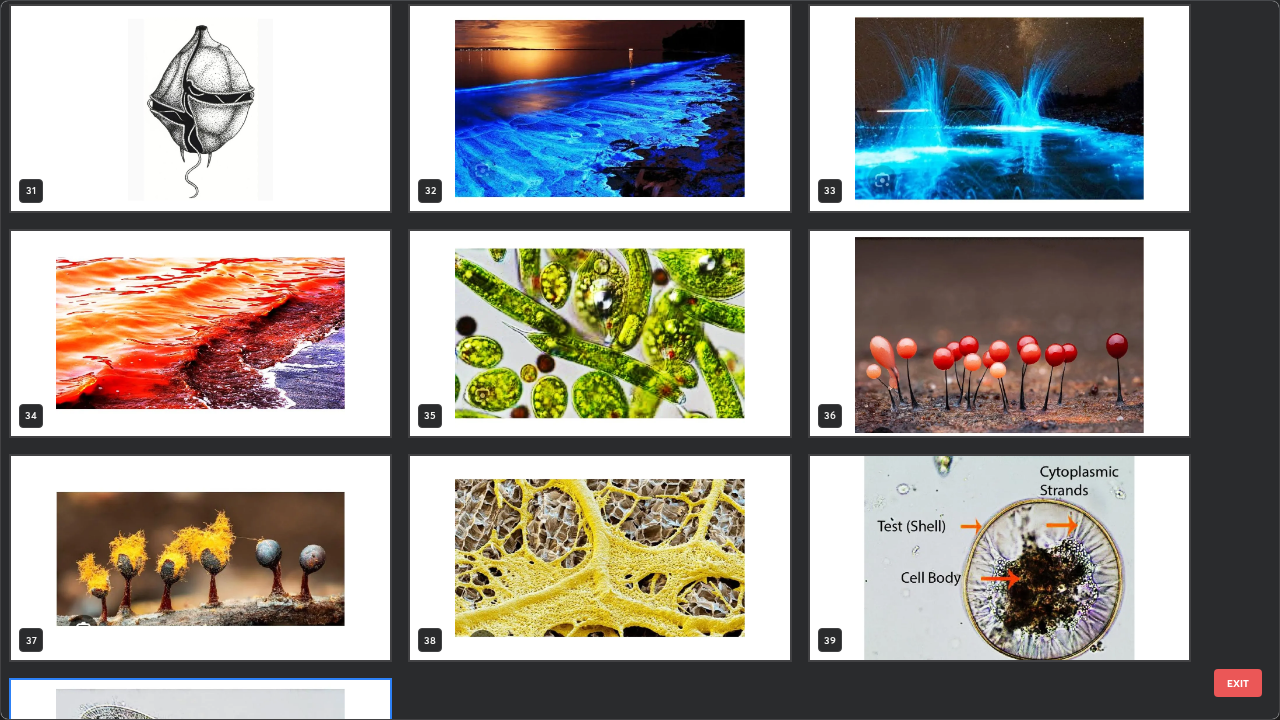 scroll, scrollTop: 2249, scrollLeft: 0, axis: vertical 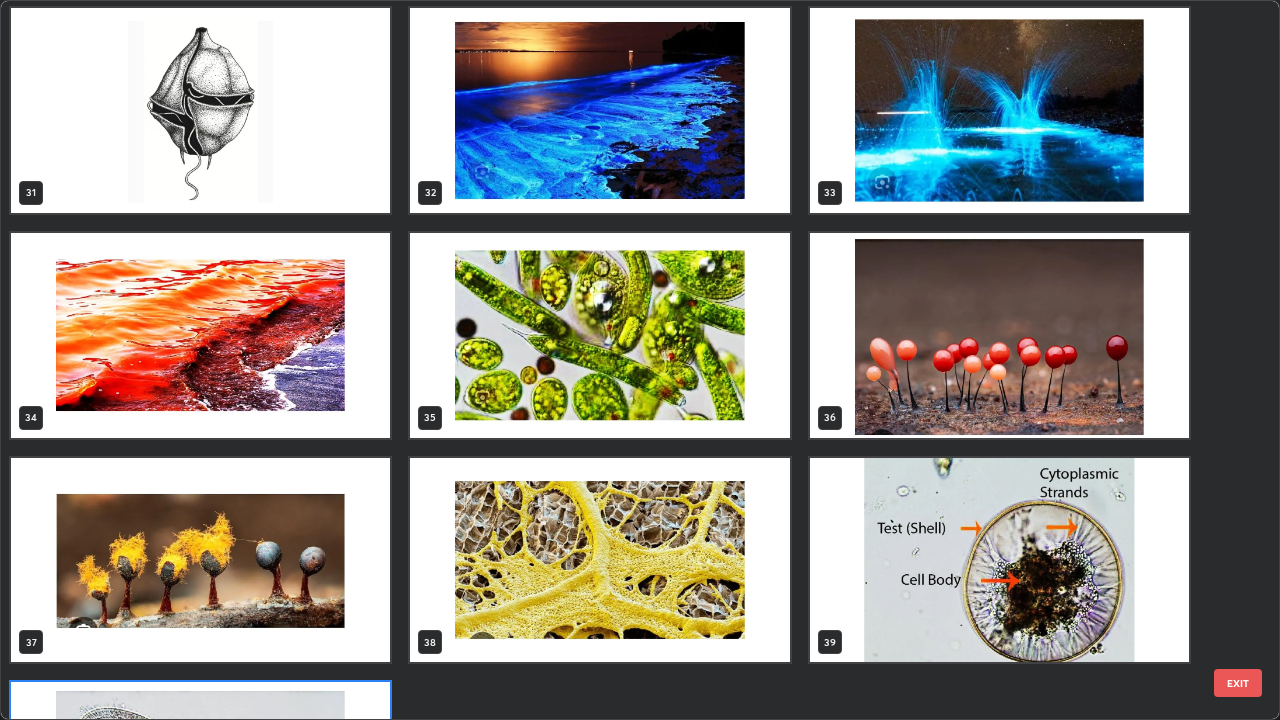 click at bounding box center [200, 560] 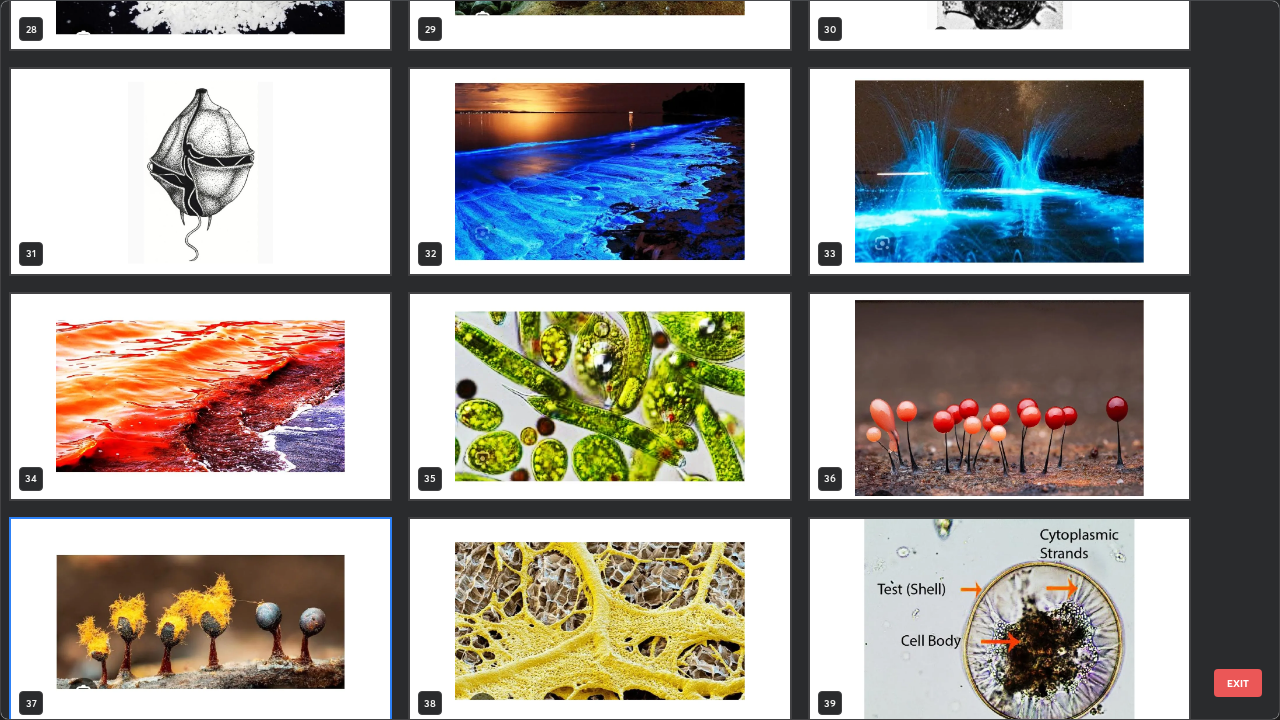 scroll, scrollTop: 2080, scrollLeft: 0, axis: vertical 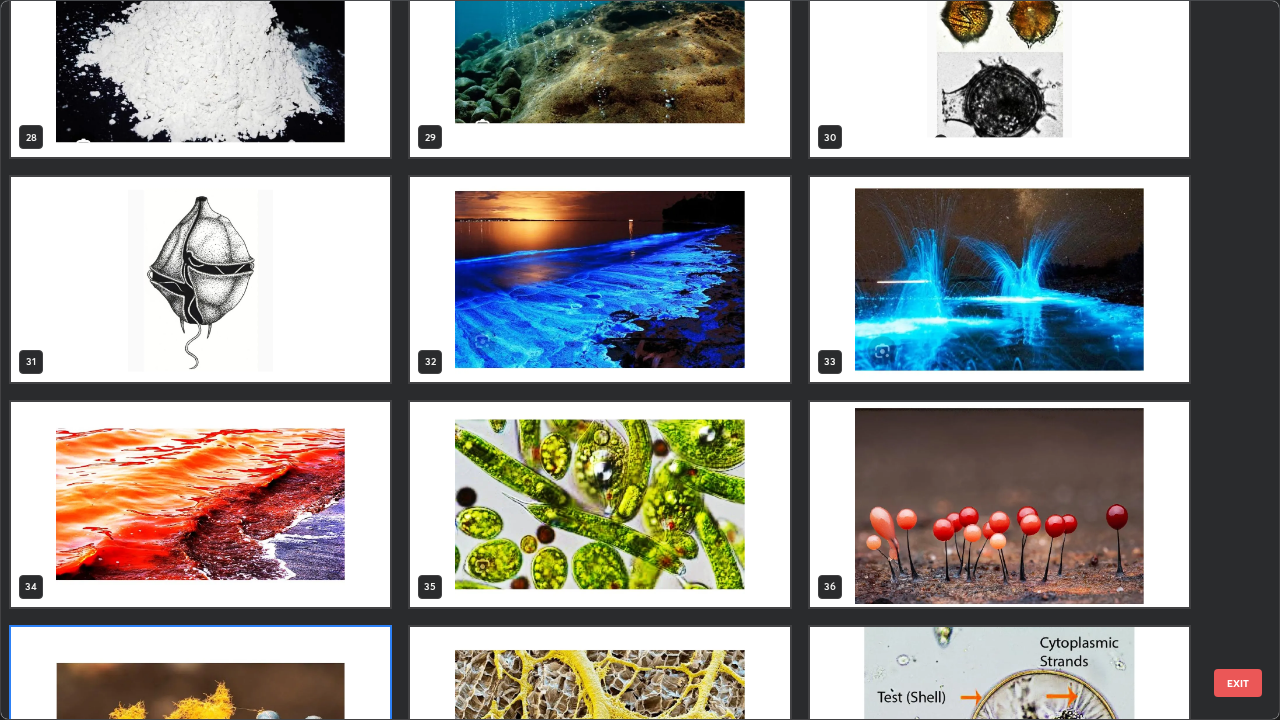 click at bounding box center [599, 504] 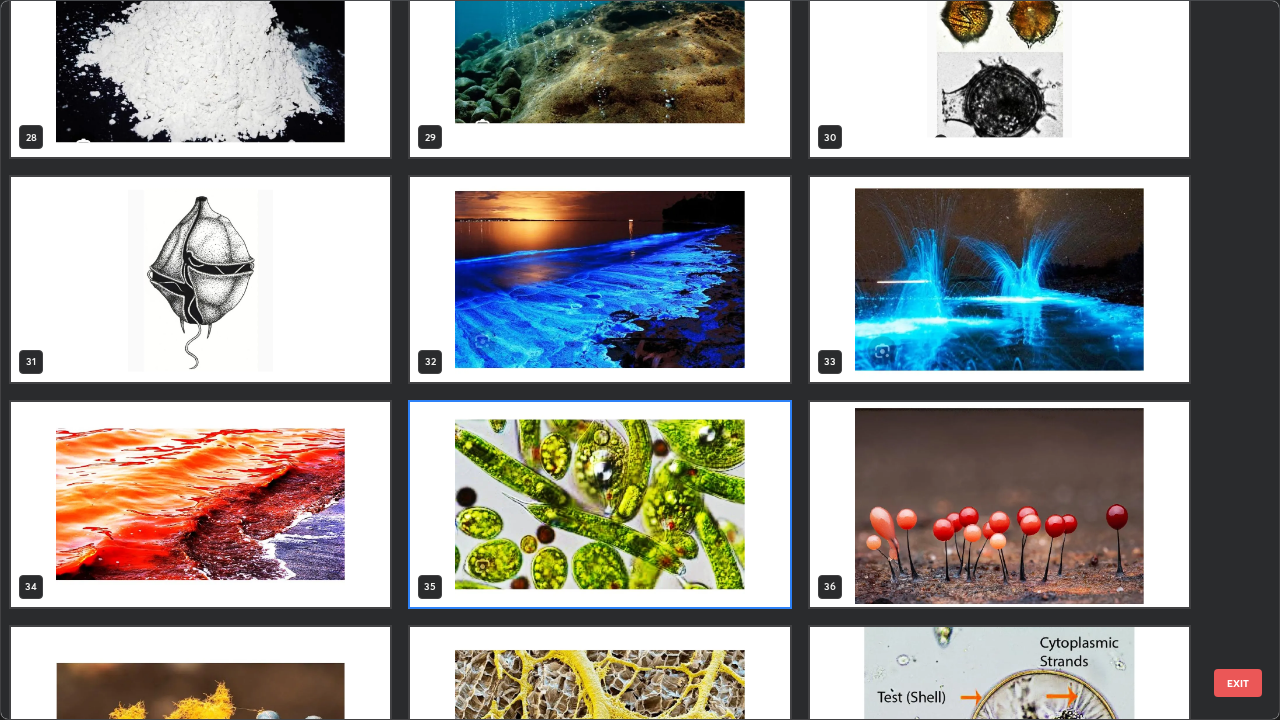click at bounding box center (599, 504) 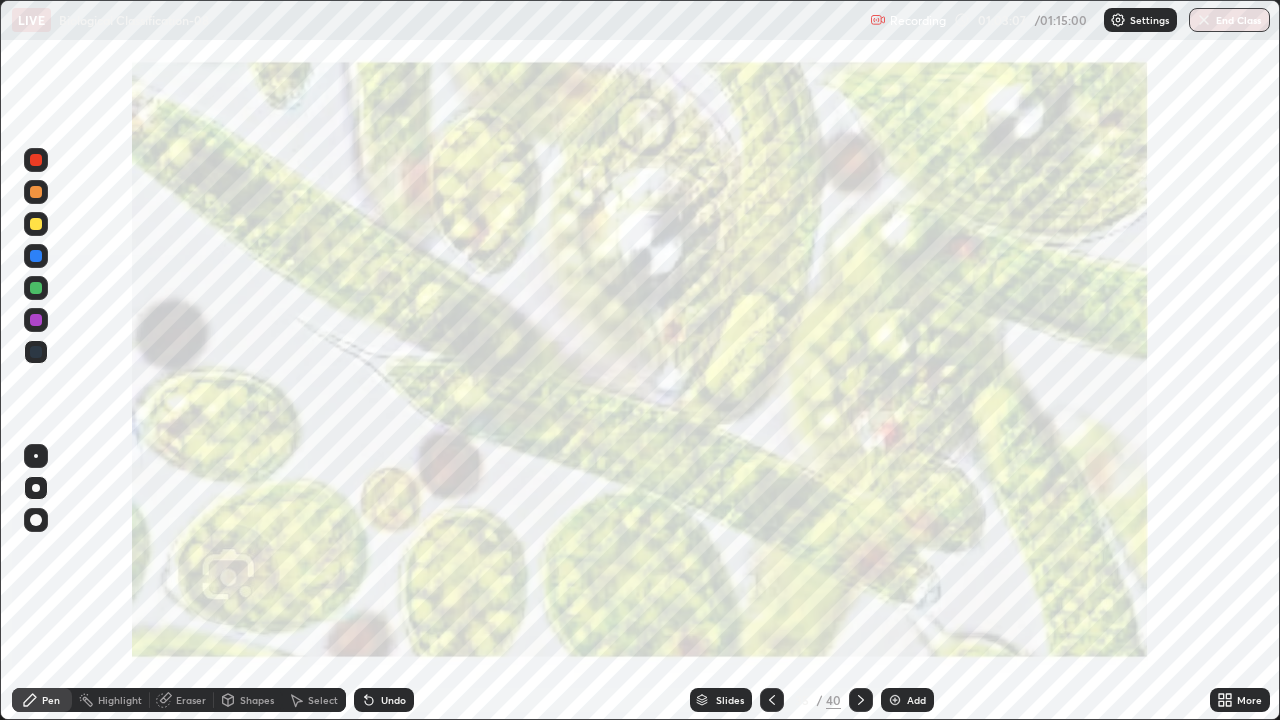 click at bounding box center [599, 504] 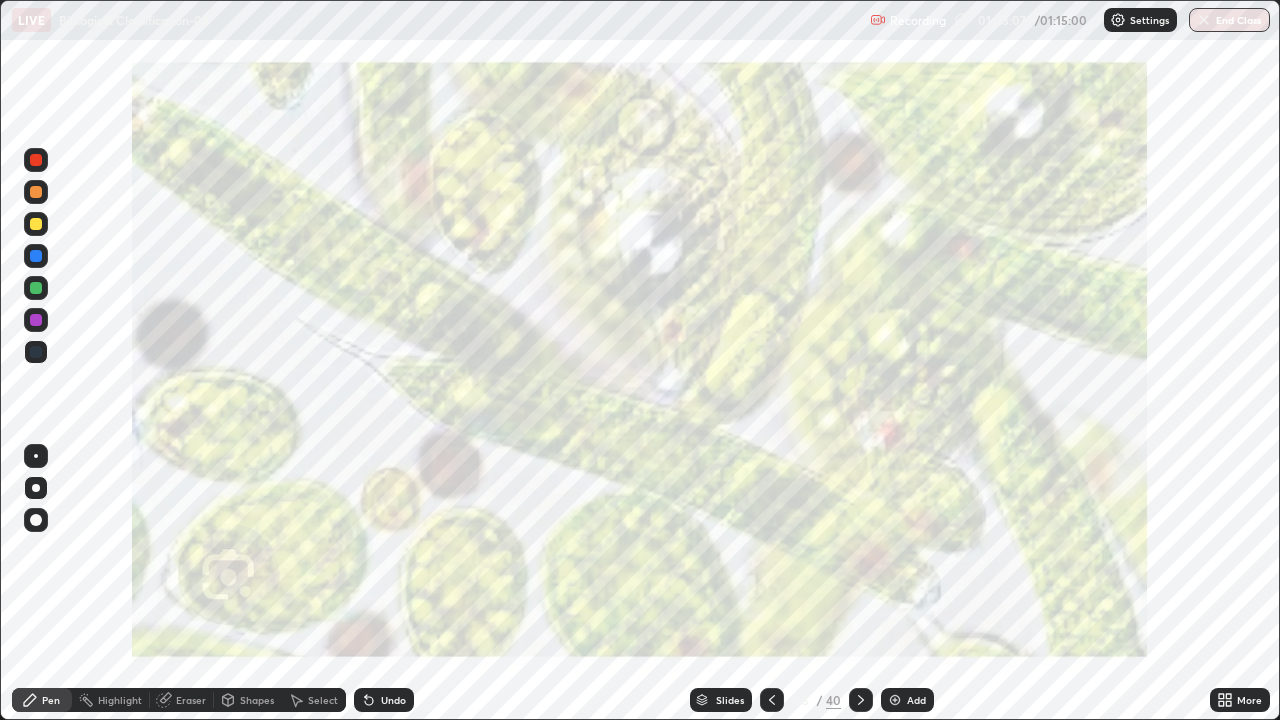 click at bounding box center [599, 504] 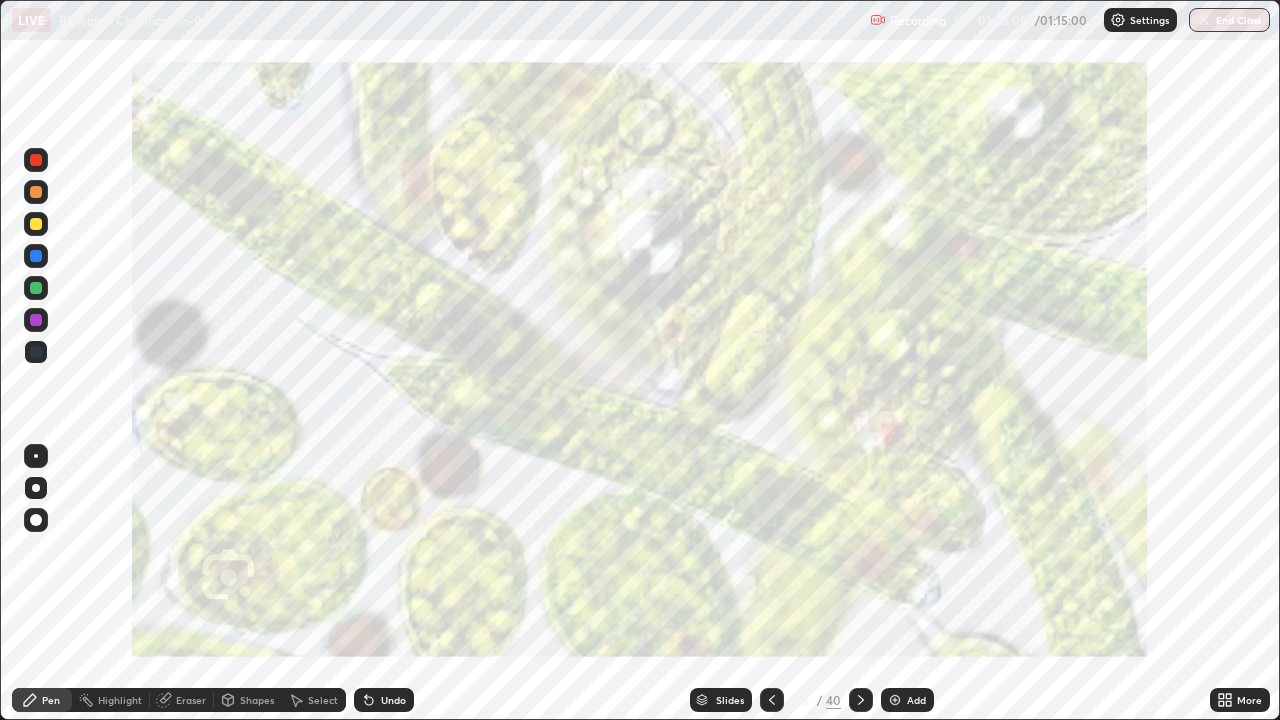 click 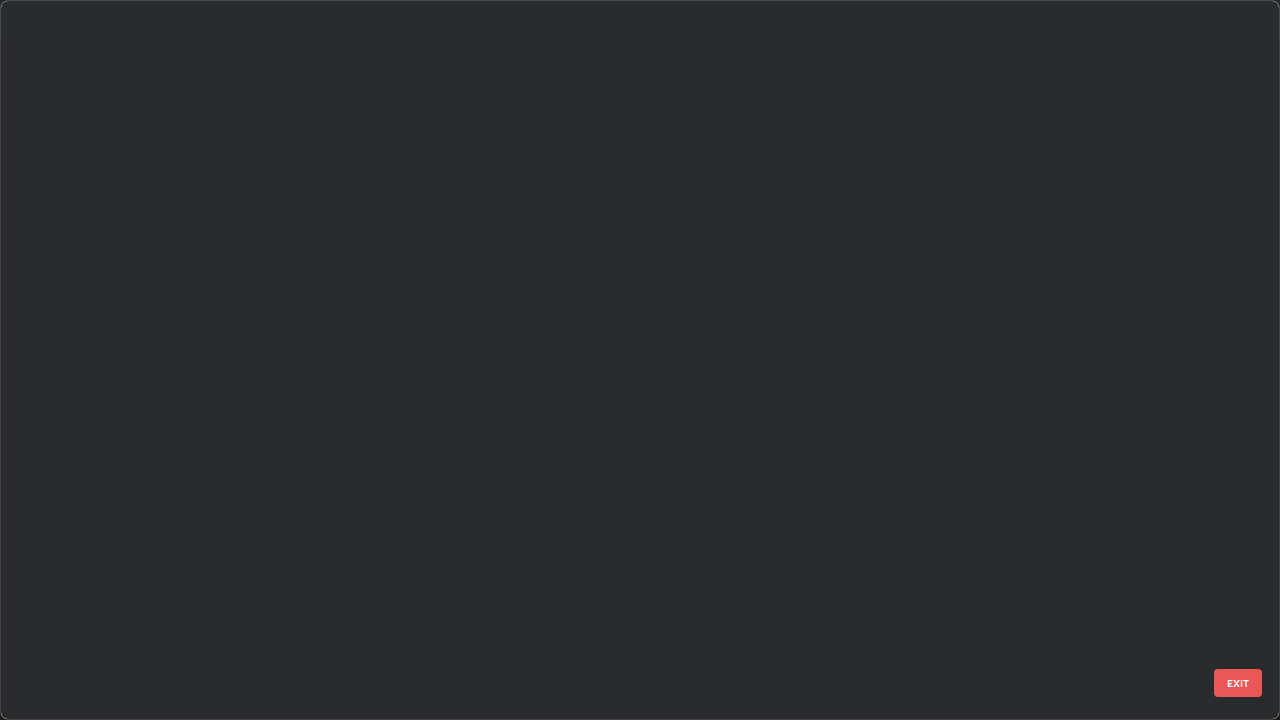 scroll, scrollTop: 1977, scrollLeft: 0, axis: vertical 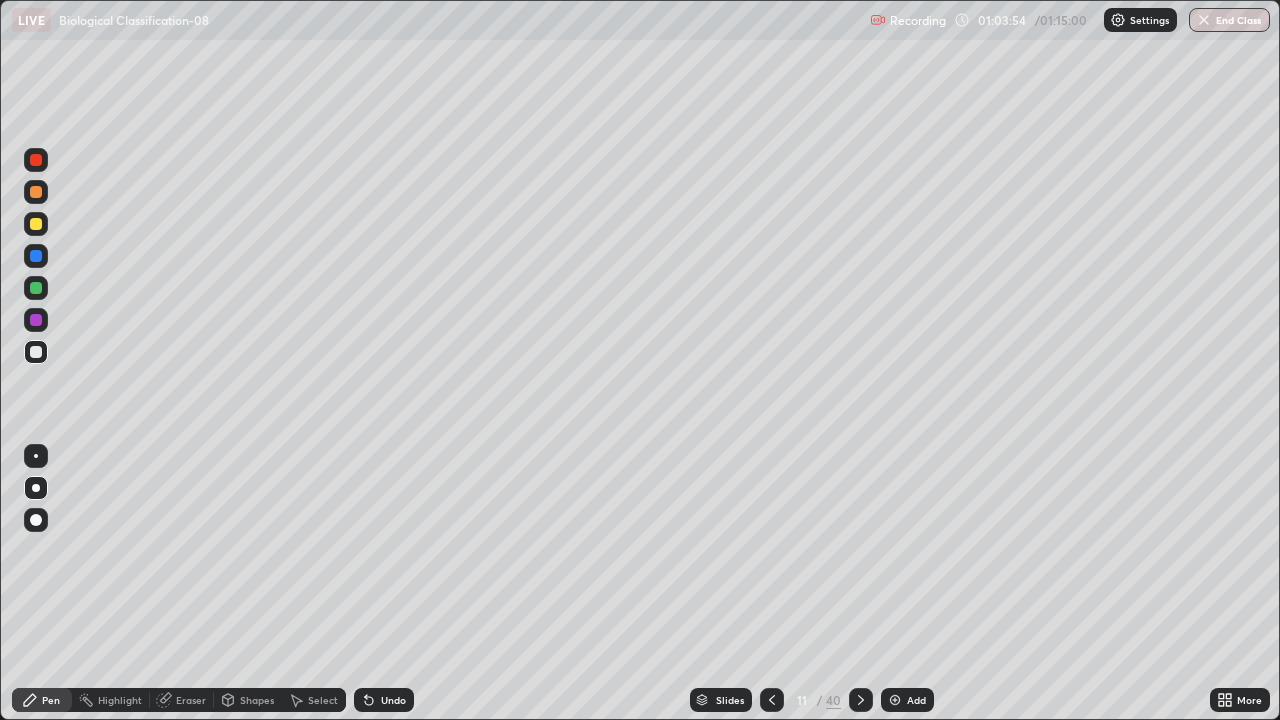 click on "Eraser" at bounding box center (182, 700) 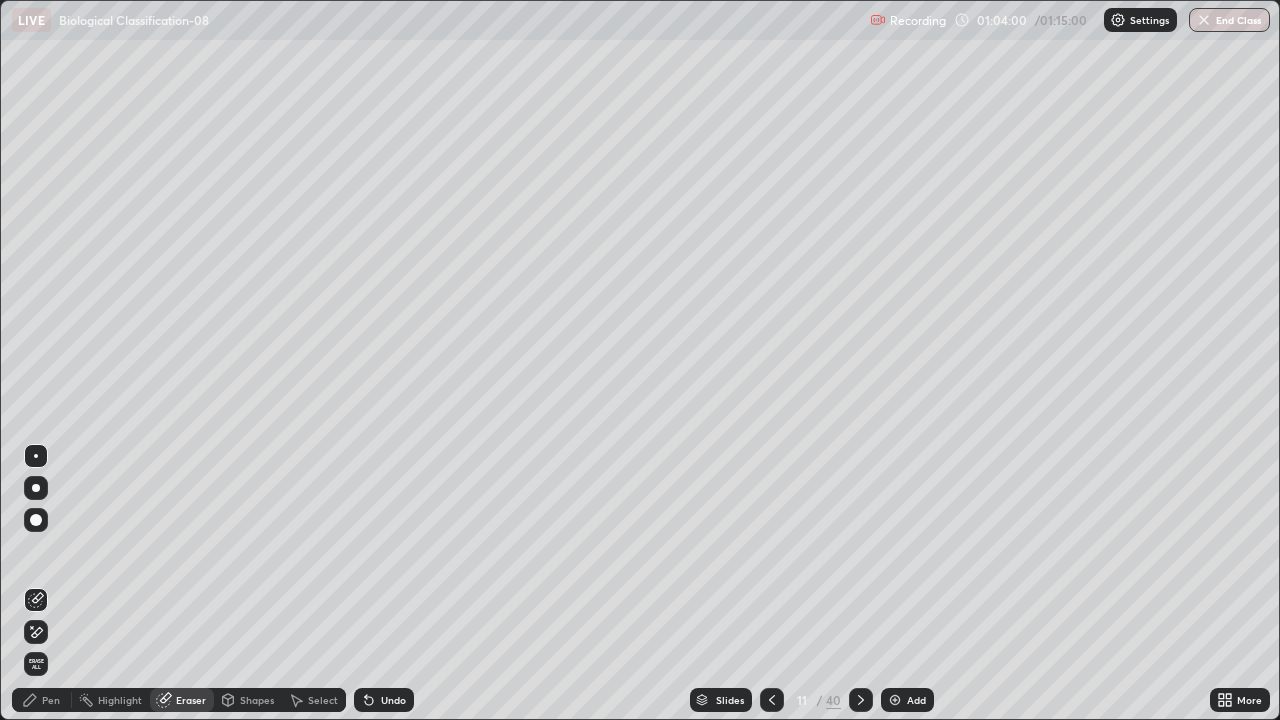 click on "Pen" at bounding box center (42, 700) 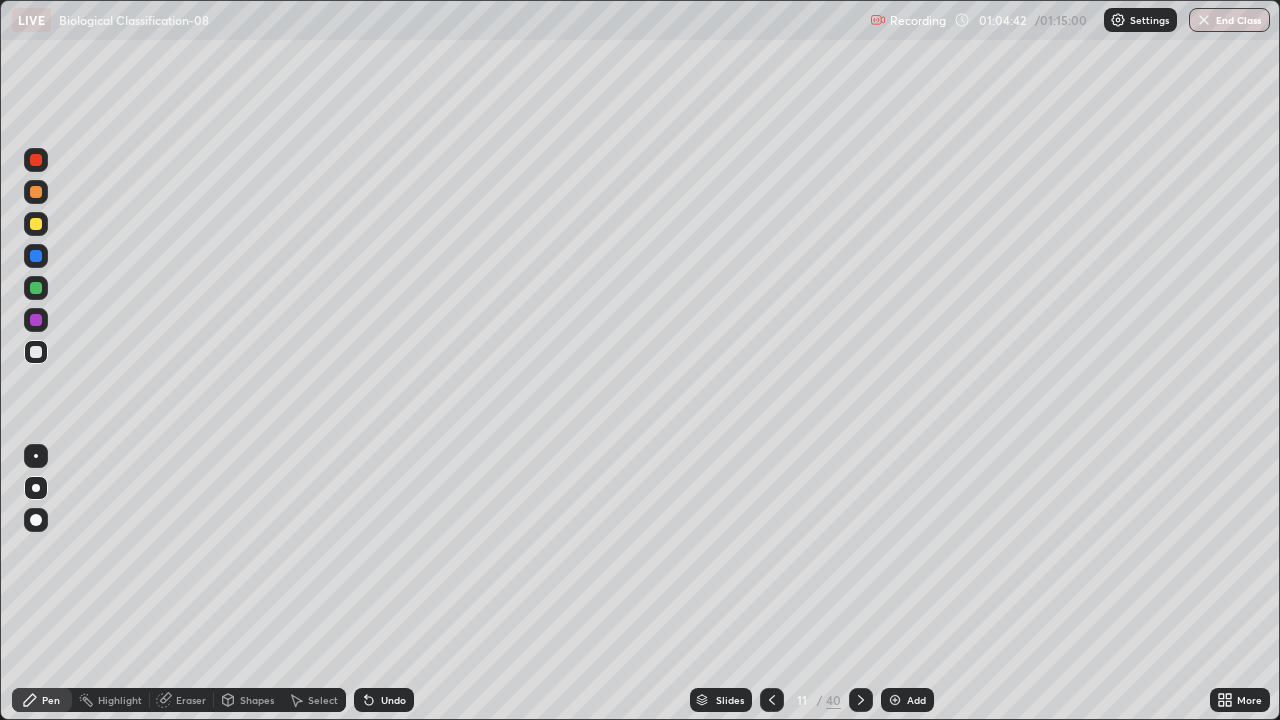 click at bounding box center (895, 700) 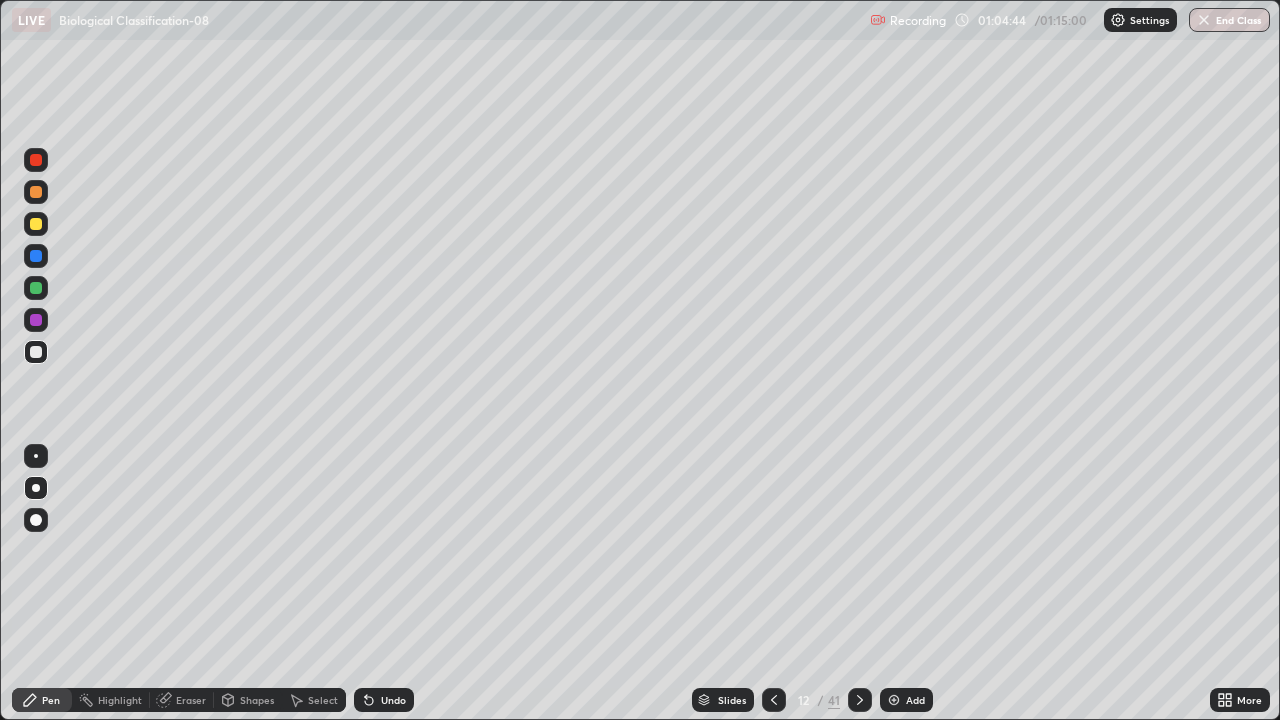 click 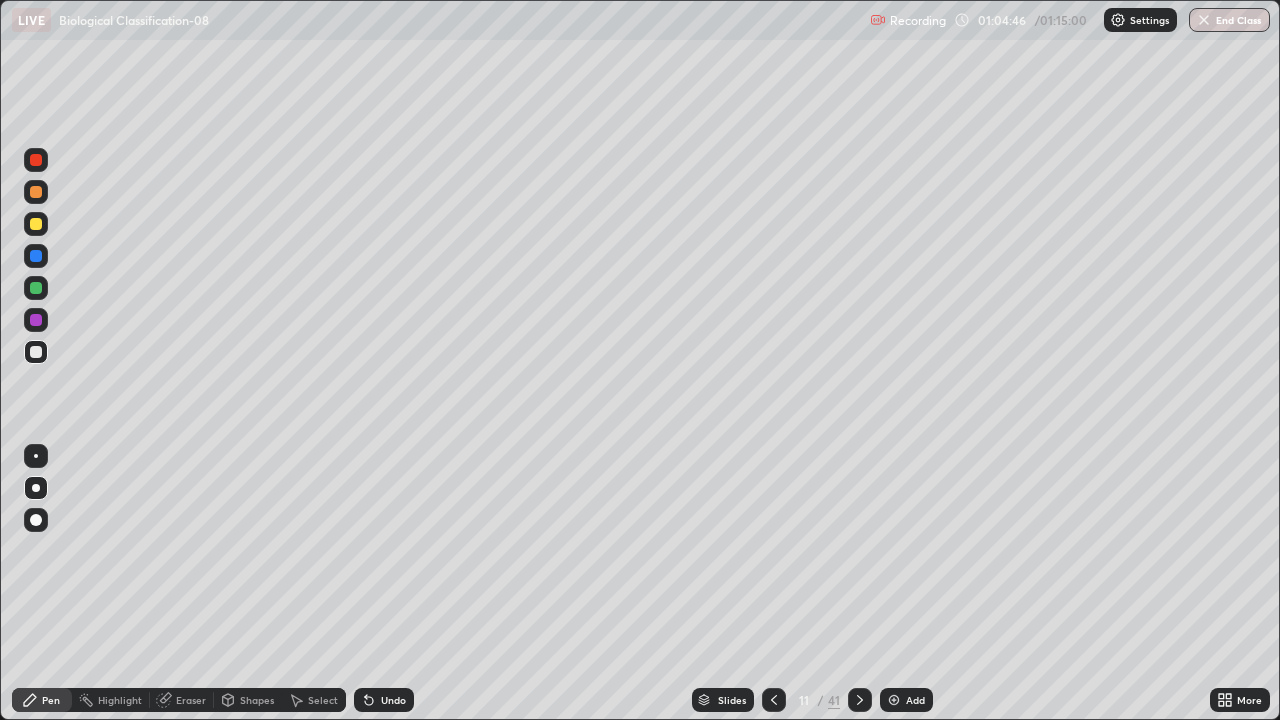 click 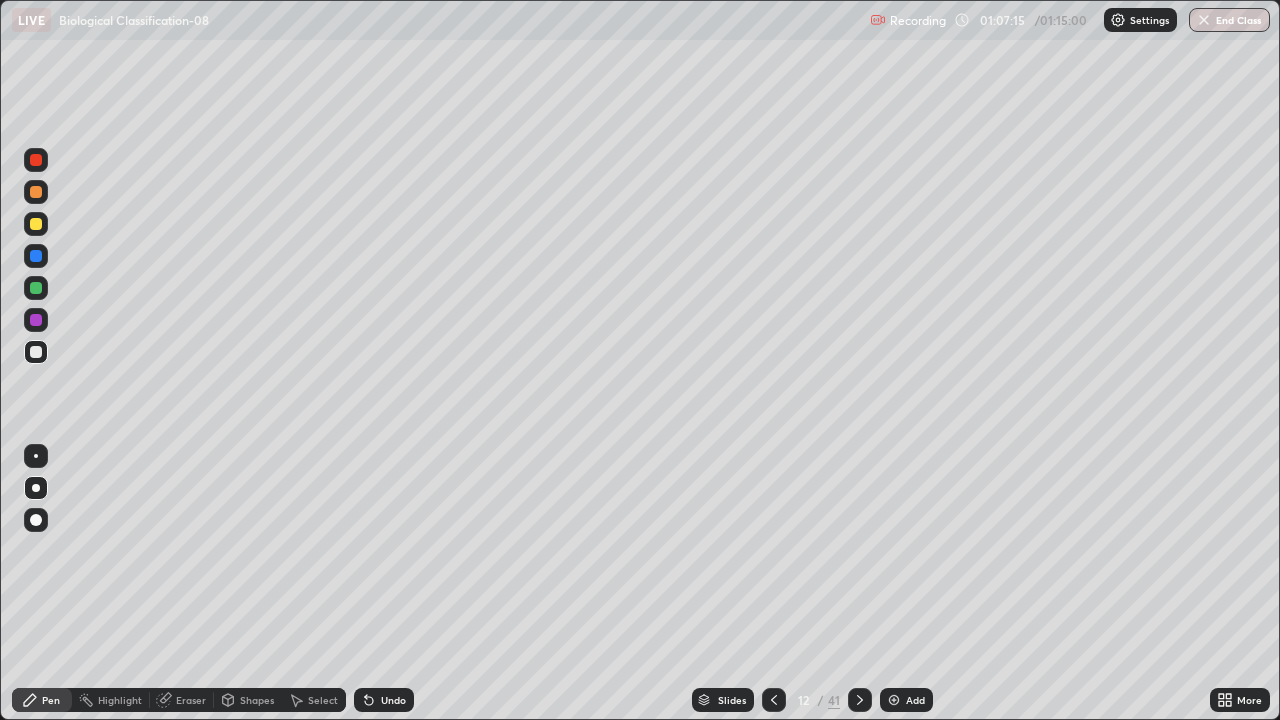 click on "Slides" at bounding box center (732, 700) 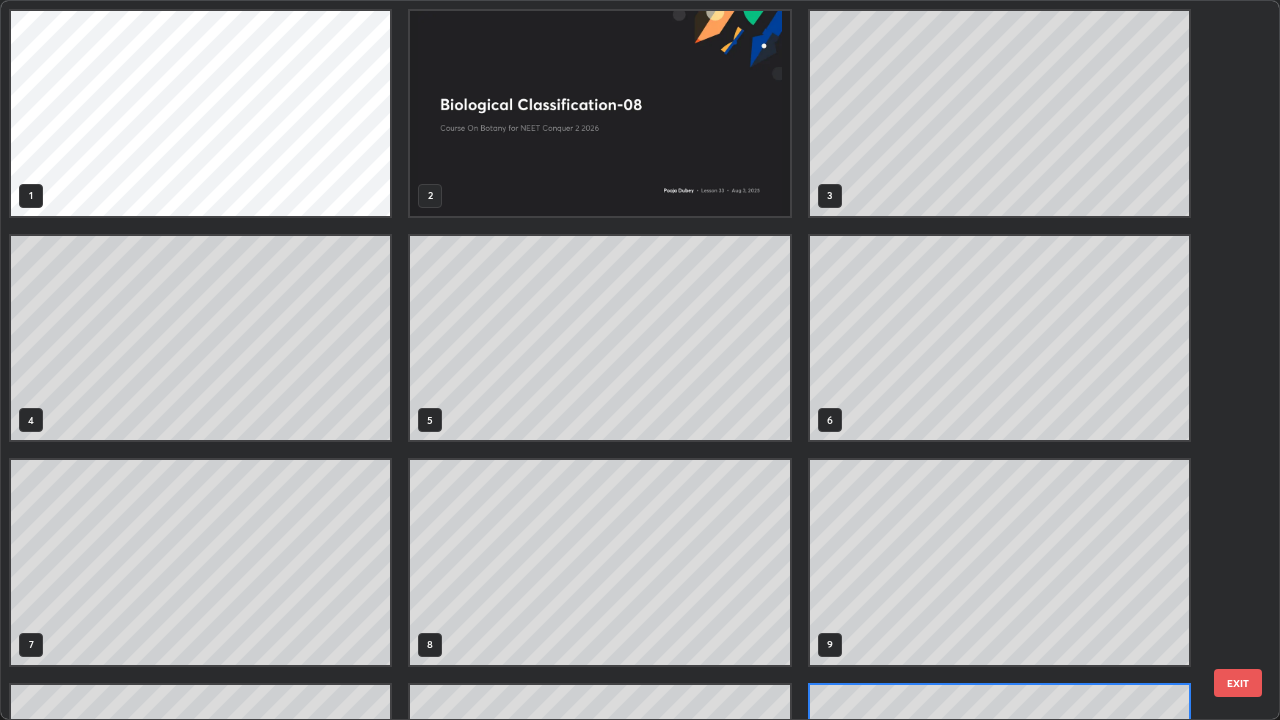 scroll, scrollTop: 180, scrollLeft: 0, axis: vertical 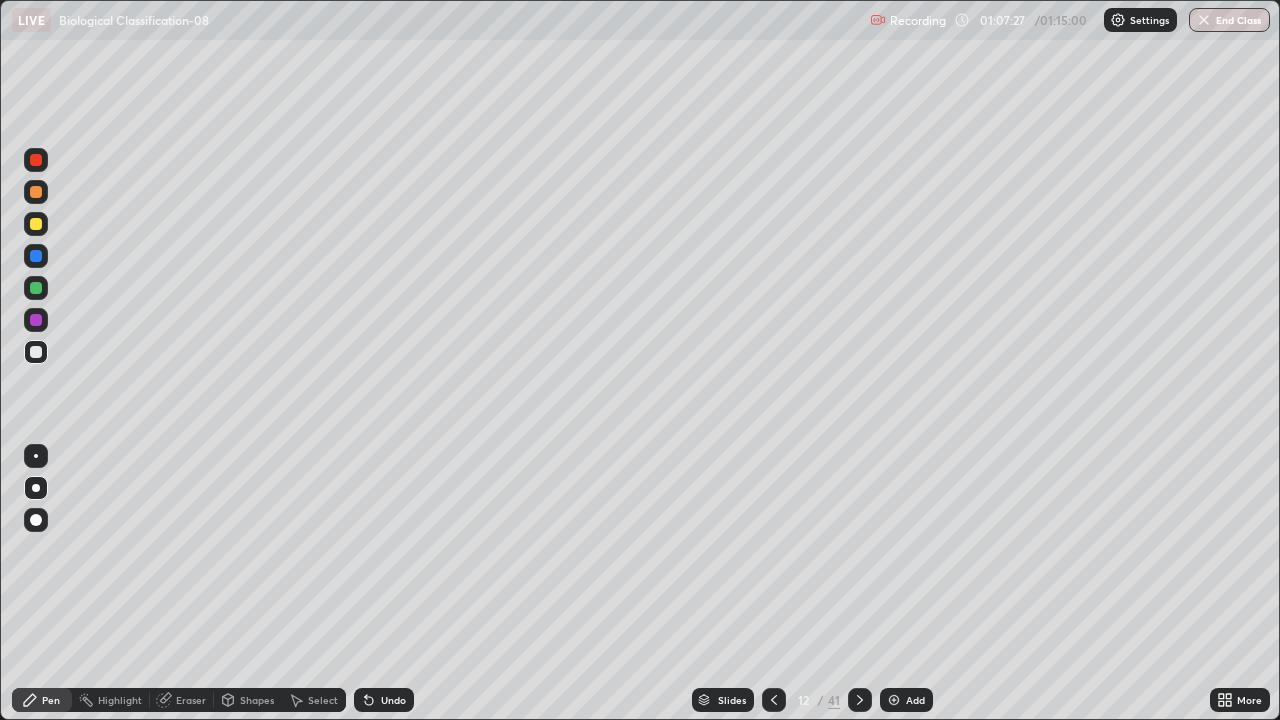 click 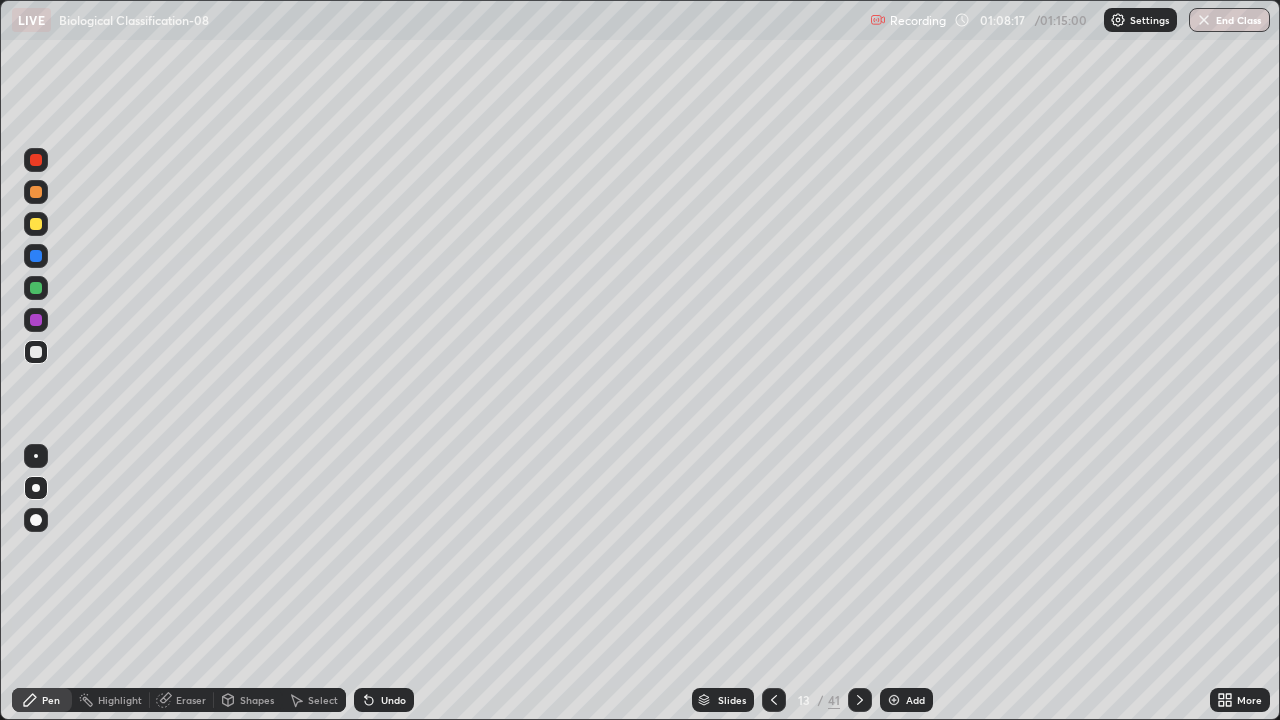 click 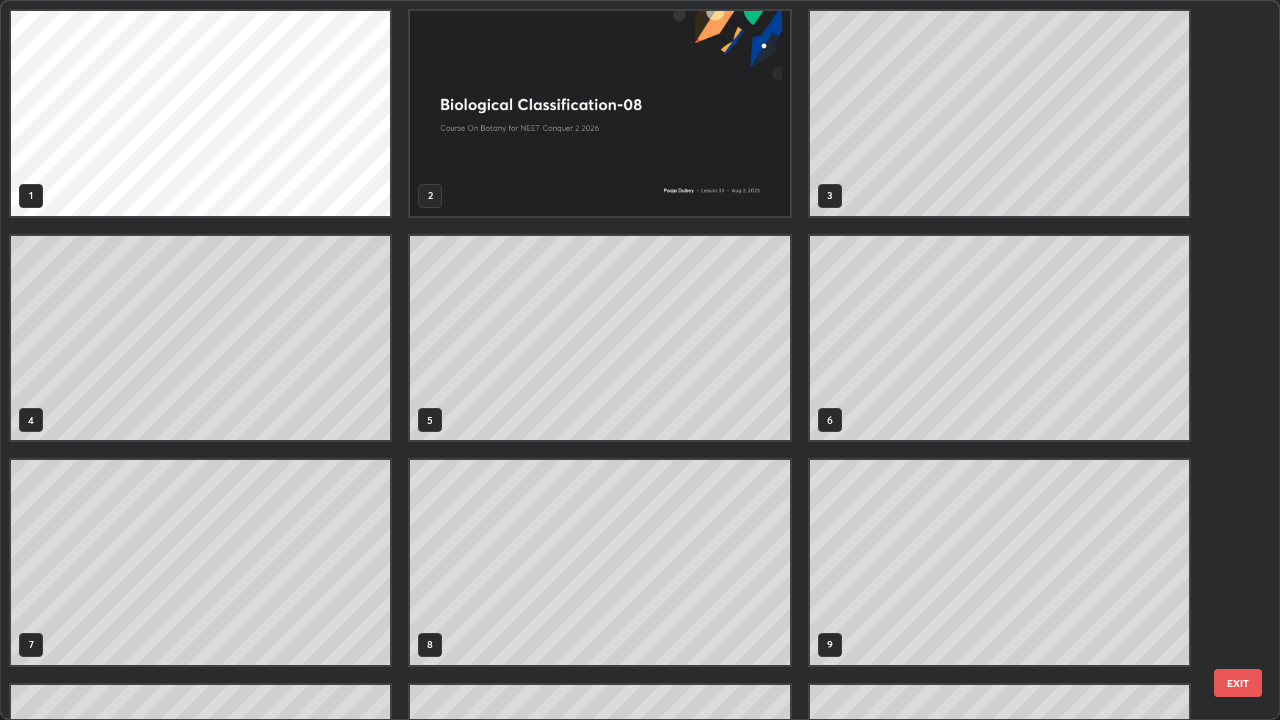 scroll, scrollTop: 405, scrollLeft: 0, axis: vertical 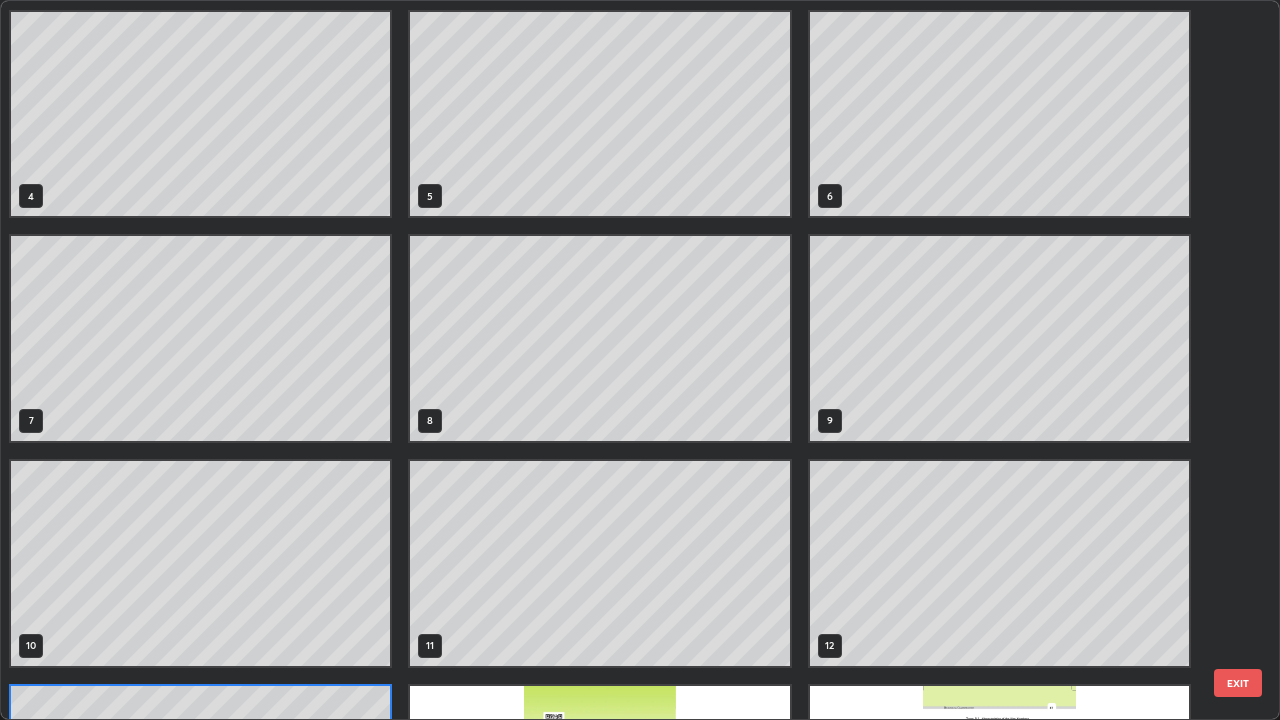 click on "1 2 3 4 5 6 7 8 9 10 11 12 13 14 15" at bounding box center (622, 360) 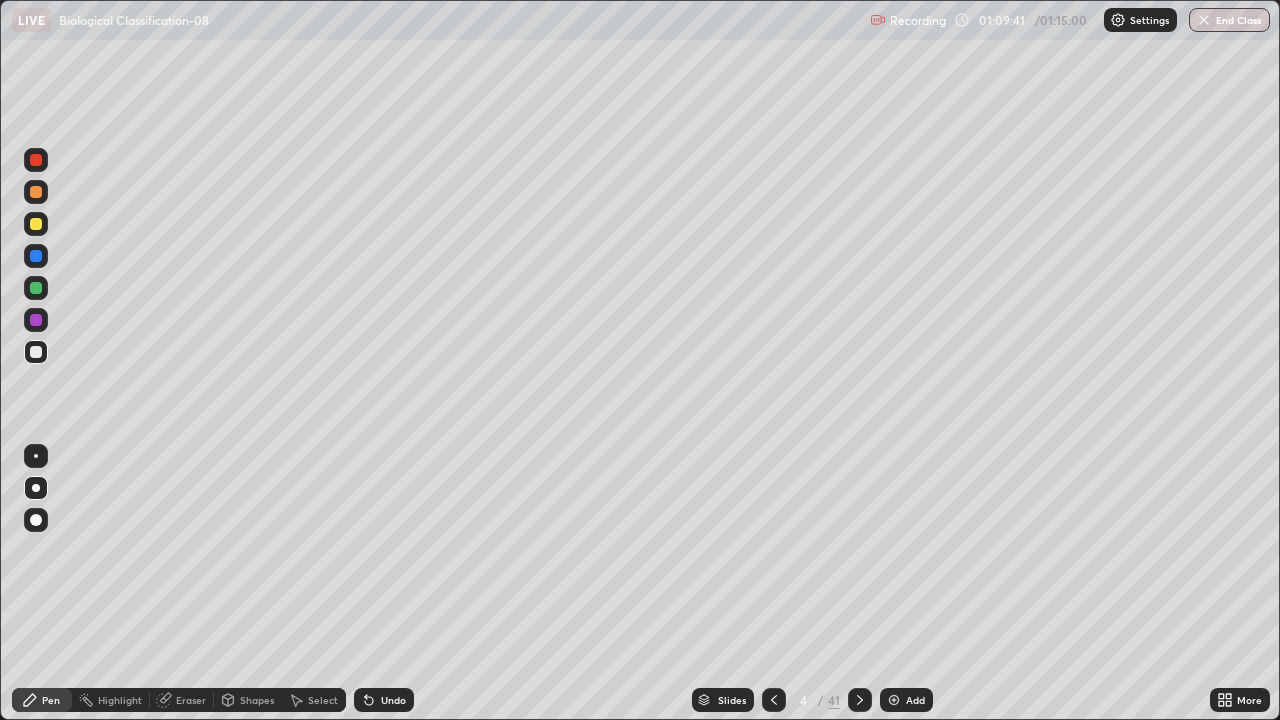 click on "Slides" at bounding box center (732, 700) 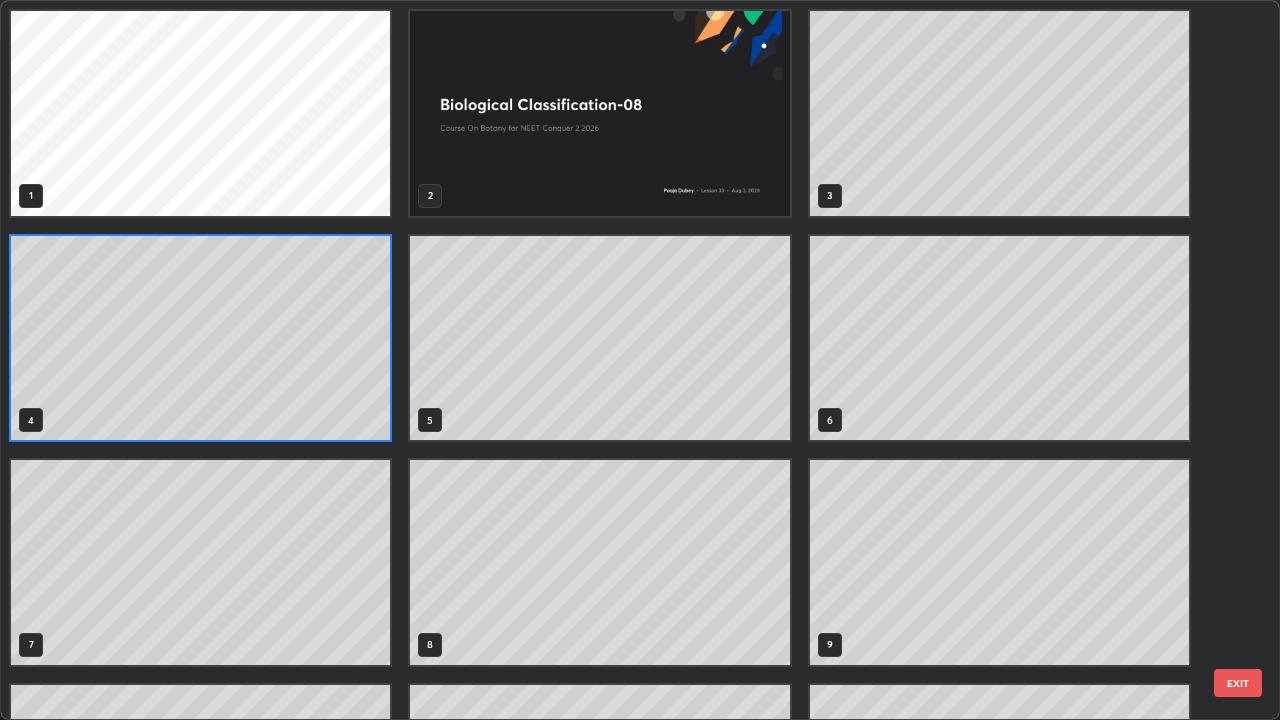 scroll, scrollTop: 7, scrollLeft: 11, axis: both 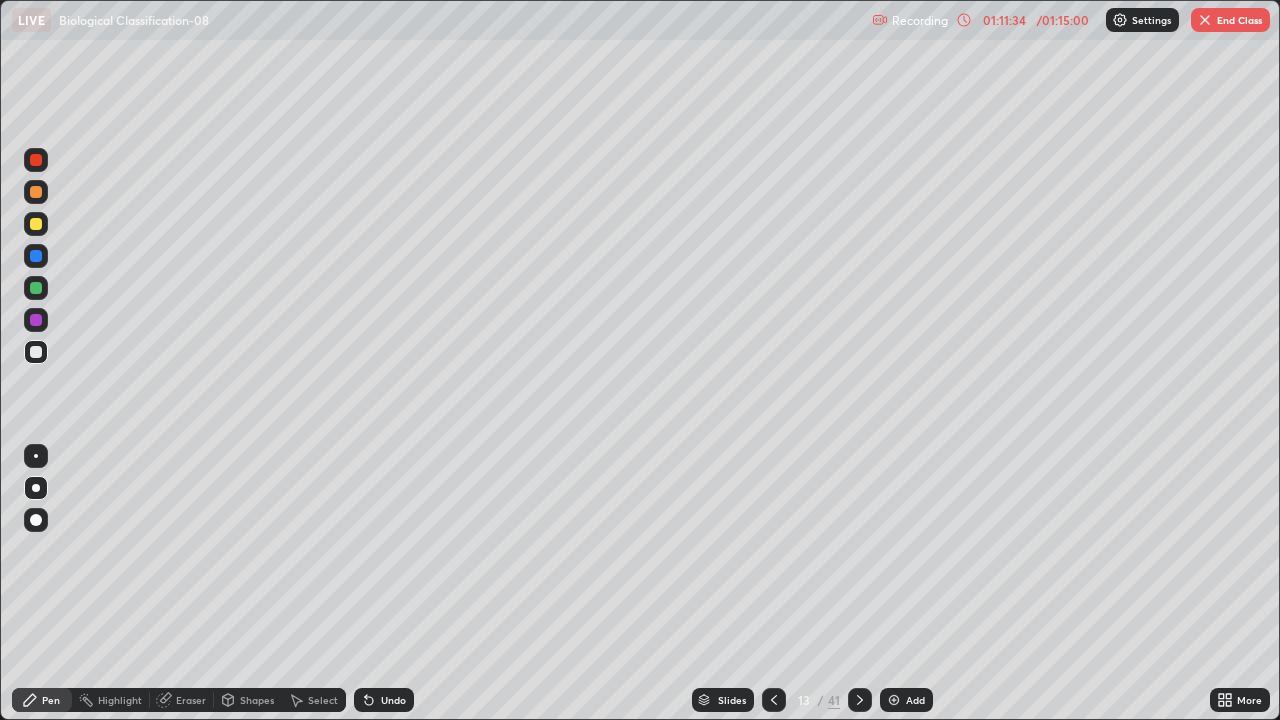 click on "End Class" at bounding box center [1230, 20] 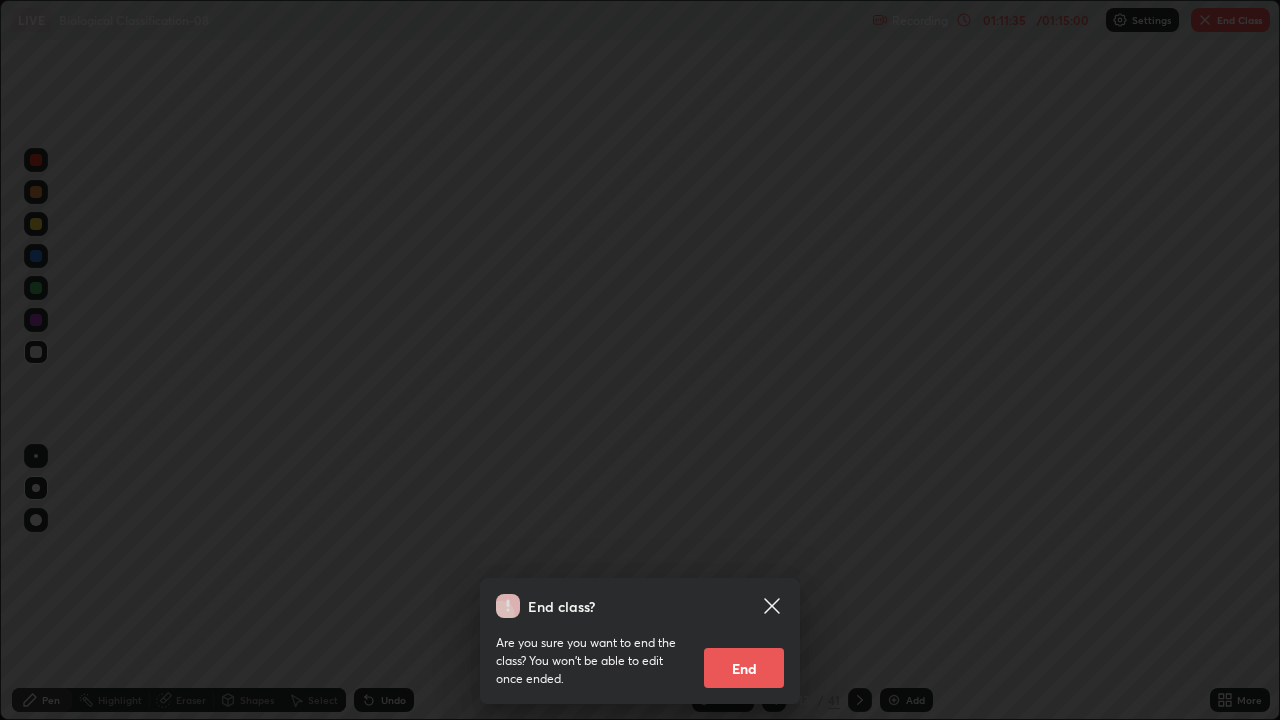 click on "End" at bounding box center [744, 668] 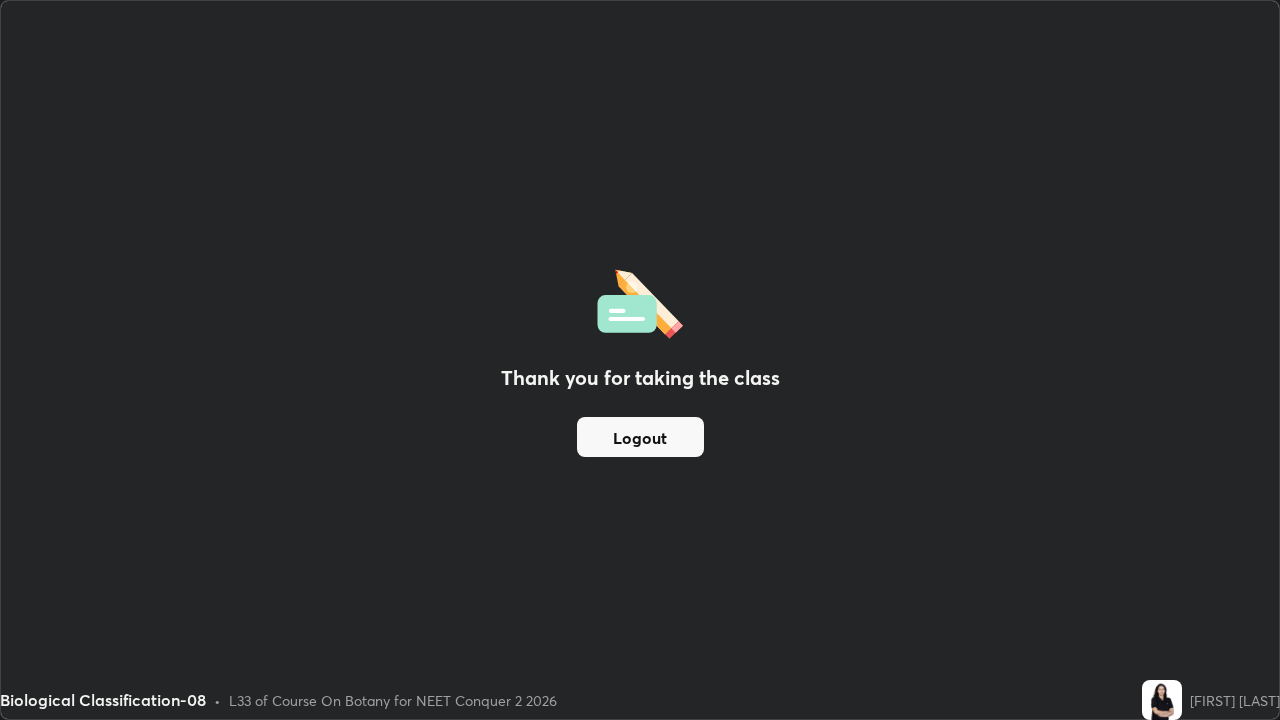 click on "Logout" at bounding box center [640, 437] 